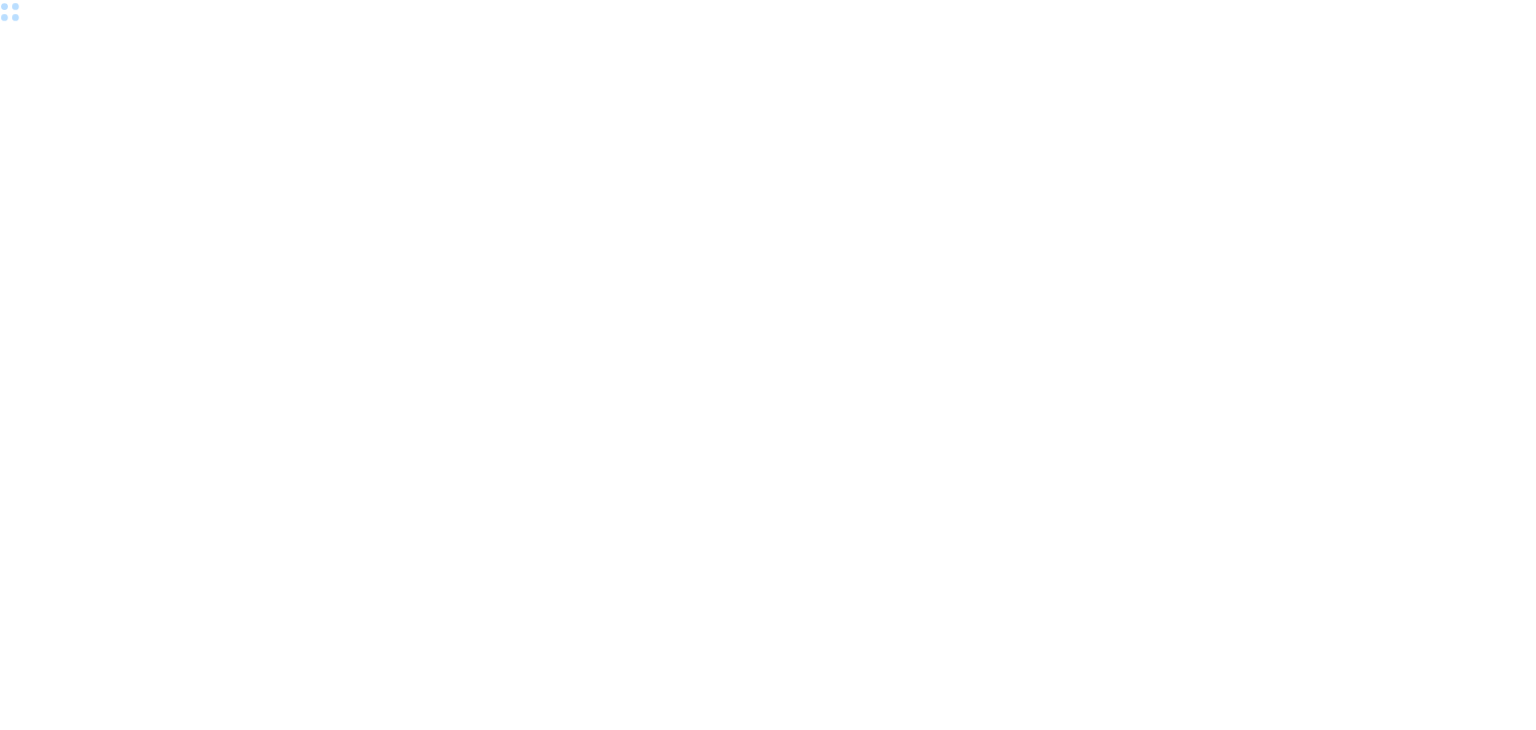 scroll, scrollTop: 0, scrollLeft: 0, axis: both 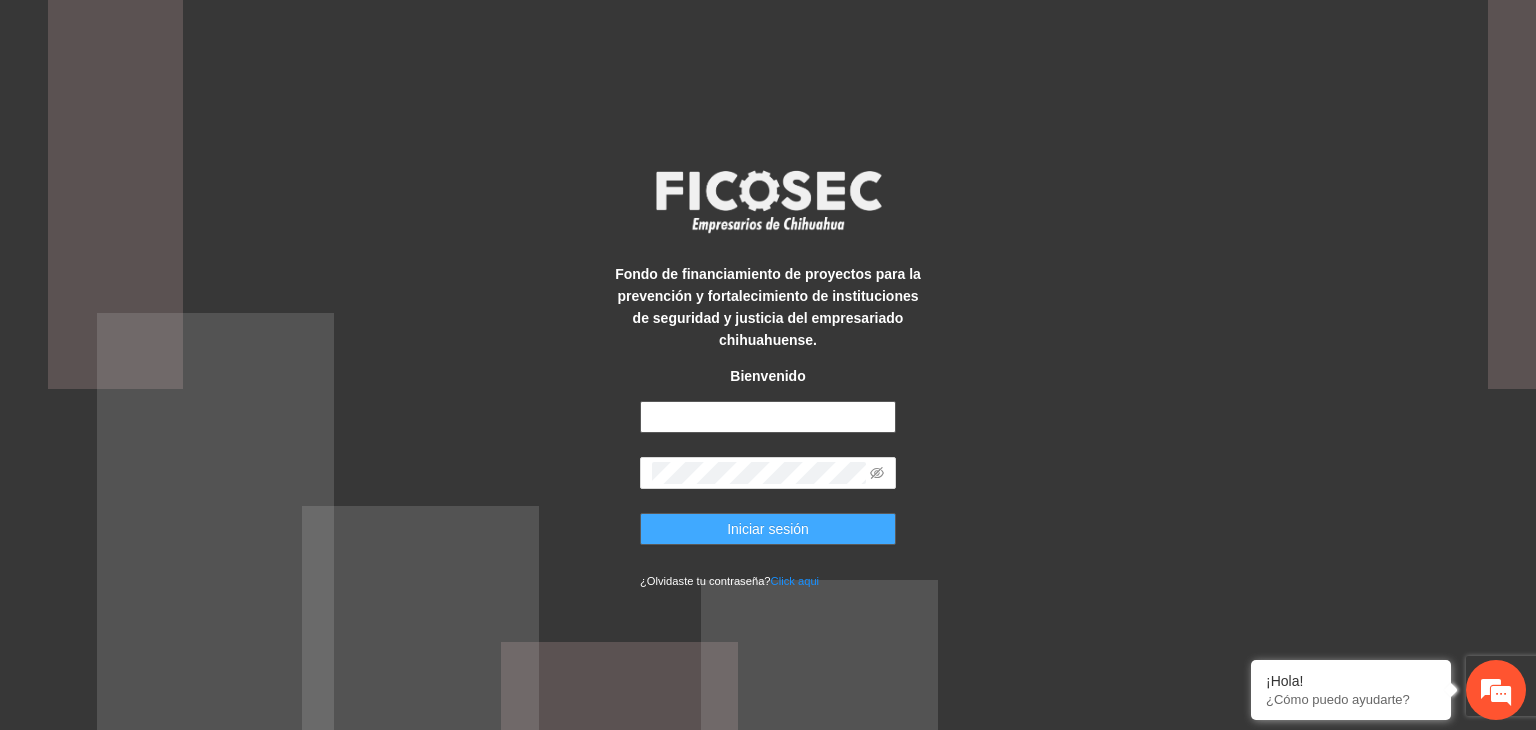 type on "**********" 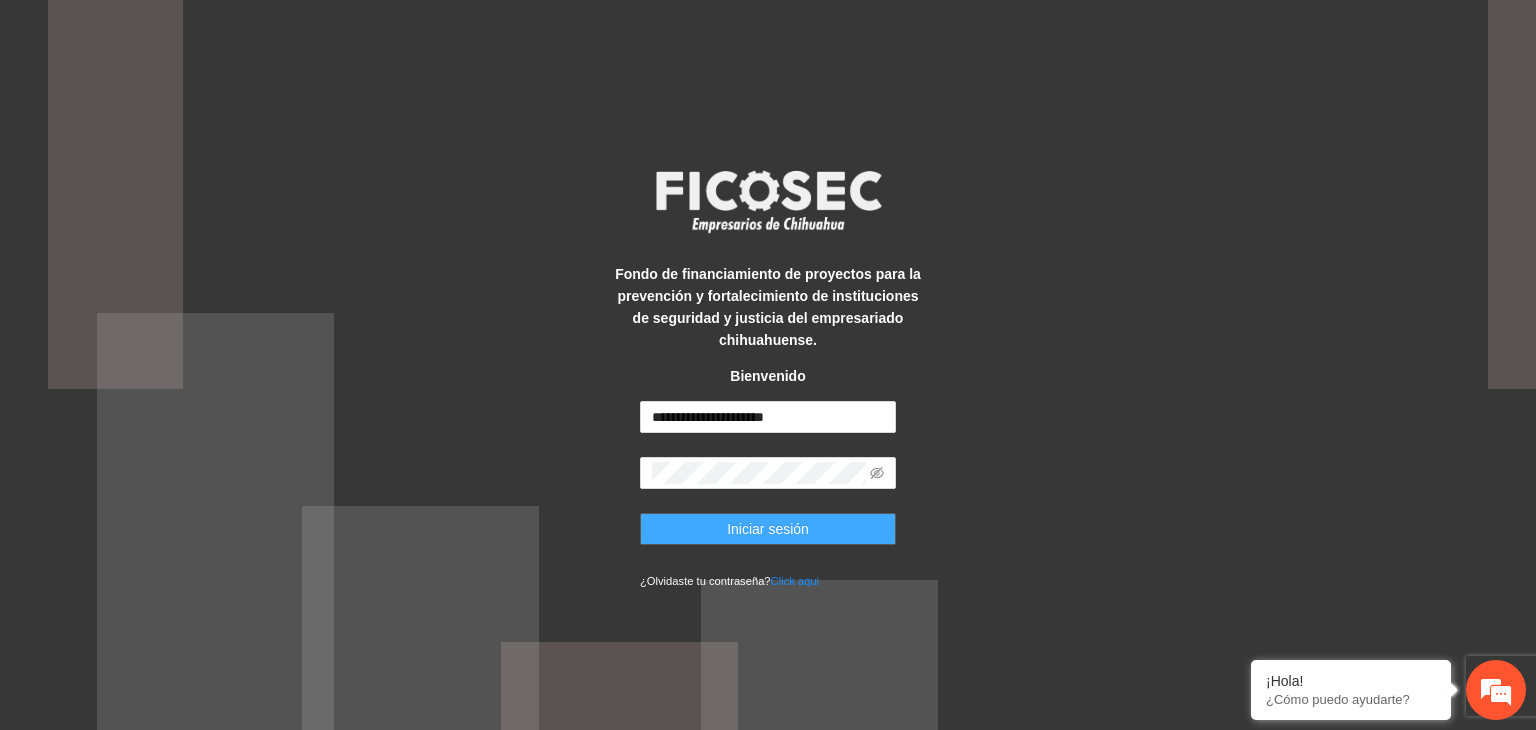 click on "Iniciar sesión" at bounding box center [768, 529] 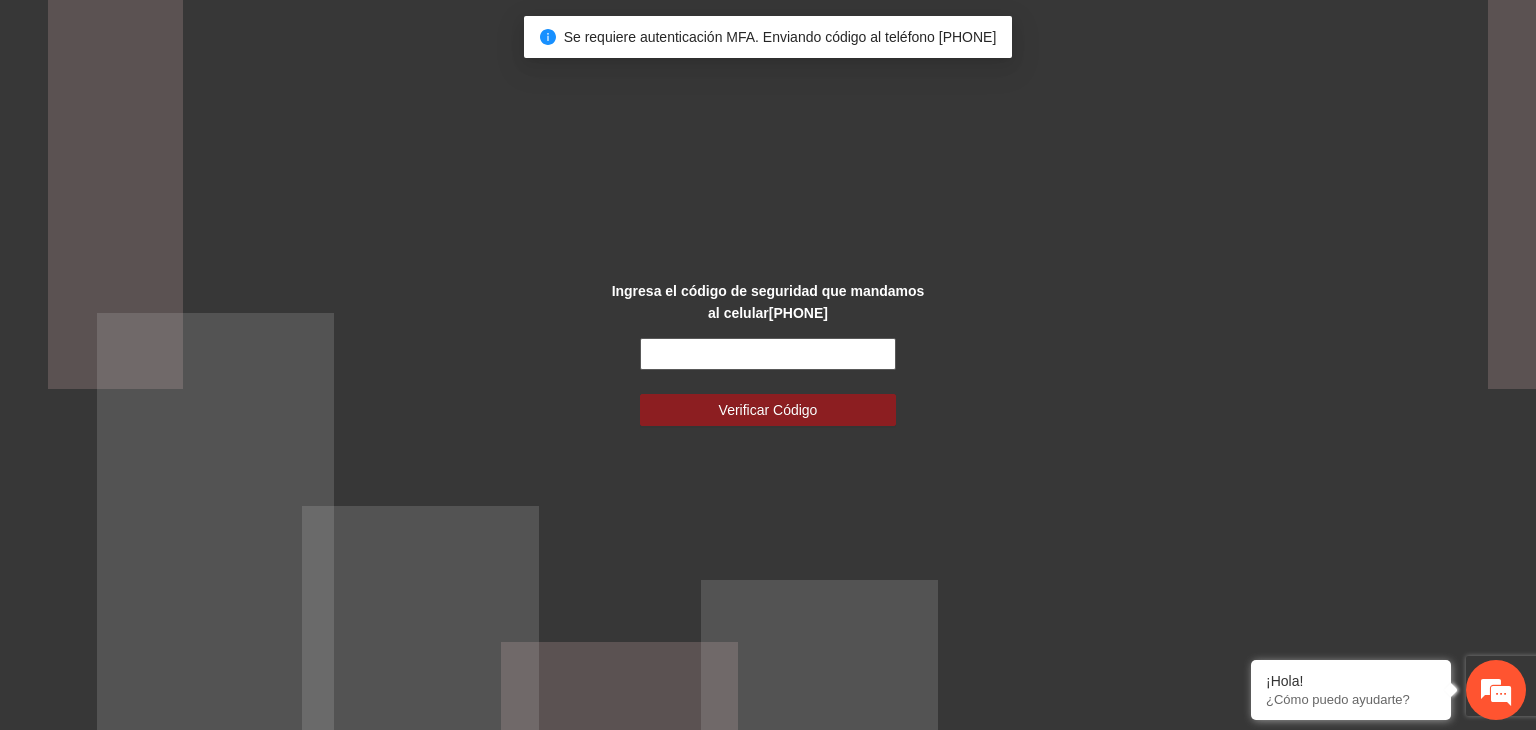 click at bounding box center [768, 354] 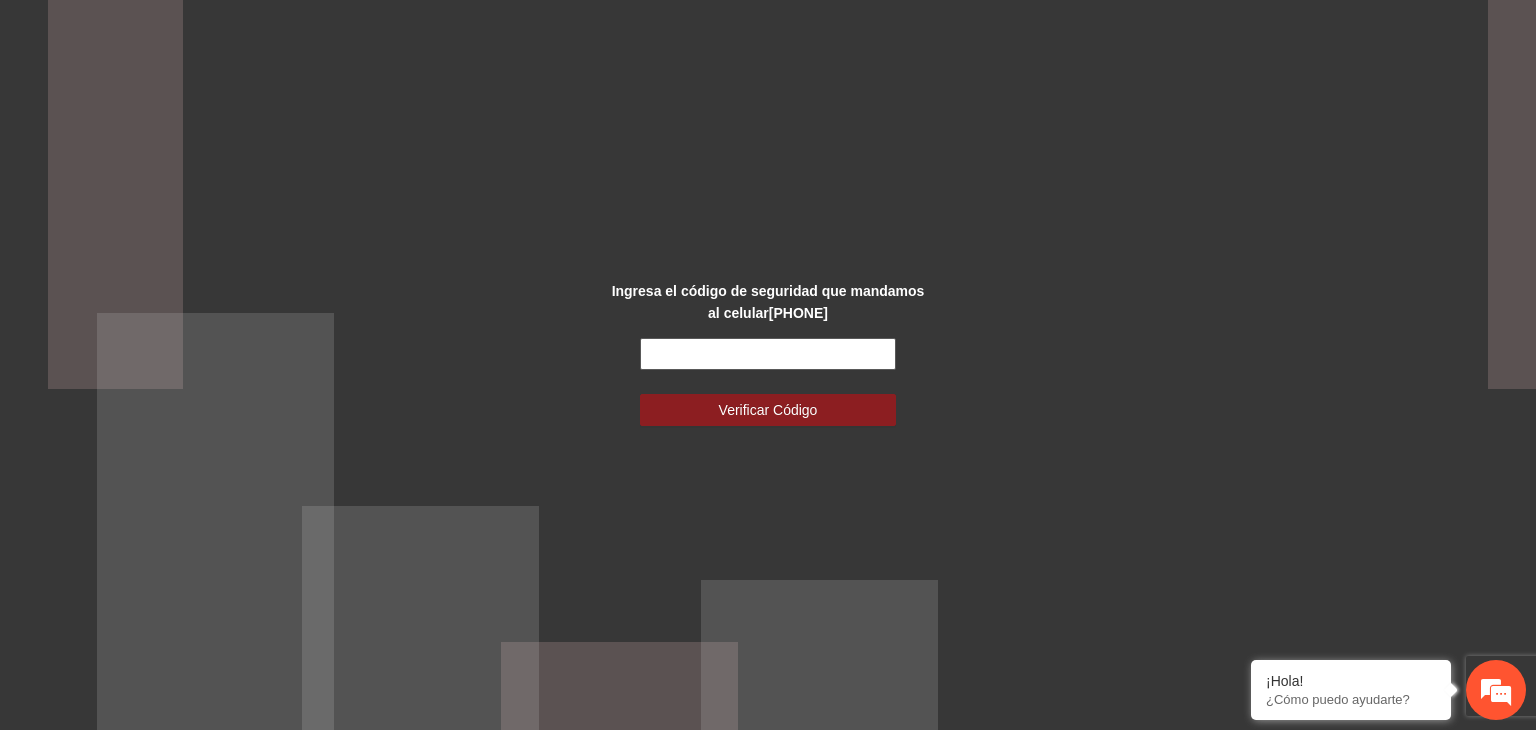 scroll, scrollTop: 0, scrollLeft: 0, axis: both 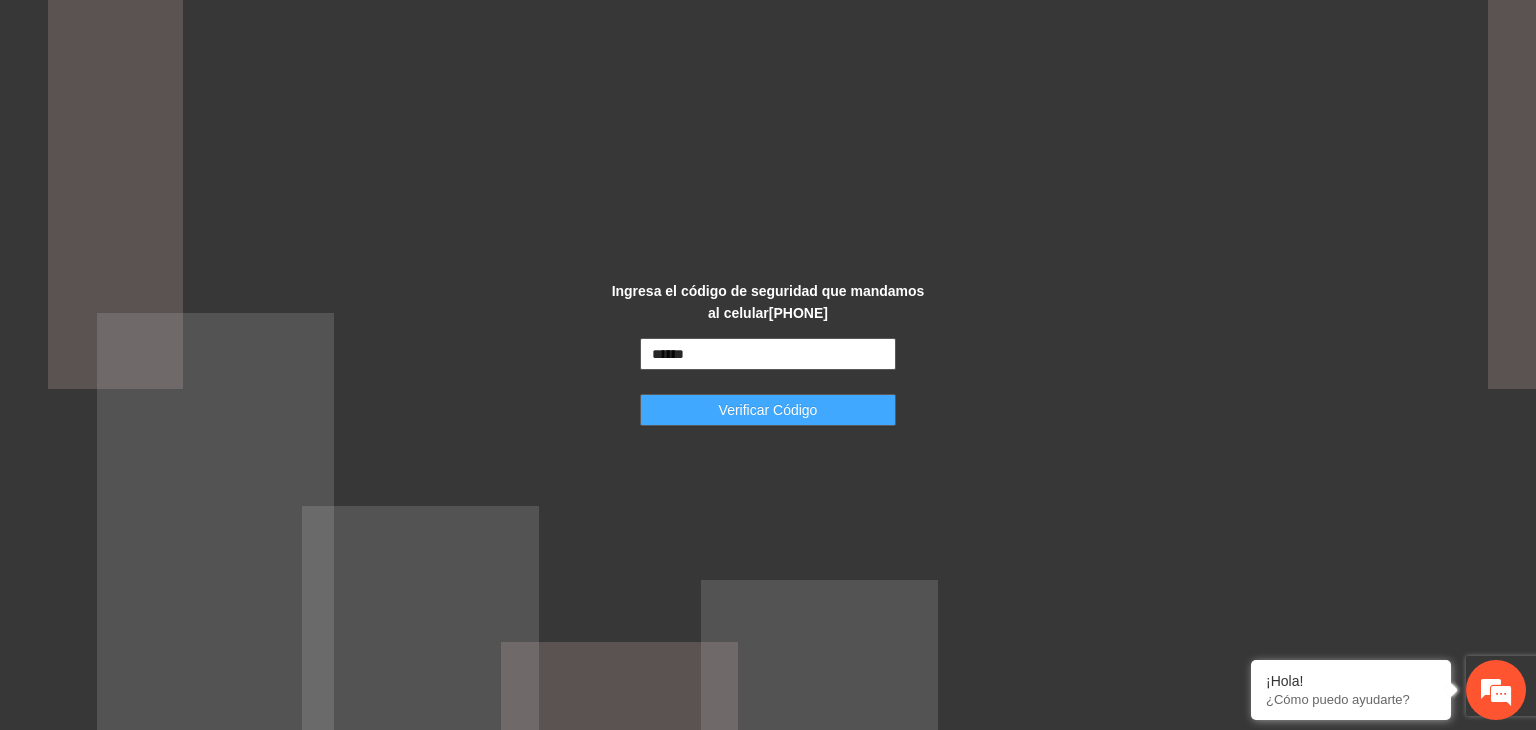 type on "******" 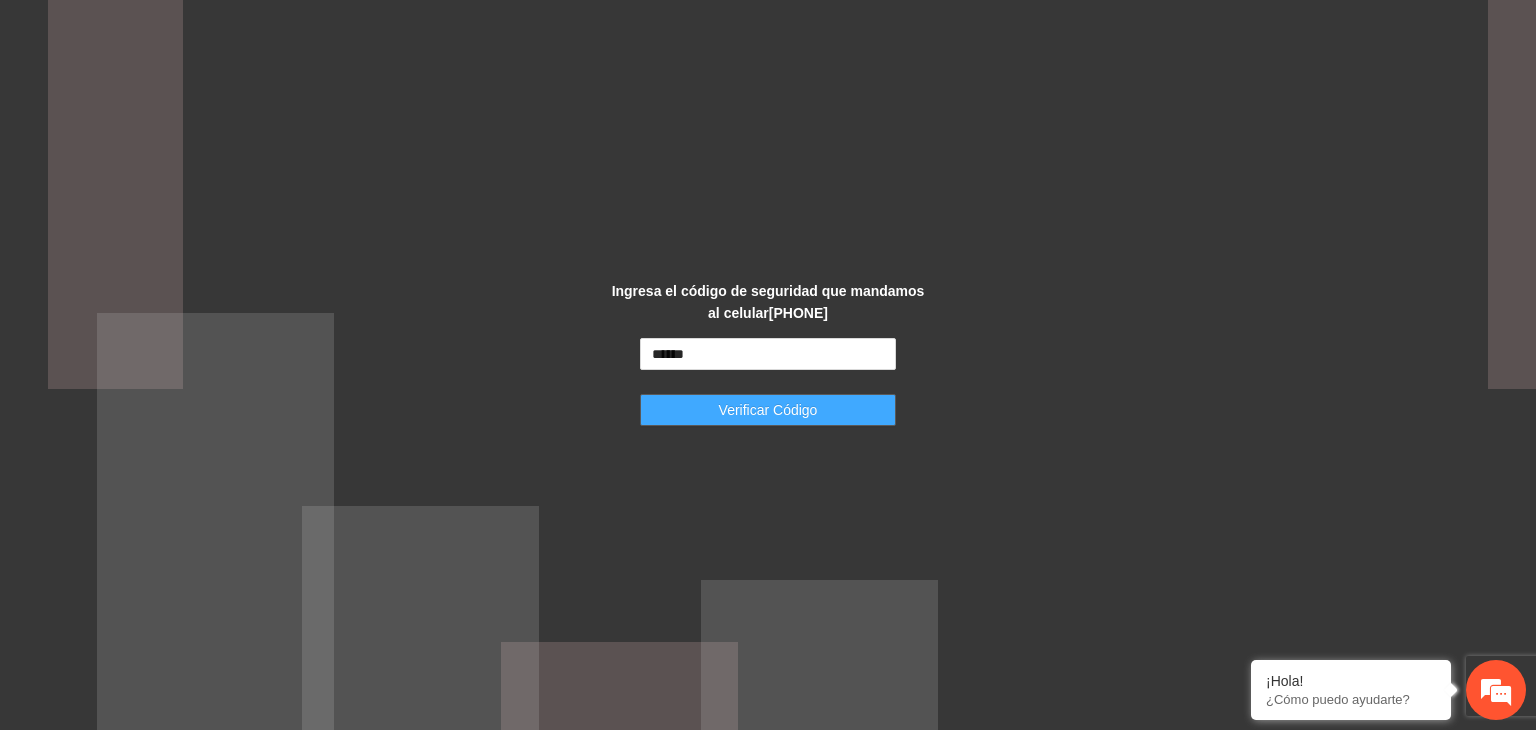 click on "Verificar Código" at bounding box center [768, 410] 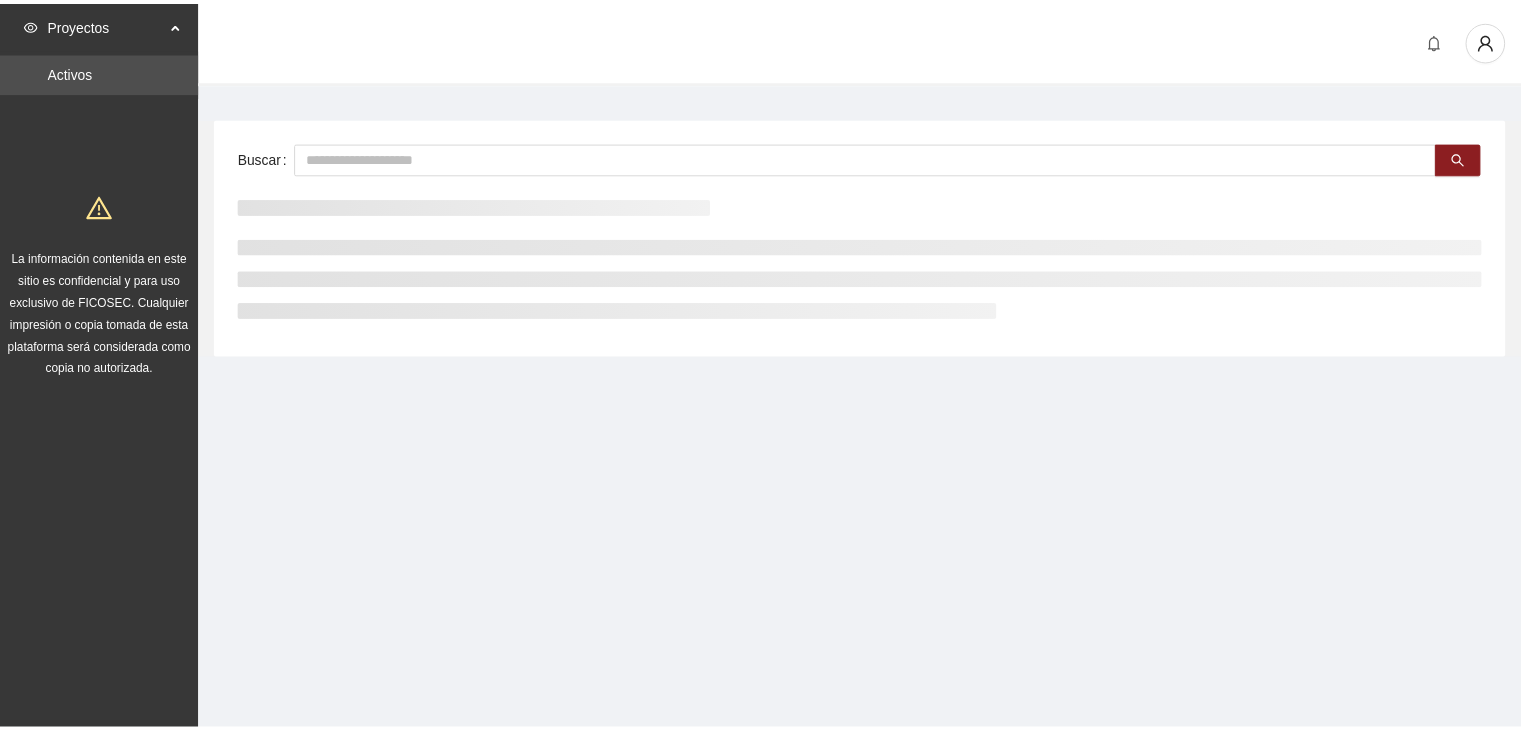 scroll, scrollTop: 0, scrollLeft: 0, axis: both 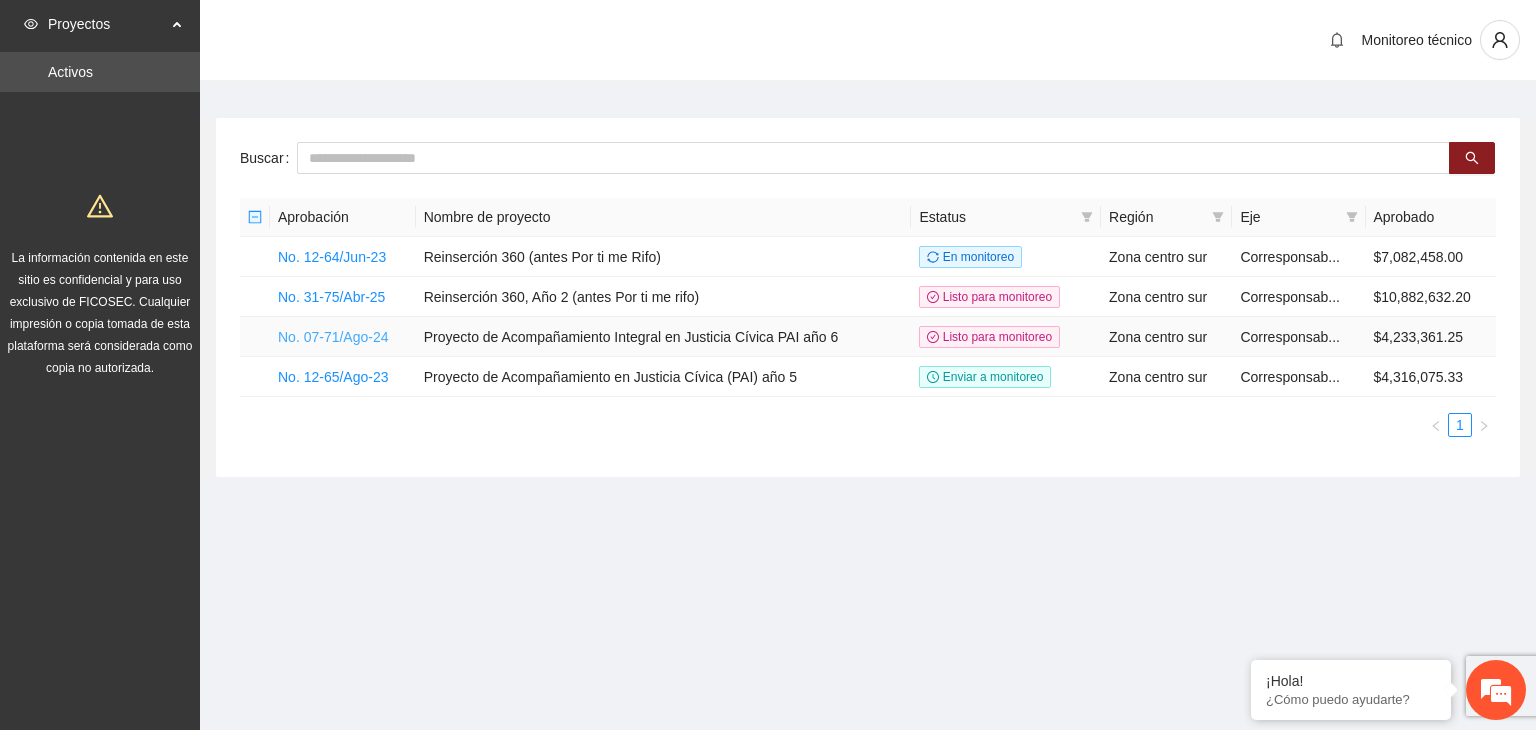 click on "No. 07-71/Ago-24" at bounding box center [343, 337] 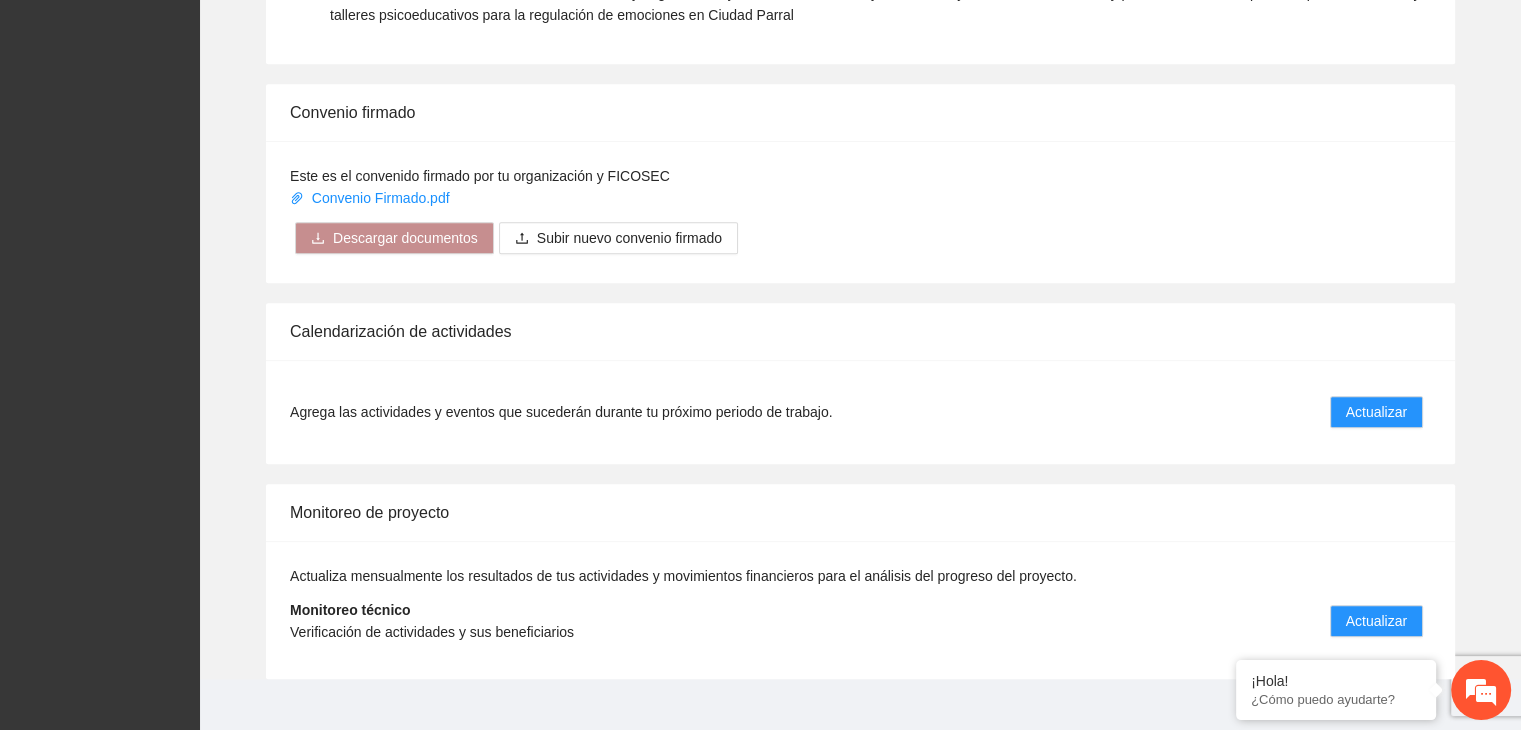 scroll, scrollTop: 1672, scrollLeft: 0, axis: vertical 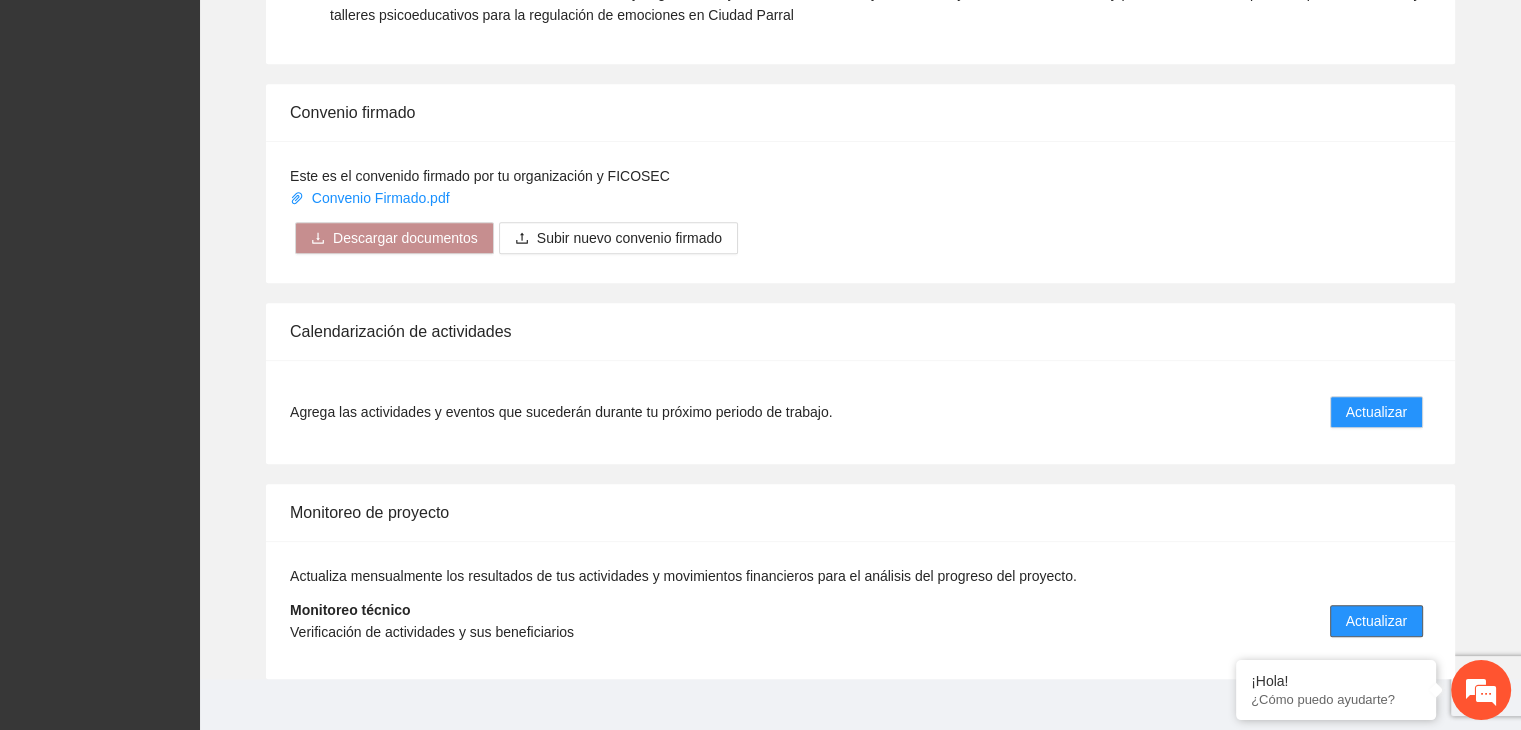 click on "Actualizar" at bounding box center (1376, 621) 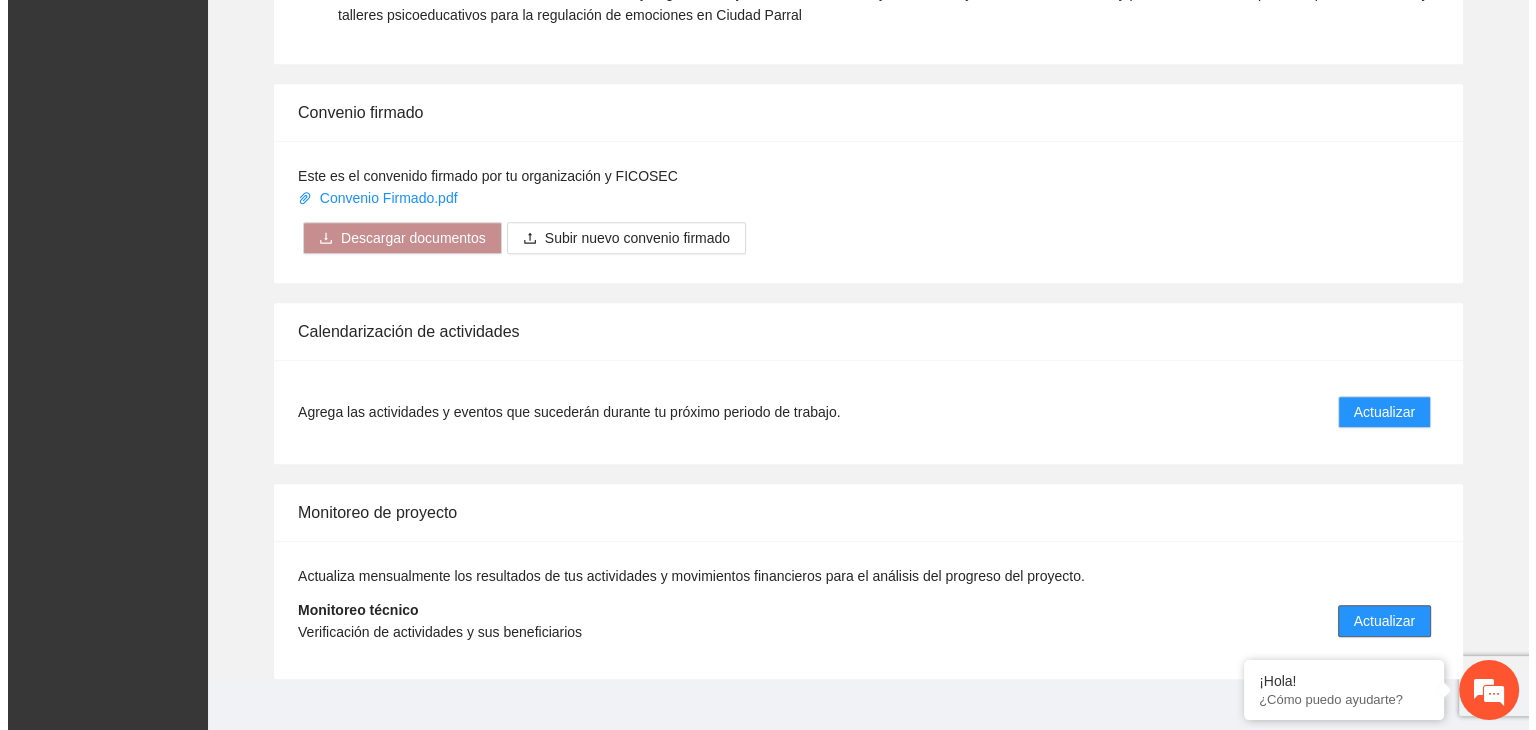 scroll, scrollTop: 0, scrollLeft: 0, axis: both 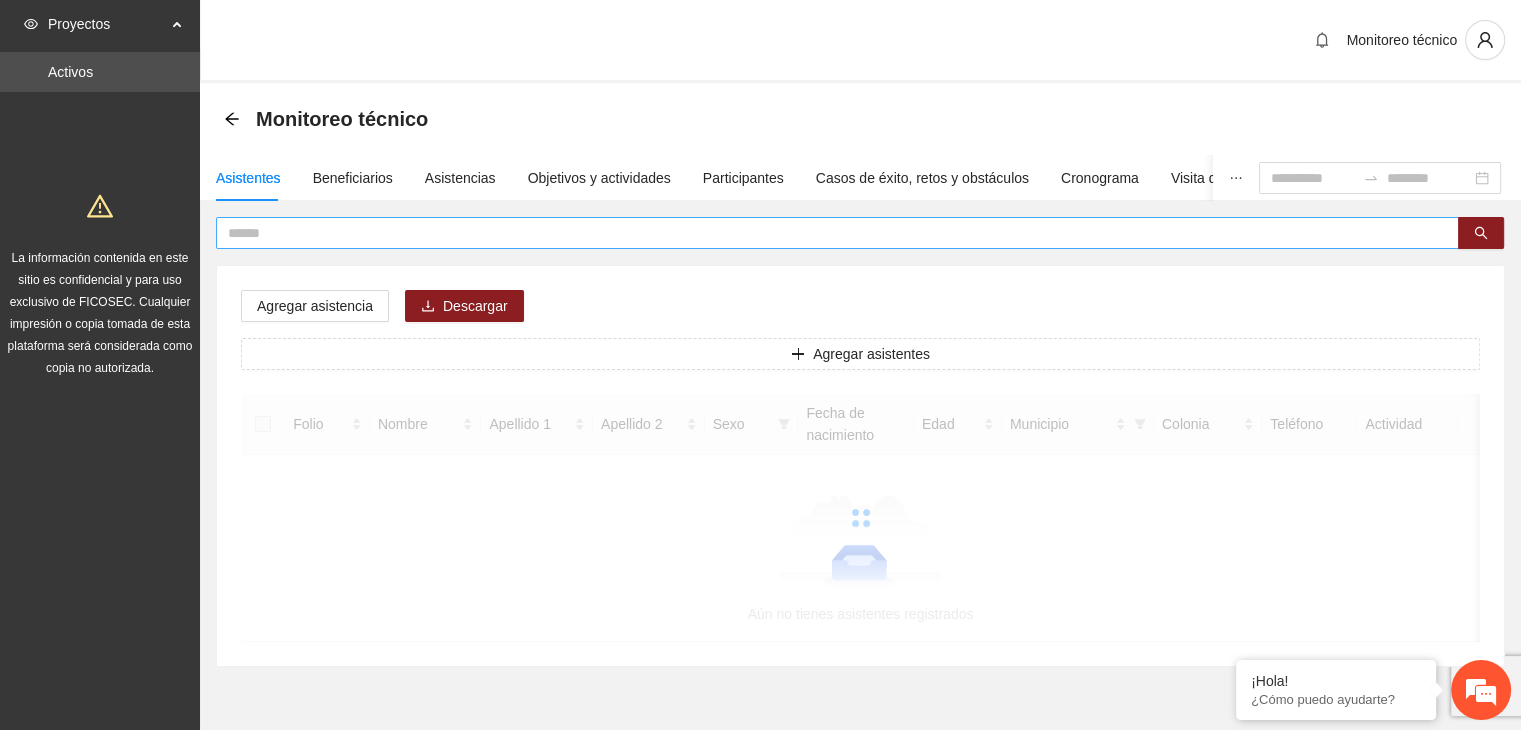 click at bounding box center [829, 233] 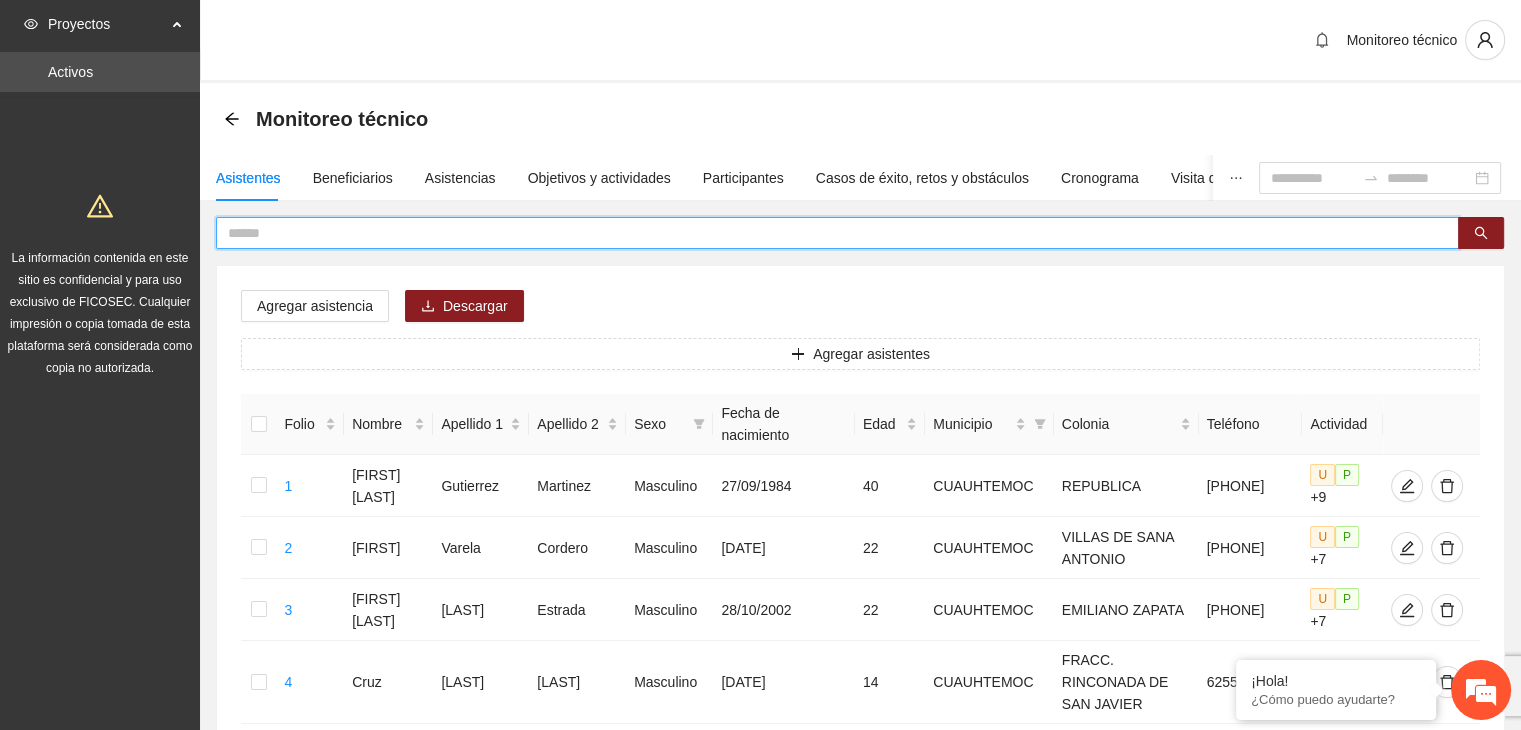 click at bounding box center [829, 233] 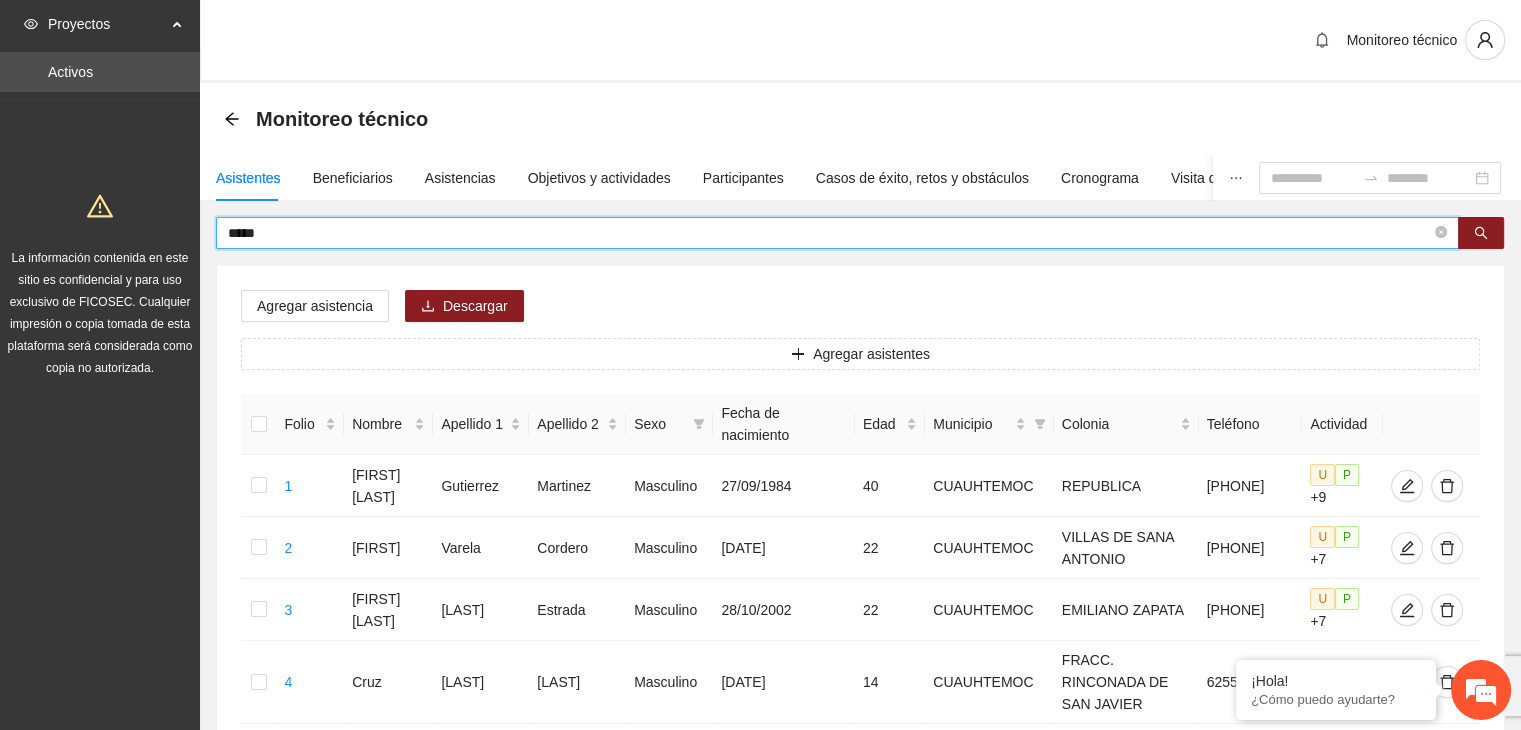 type on "*****" 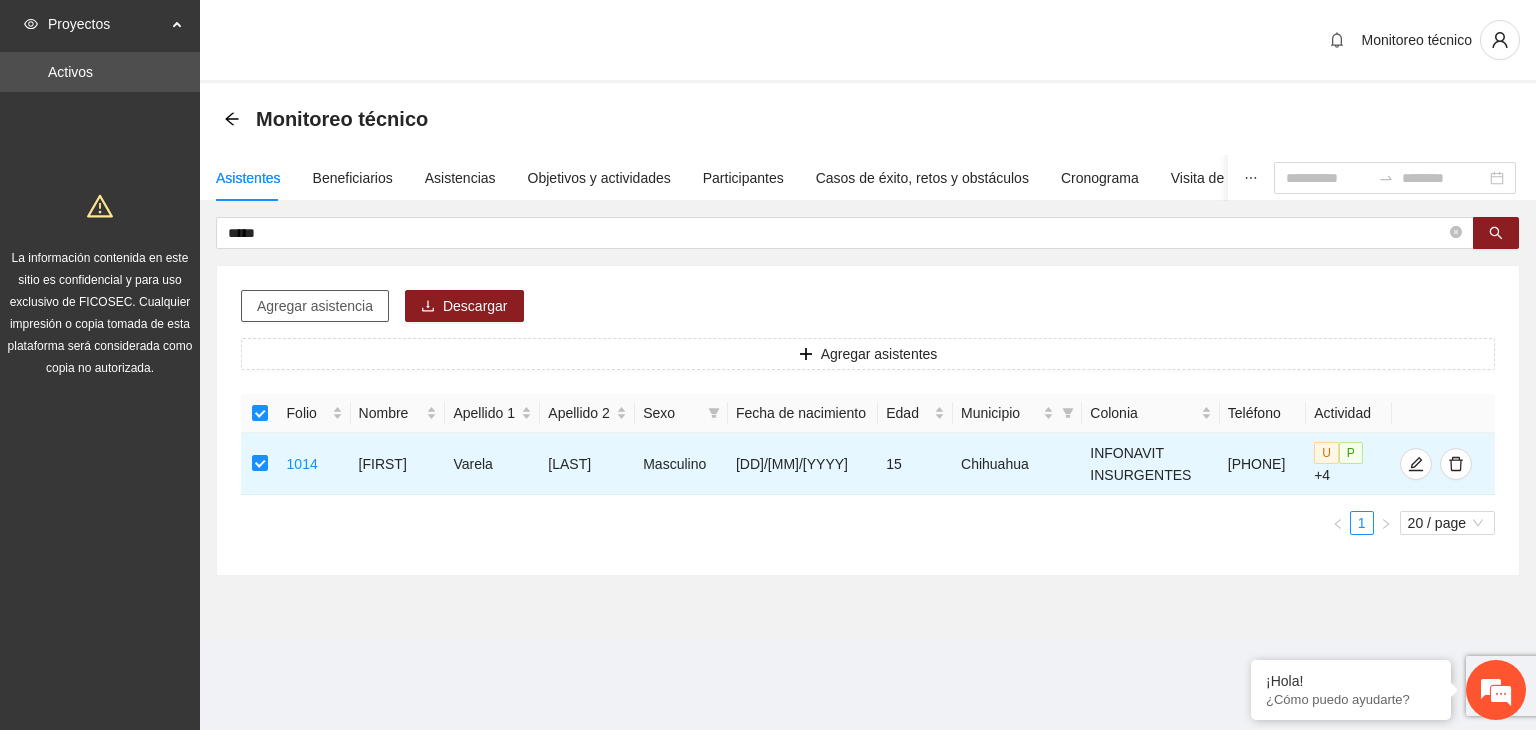 click on "Agregar asistencia" at bounding box center [315, 306] 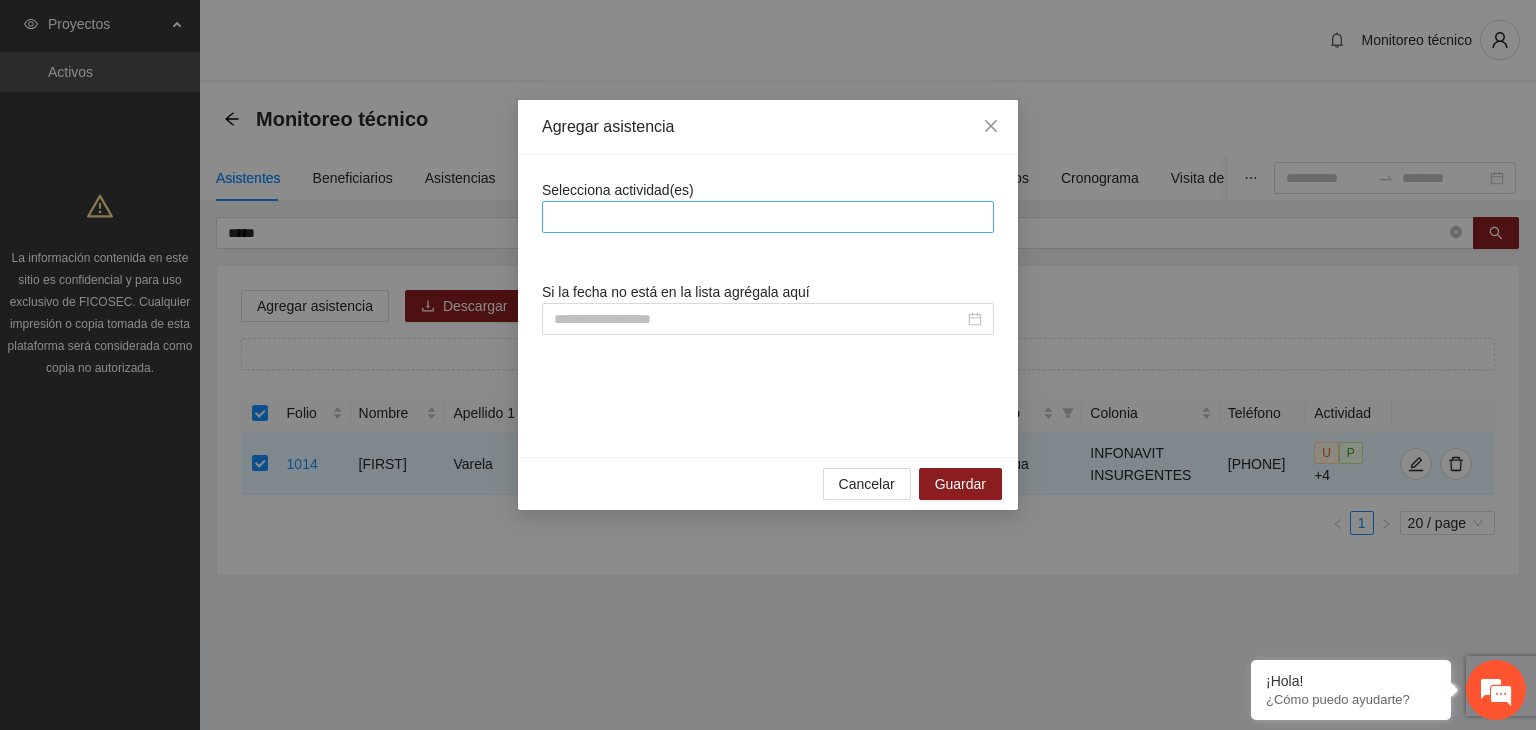 click at bounding box center (768, 217) 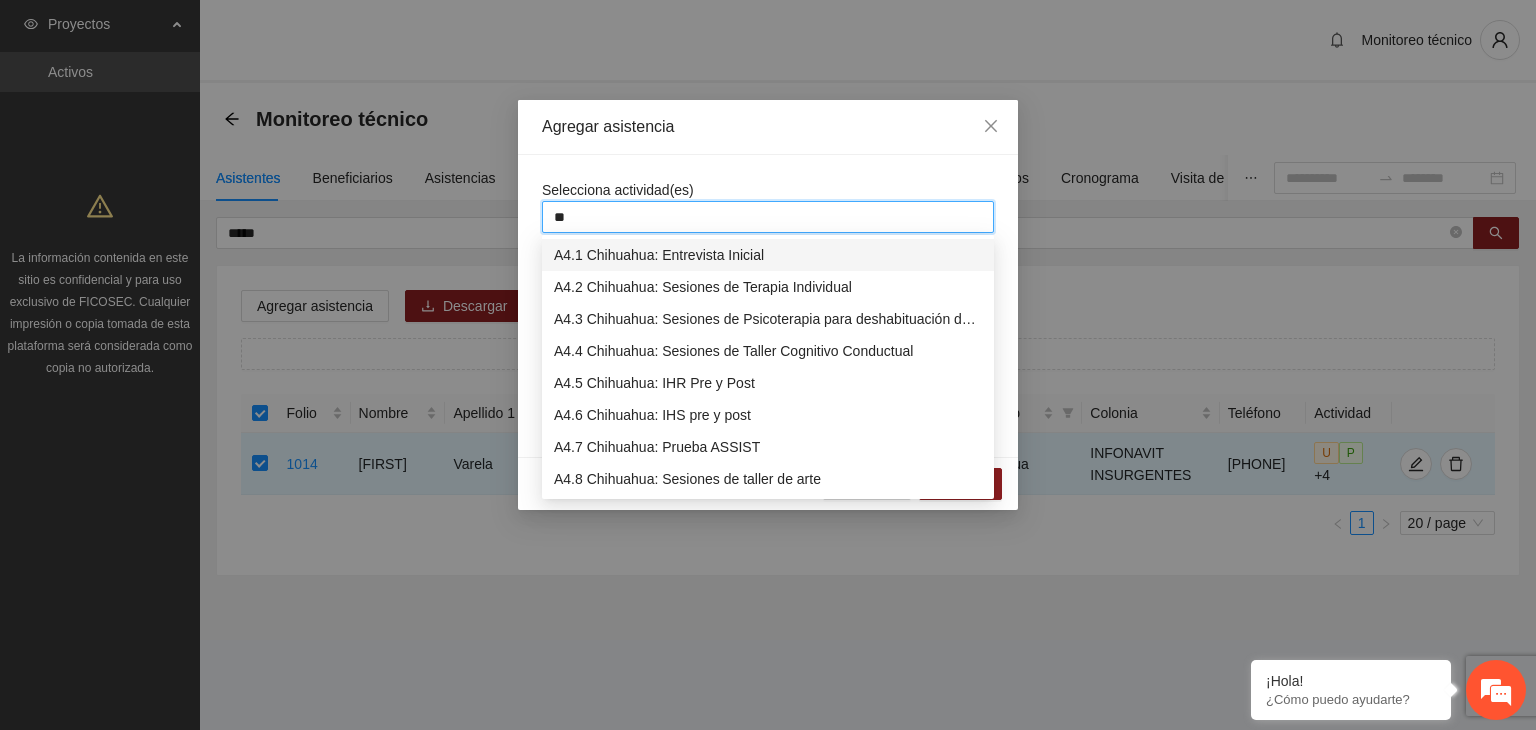 type on "***" 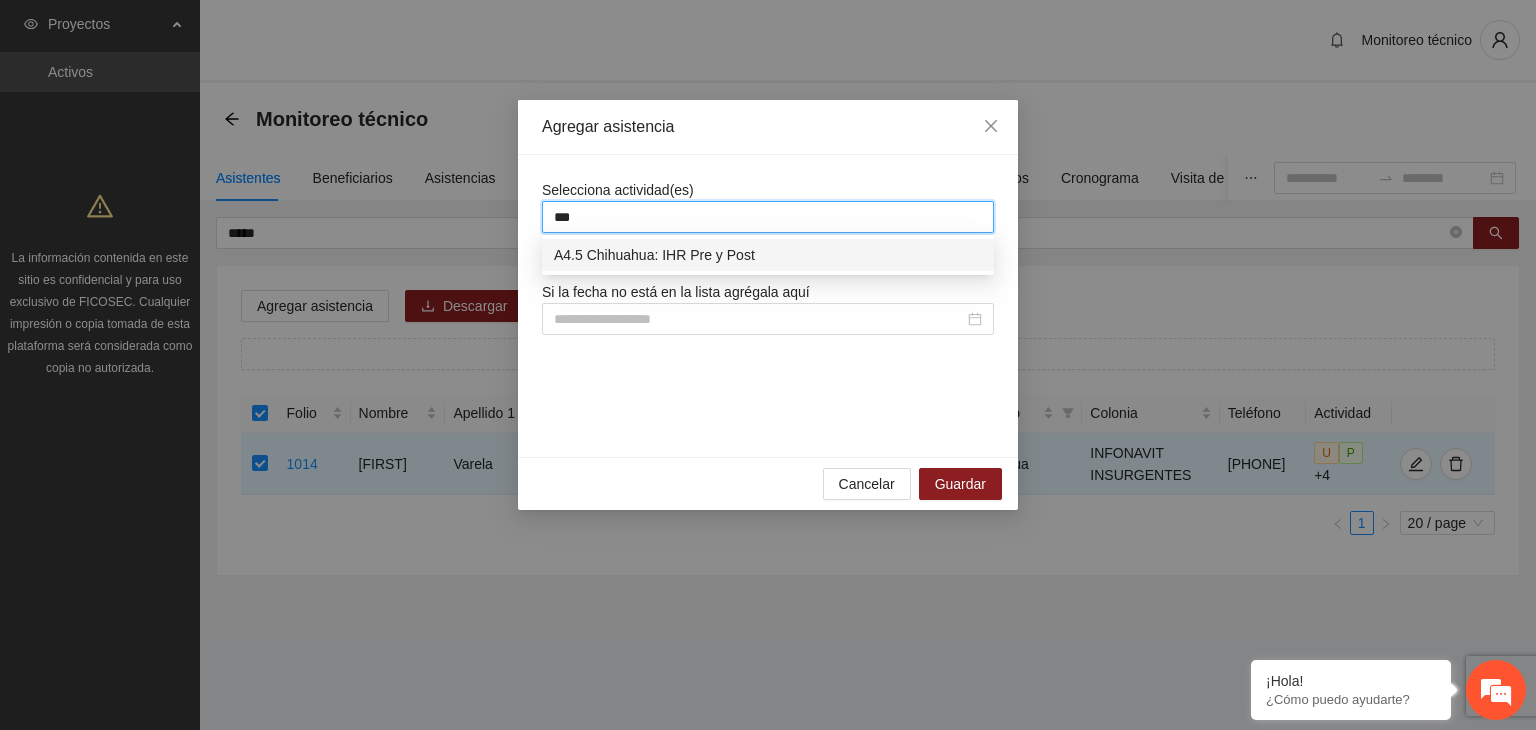 type 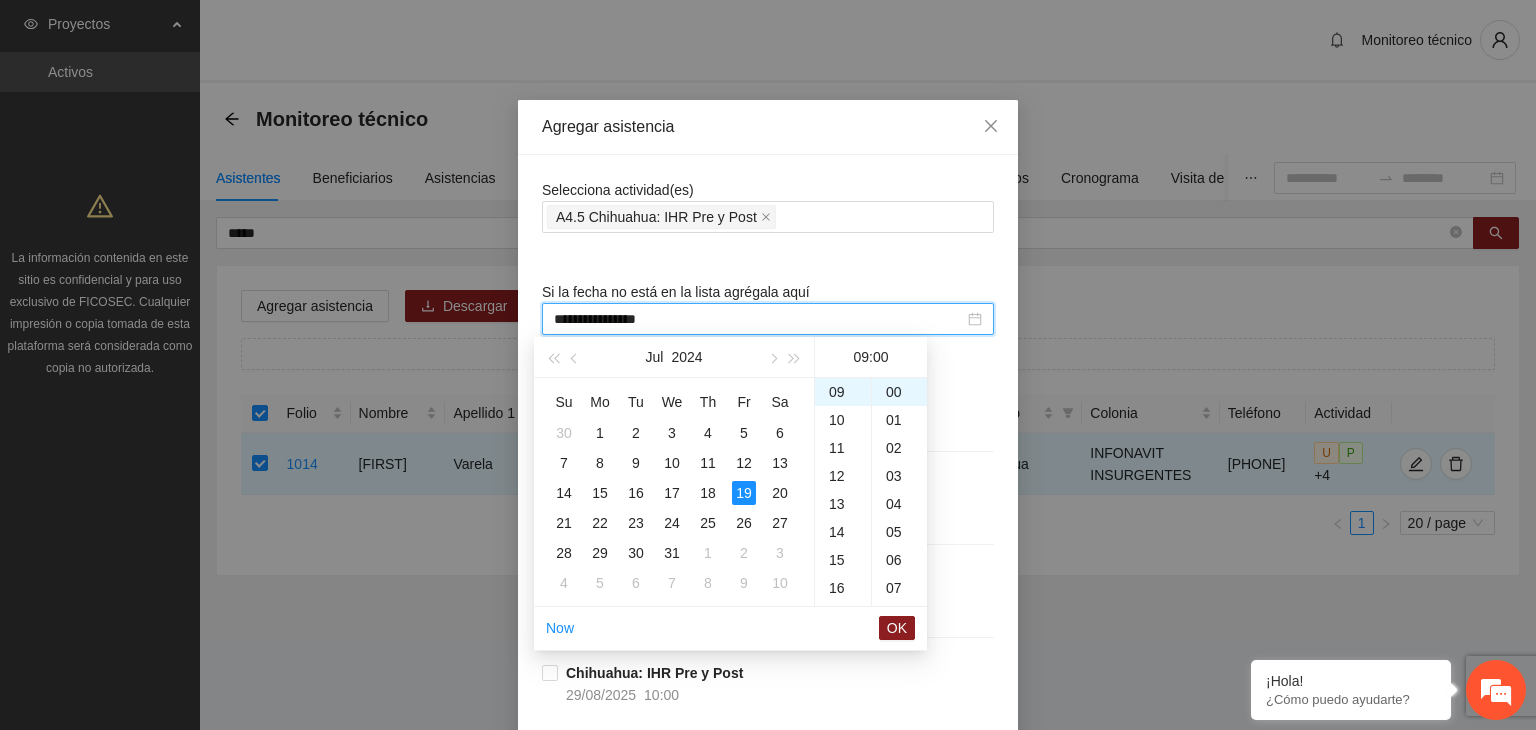 scroll, scrollTop: 252, scrollLeft: 0, axis: vertical 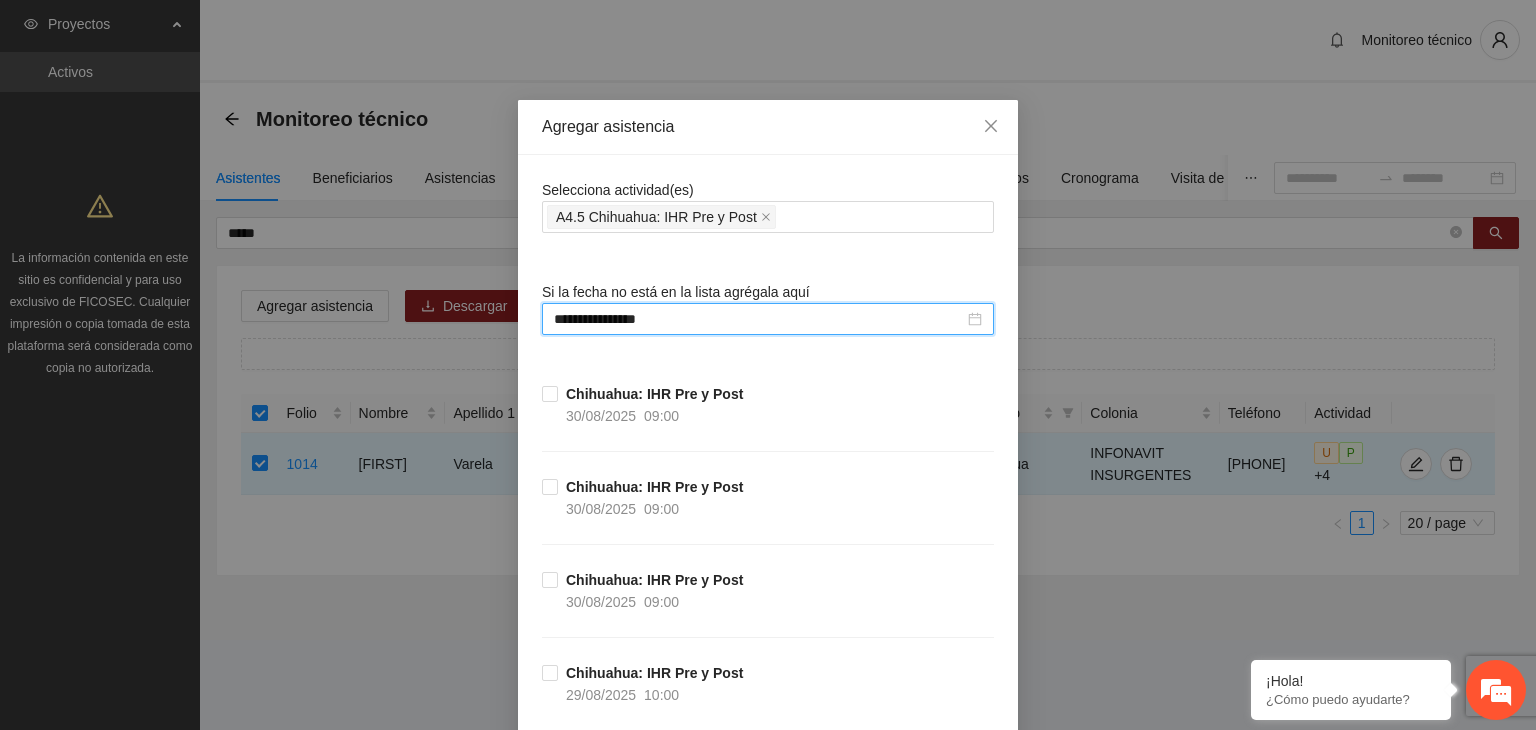 type on "**********" 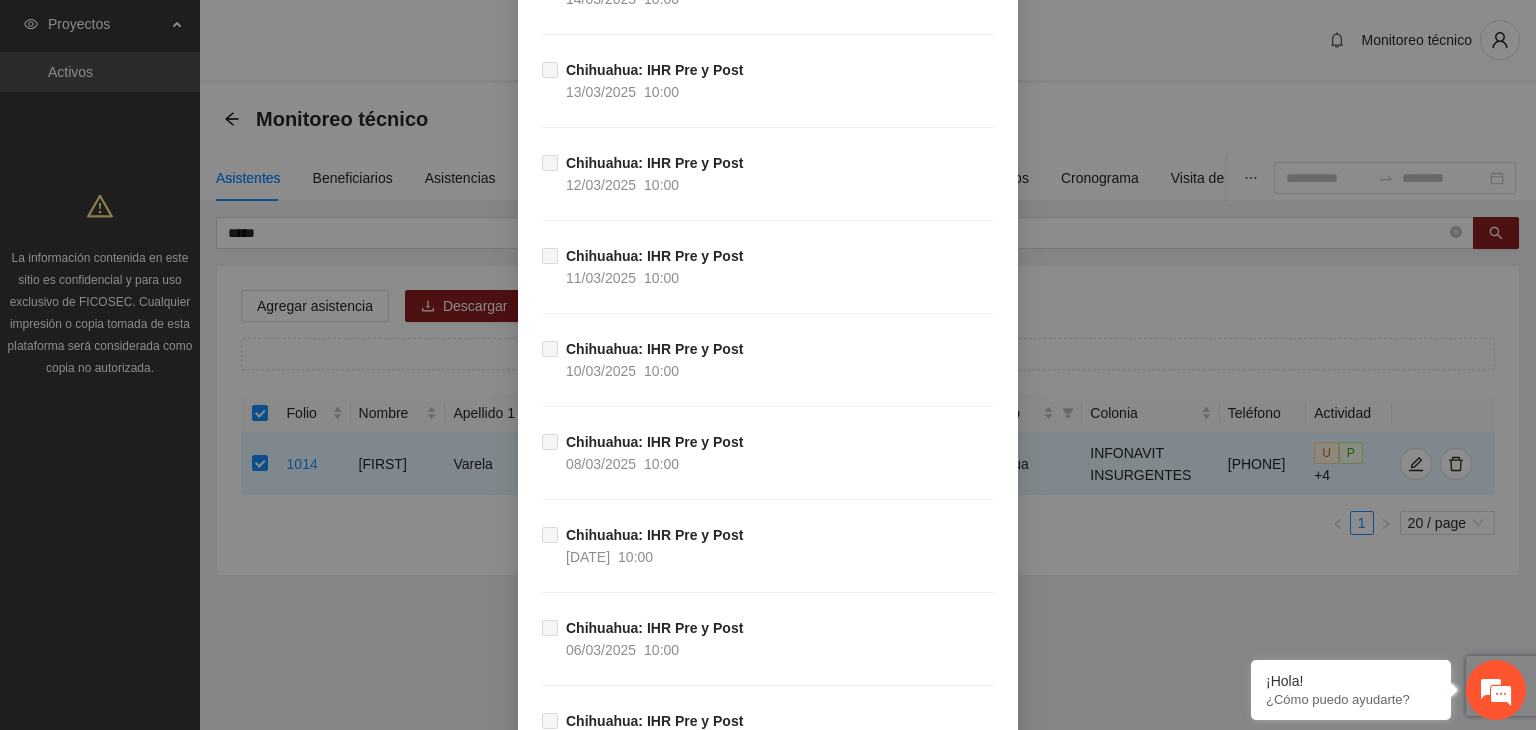 scroll, scrollTop: 21703, scrollLeft: 0, axis: vertical 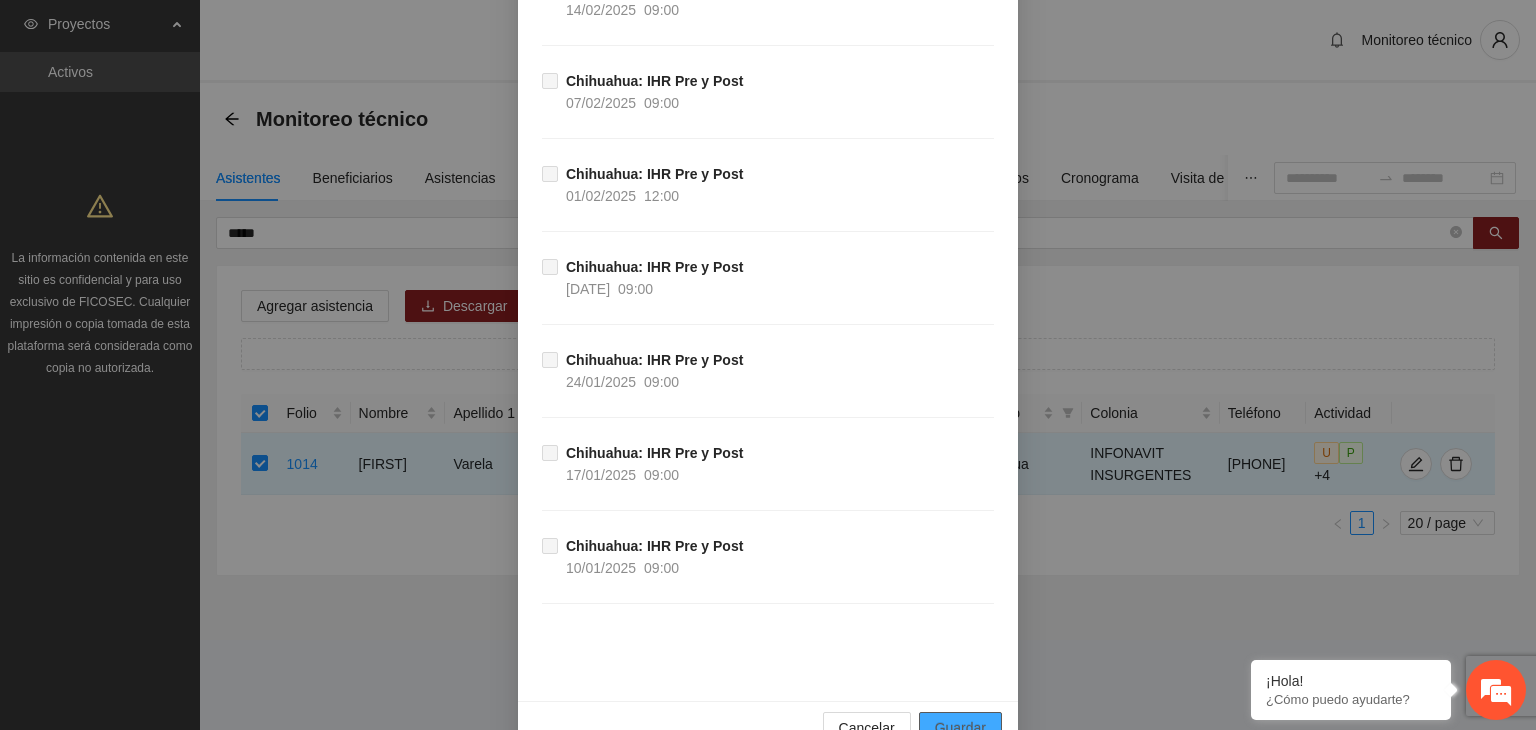 click on "Guardar" at bounding box center [960, 728] 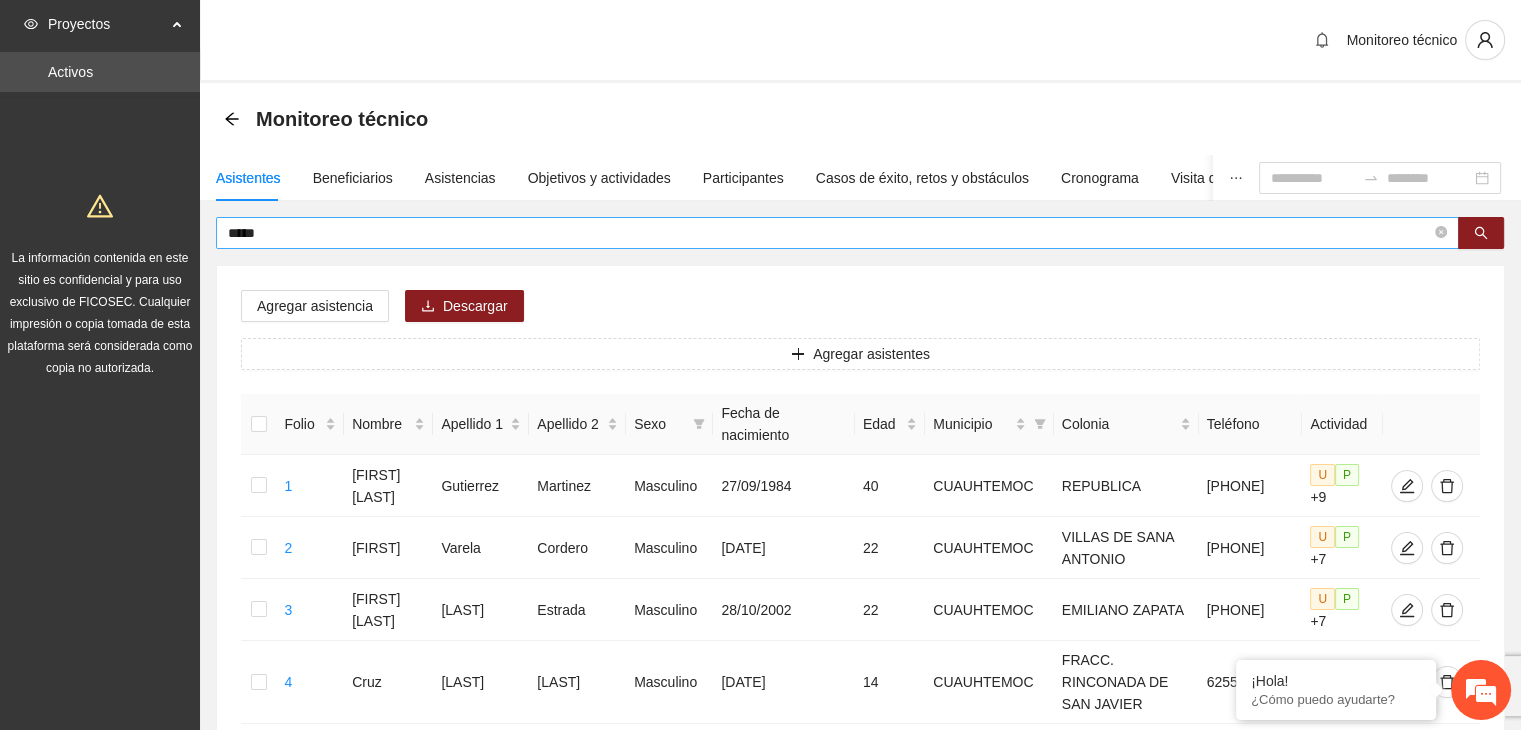 click on "*****" at bounding box center (837, 233) 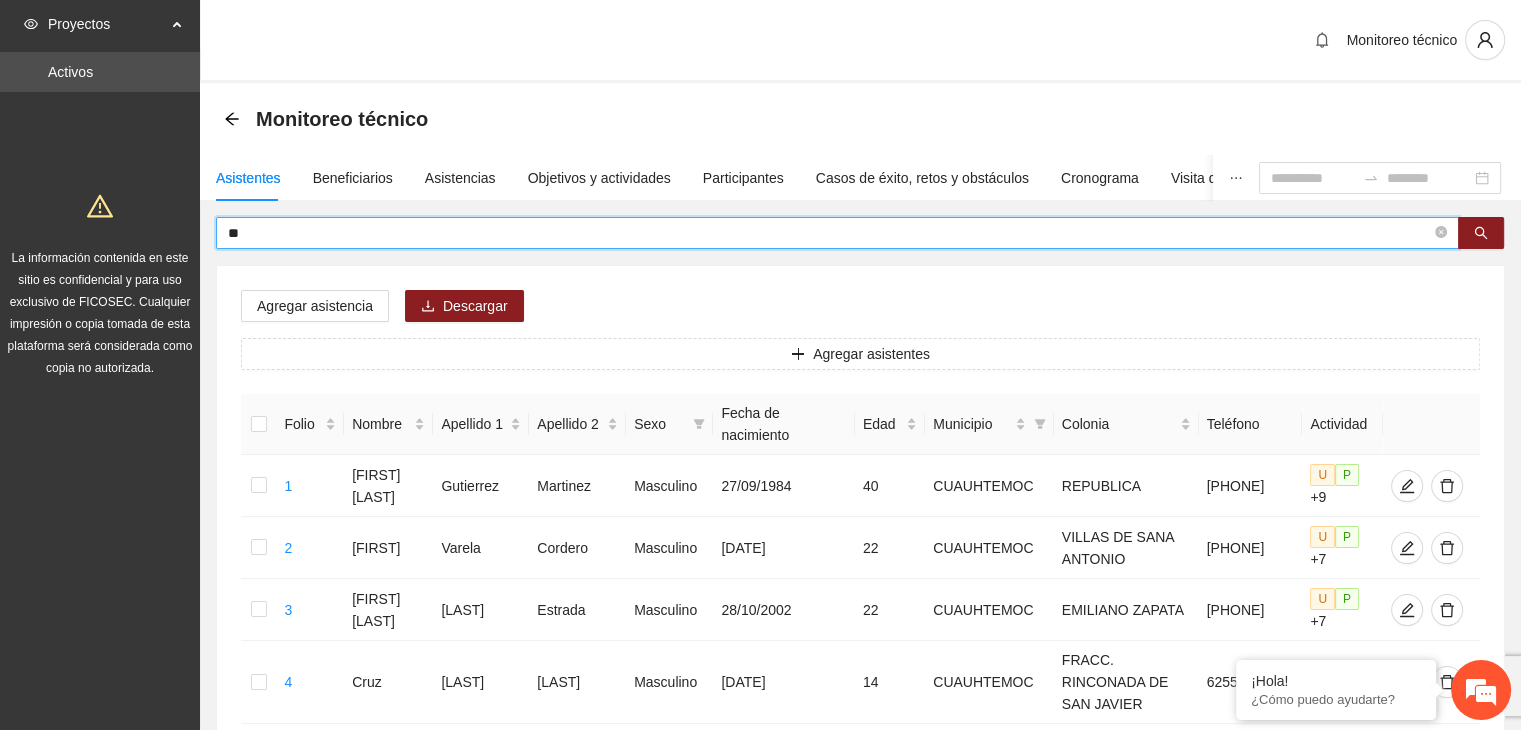 type on "*" 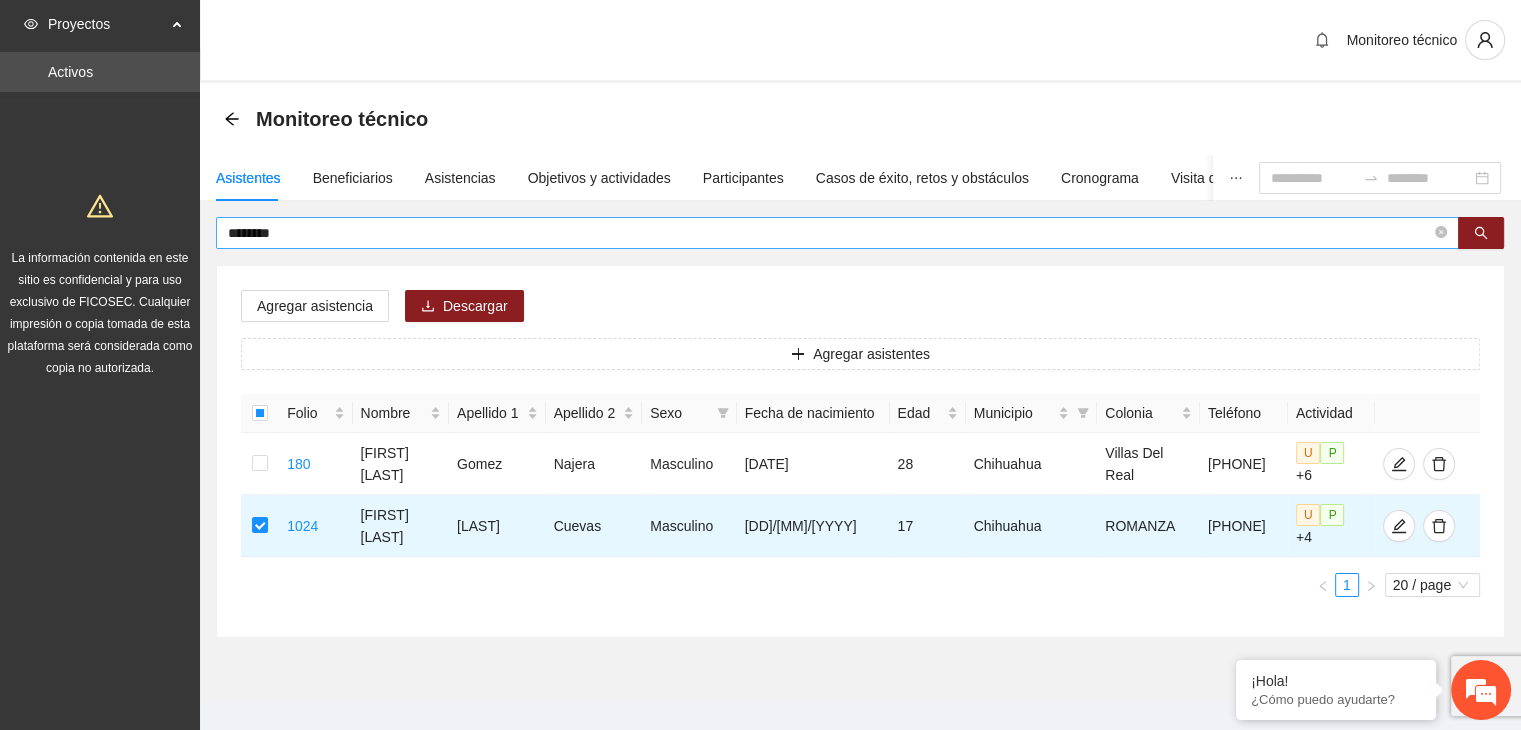 click on "********" at bounding box center (829, 233) 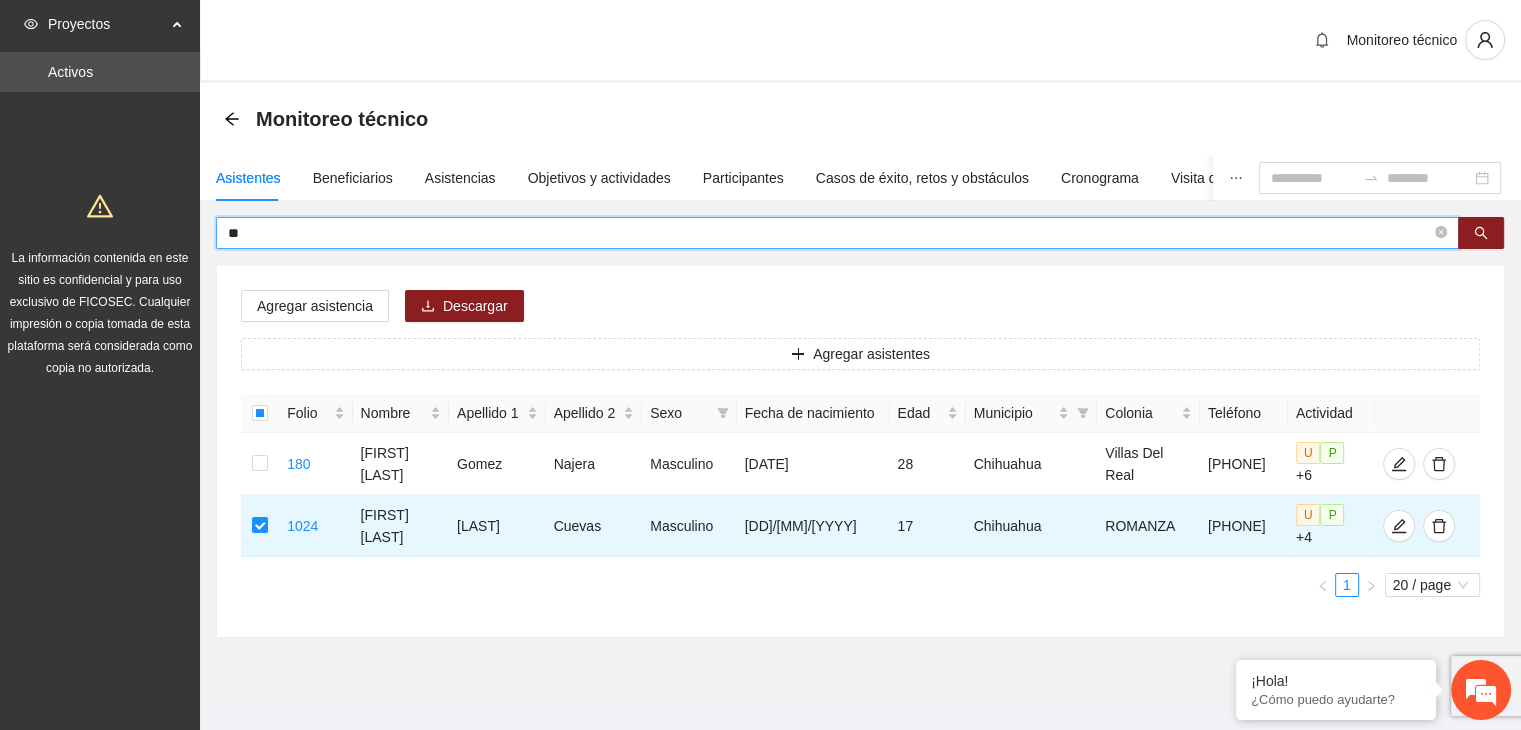 type on "*" 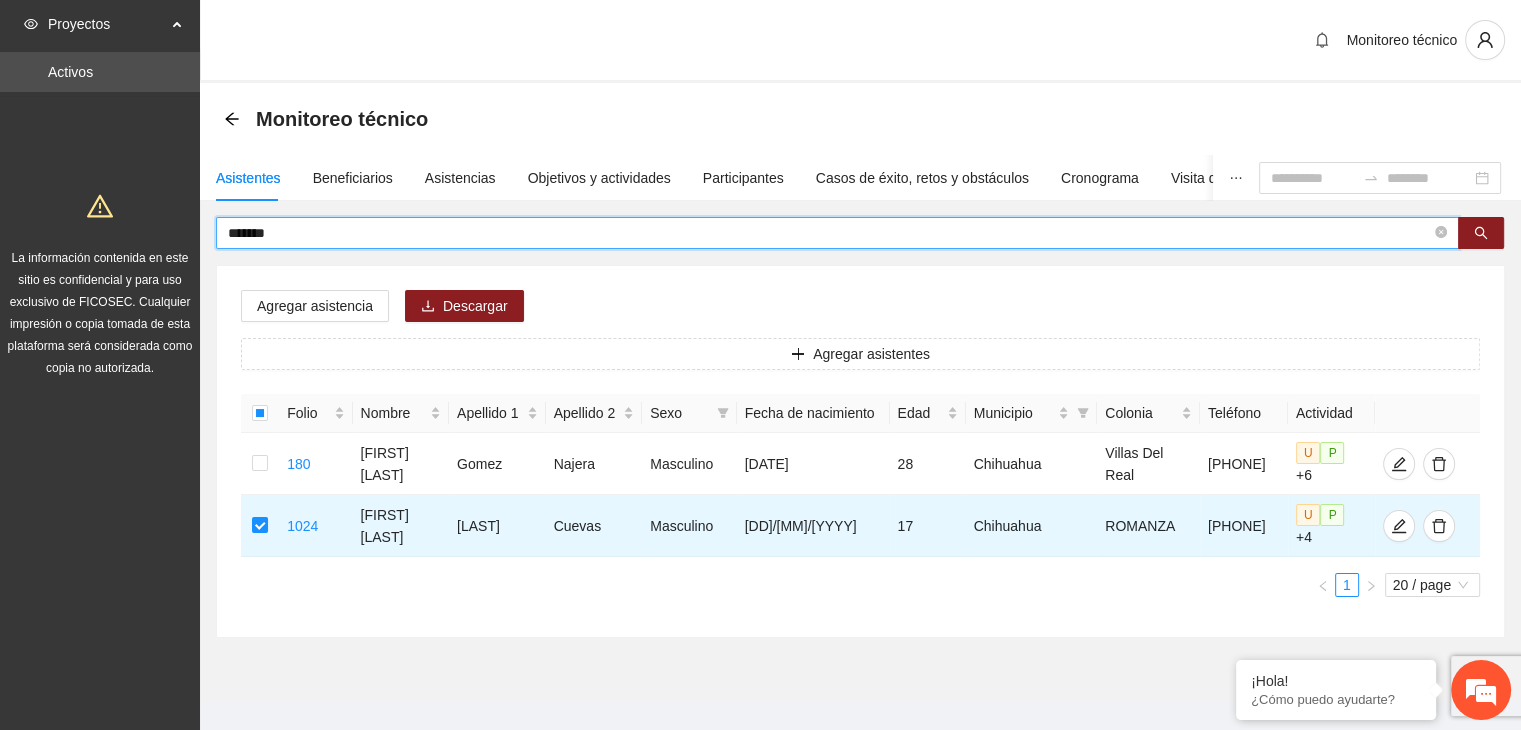 type on "*******" 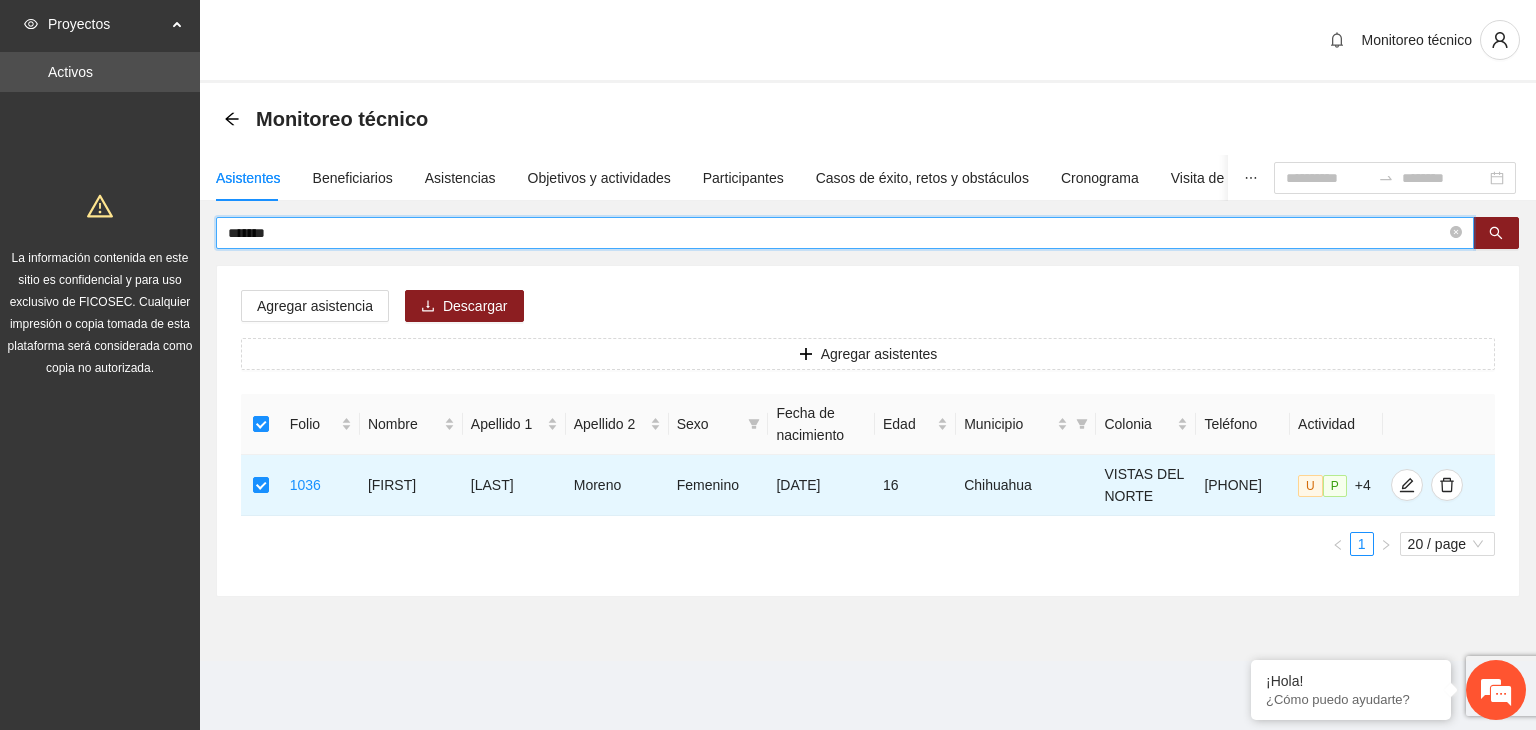 drag, startPoint x: 276, startPoint y: 226, endPoint x: 99, endPoint y: 228, distance: 177.01129 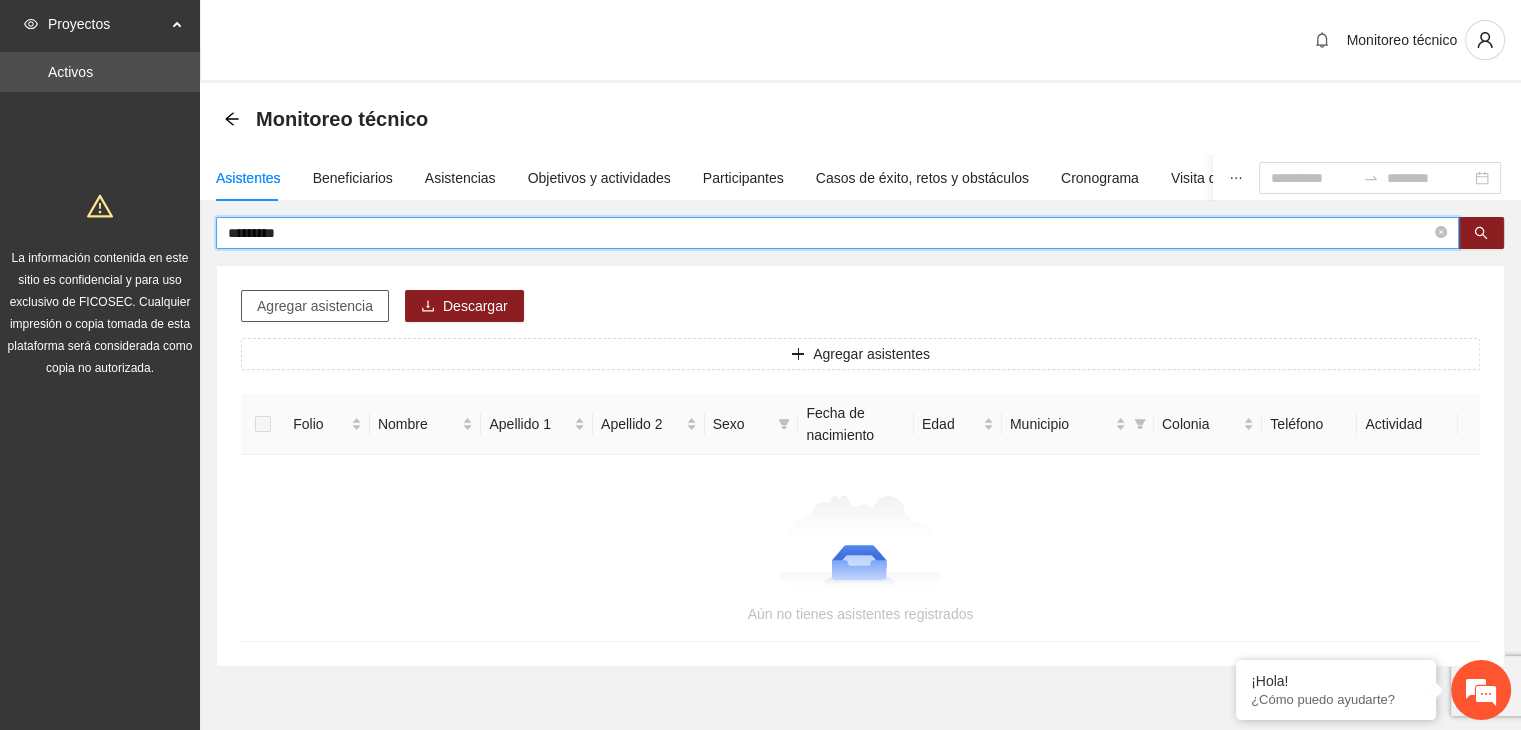 type on "*********" 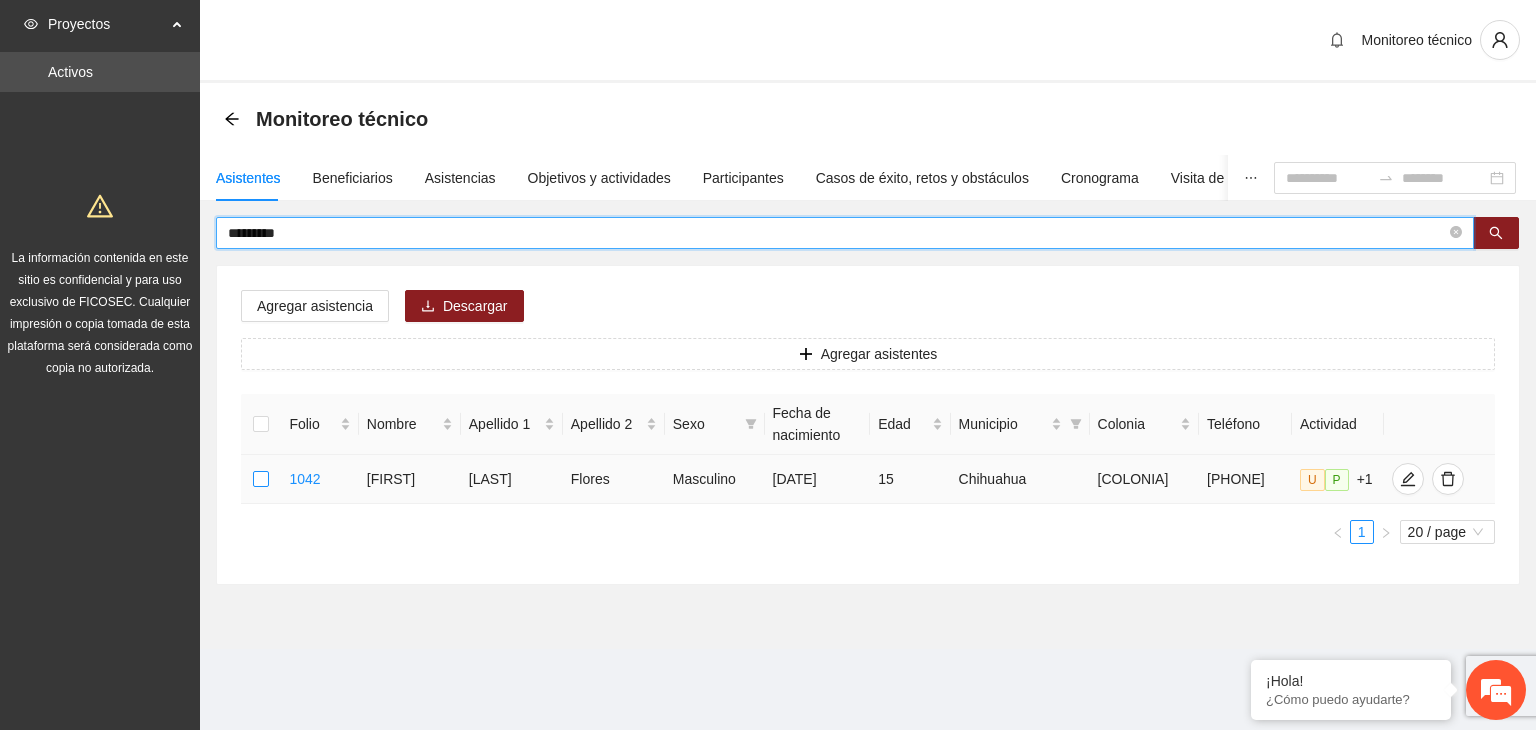 click at bounding box center (261, 479) 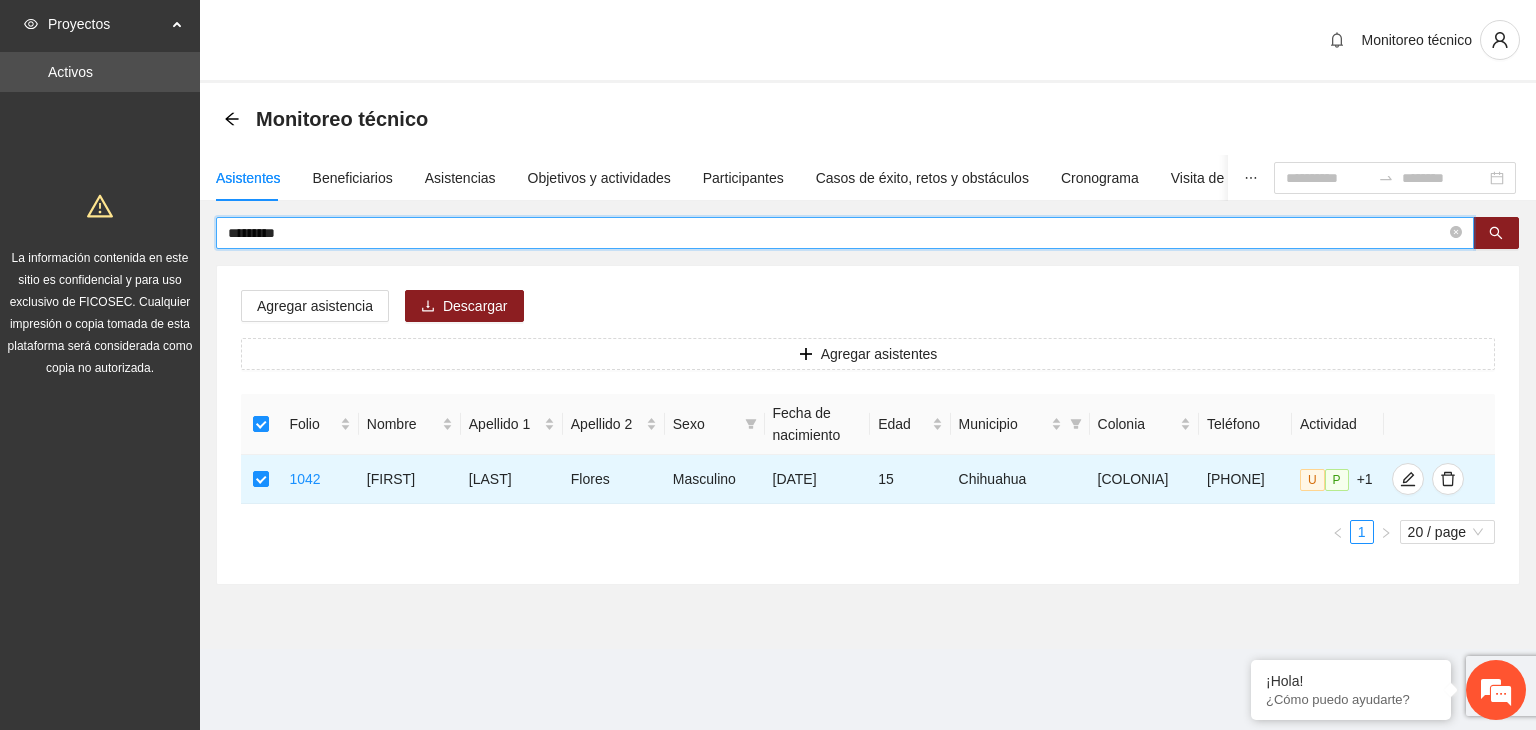 drag, startPoint x: 309, startPoint y: 224, endPoint x: 213, endPoint y: 214, distance: 96.519424 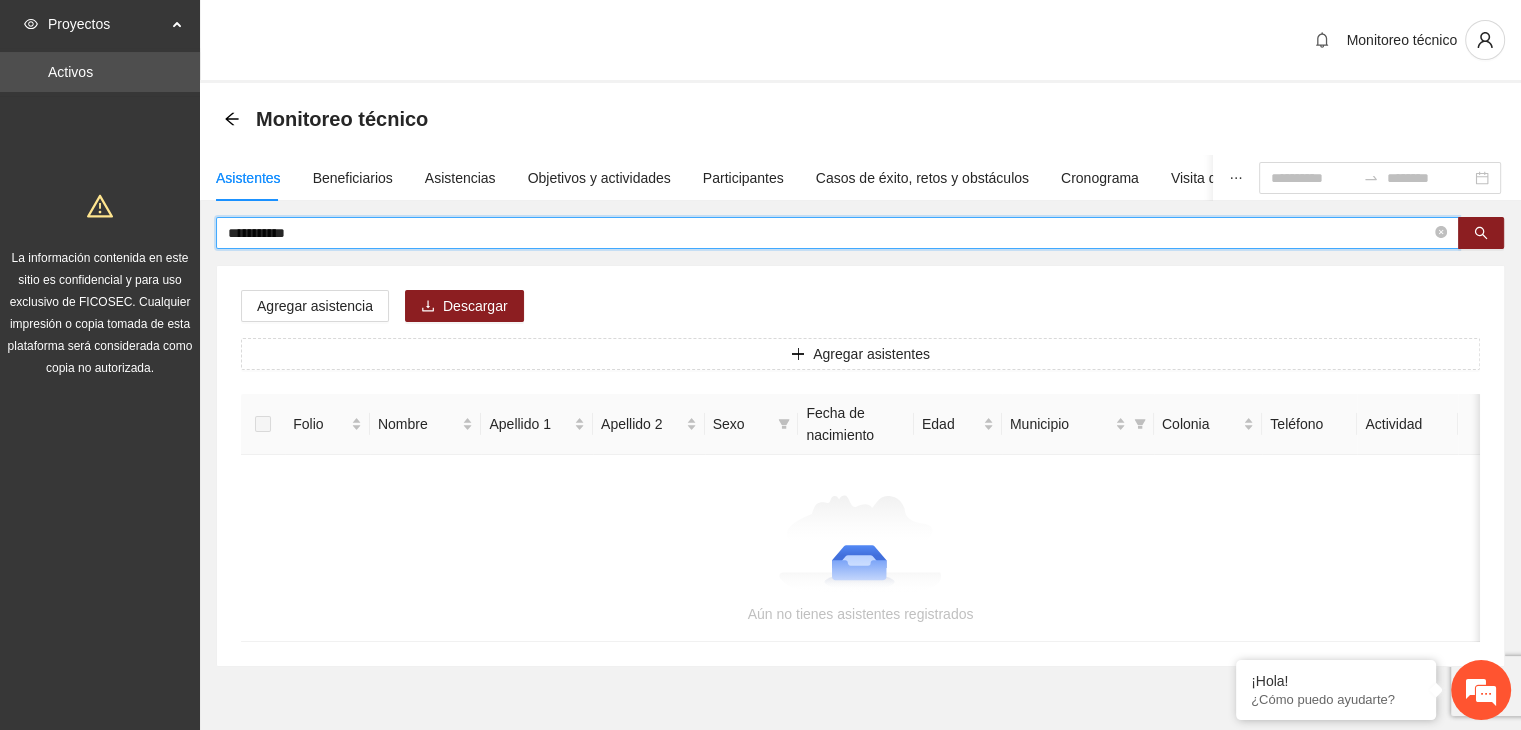 click on "**********" at bounding box center [829, 233] 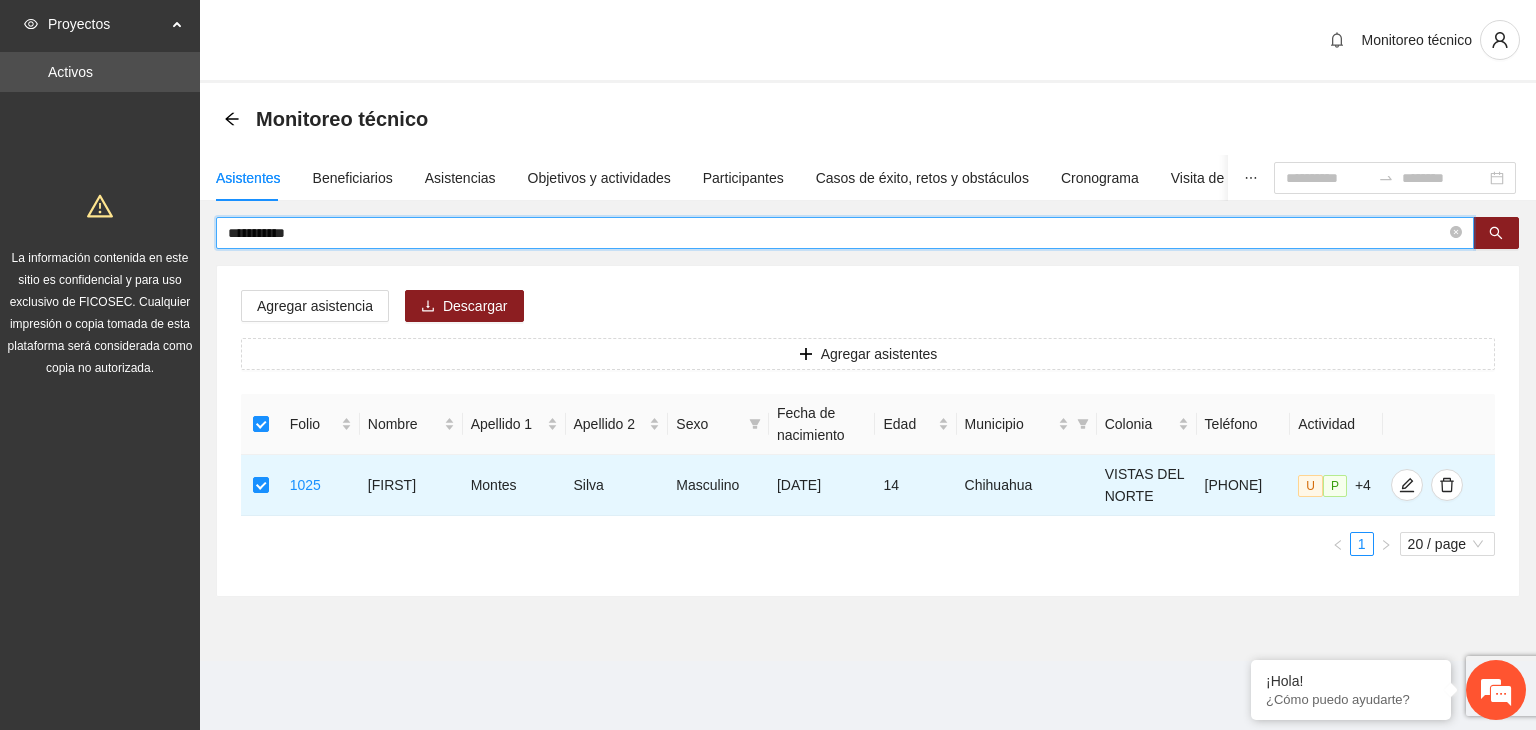 drag, startPoint x: 308, startPoint y: 233, endPoint x: 196, endPoint y: 212, distance: 113.951744 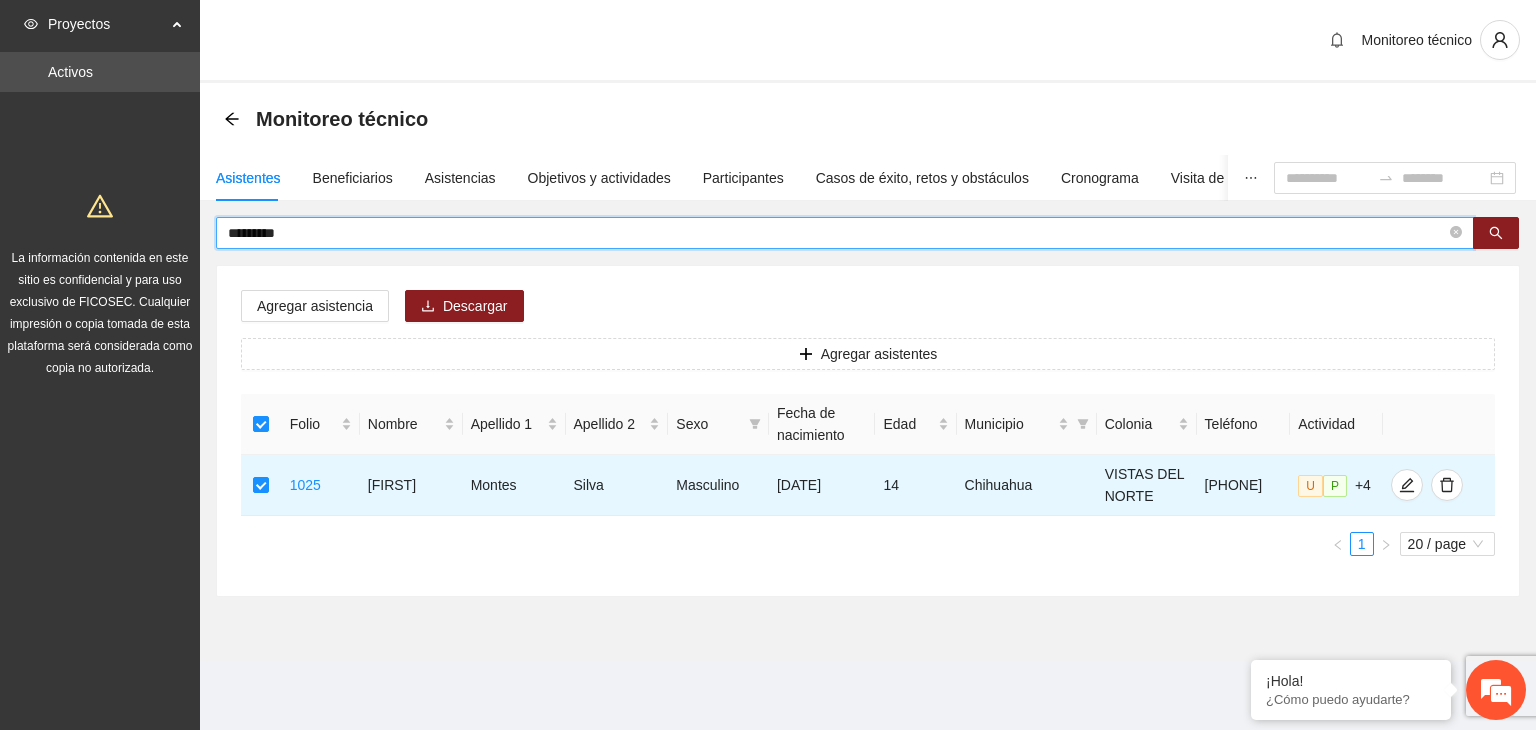 type on "*********" 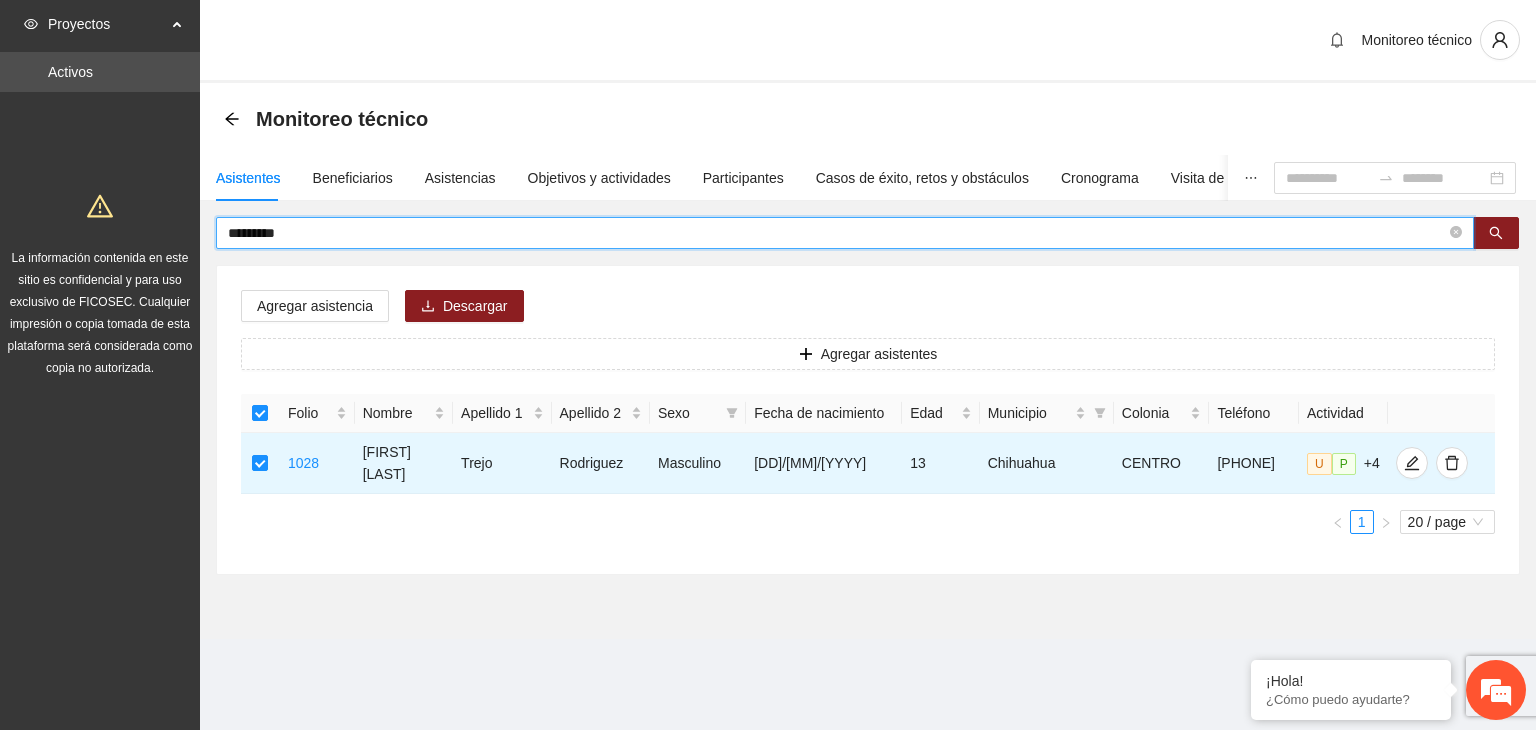 drag, startPoint x: 285, startPoint y: 232, endPoint x: 185, endPoint y: 227, distance: 100.12492 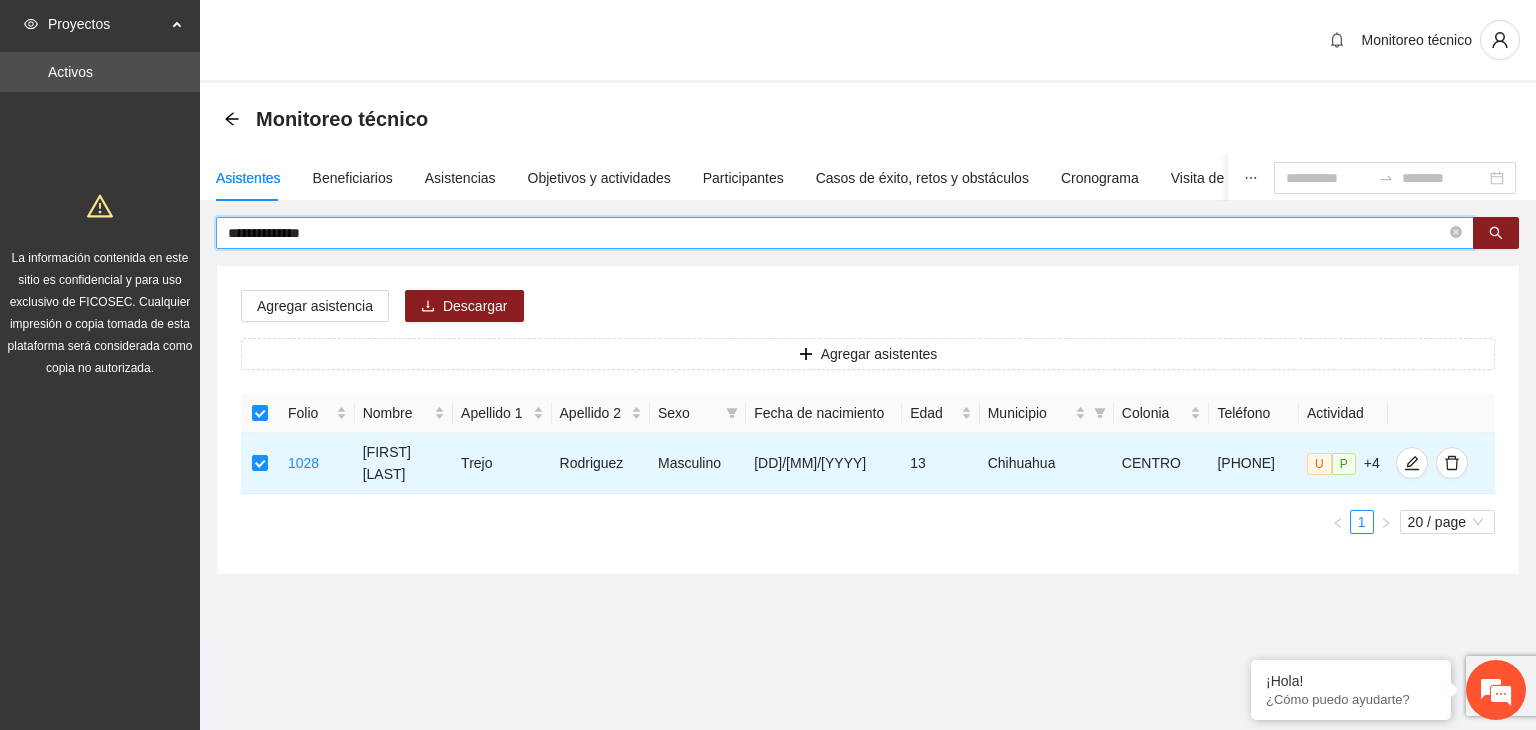 type on "**********" 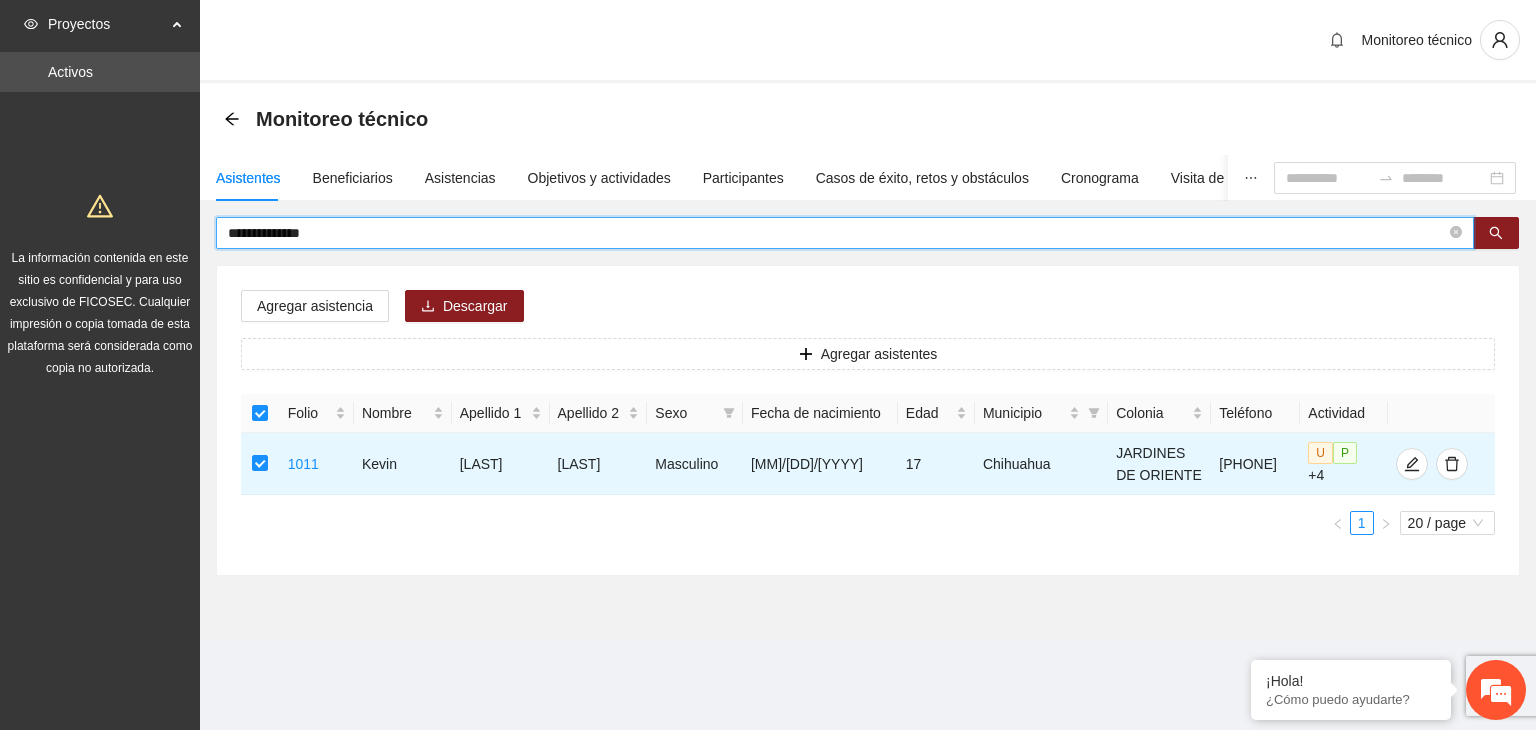 drag, startPoint x: 316, startPoint y: 233, endPoint x: 180, endPoint y: 225, distance: 136.23509 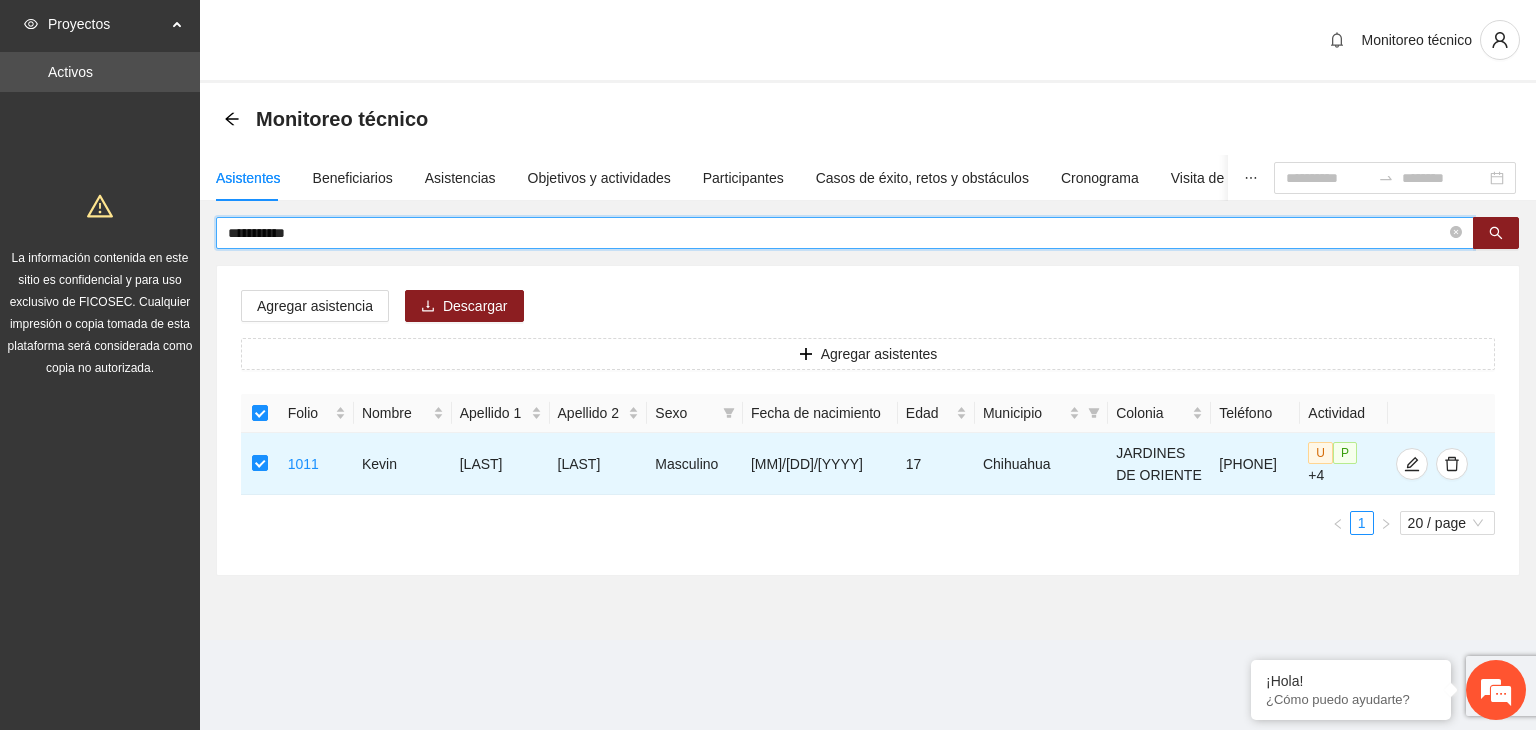 type on "**********" 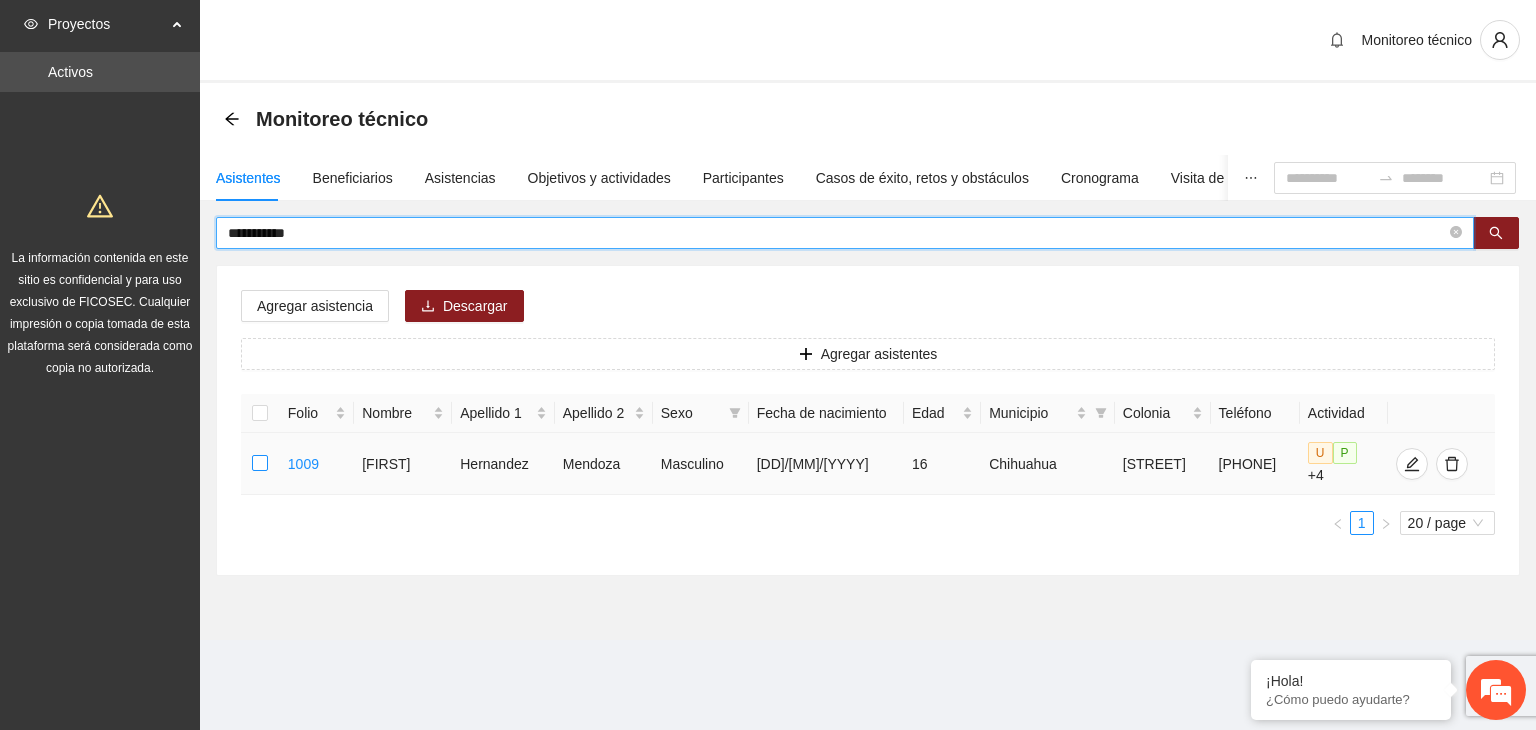 click at bounding box center (260, 464) 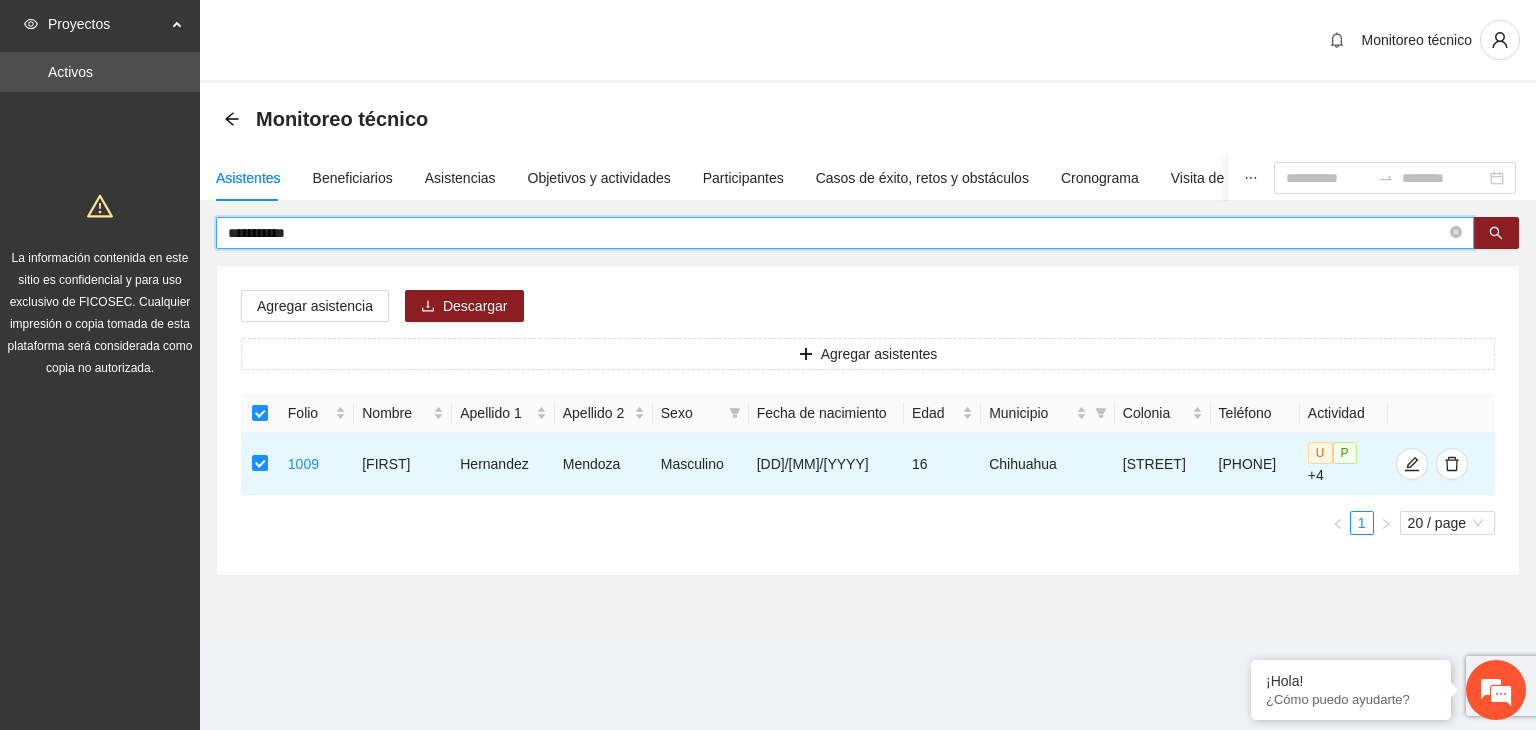 drag, startPoint x: 316, startPoint y: 237, endPoint x: 63, endPoint y: 221, distance: 253.50542 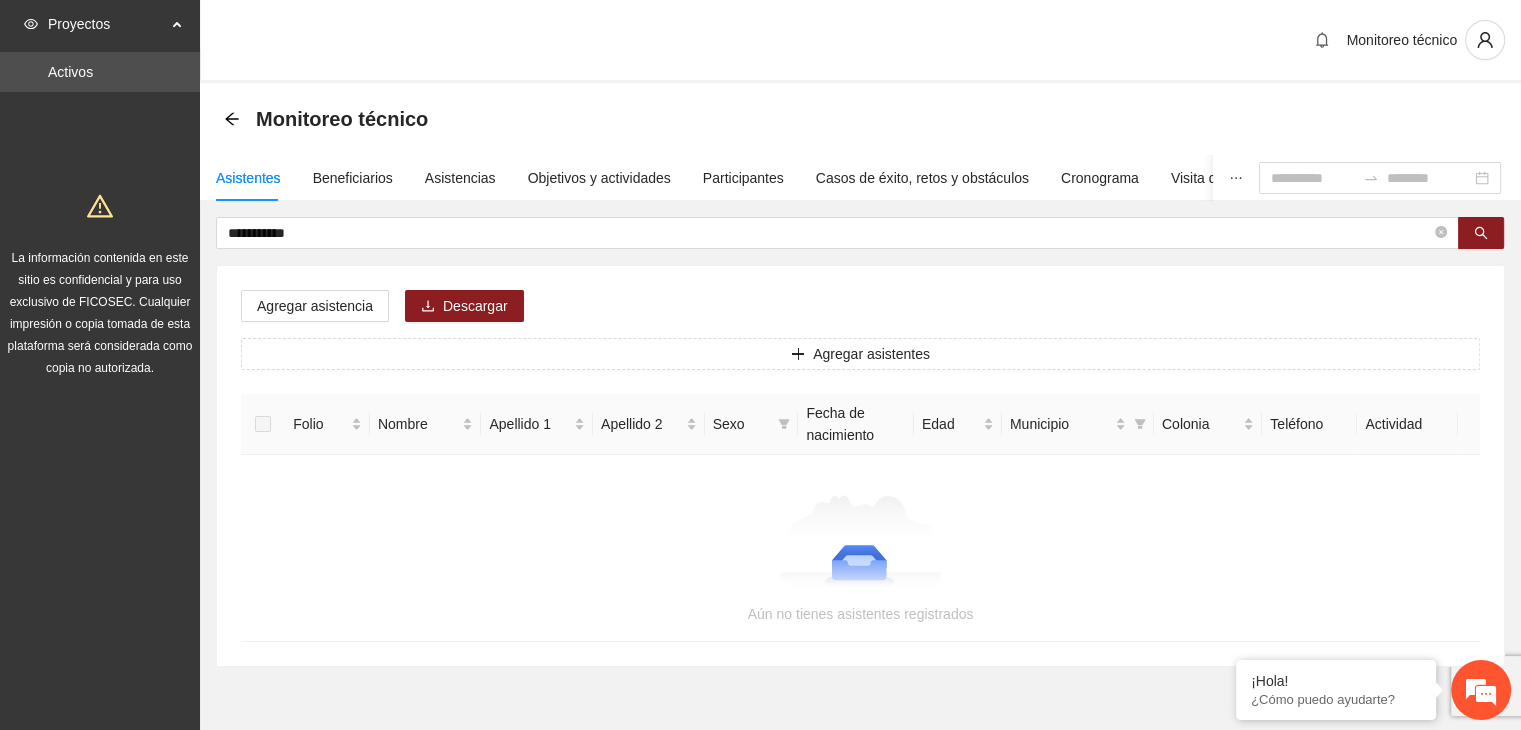 click on "**********" at bounding box center [860, 442] 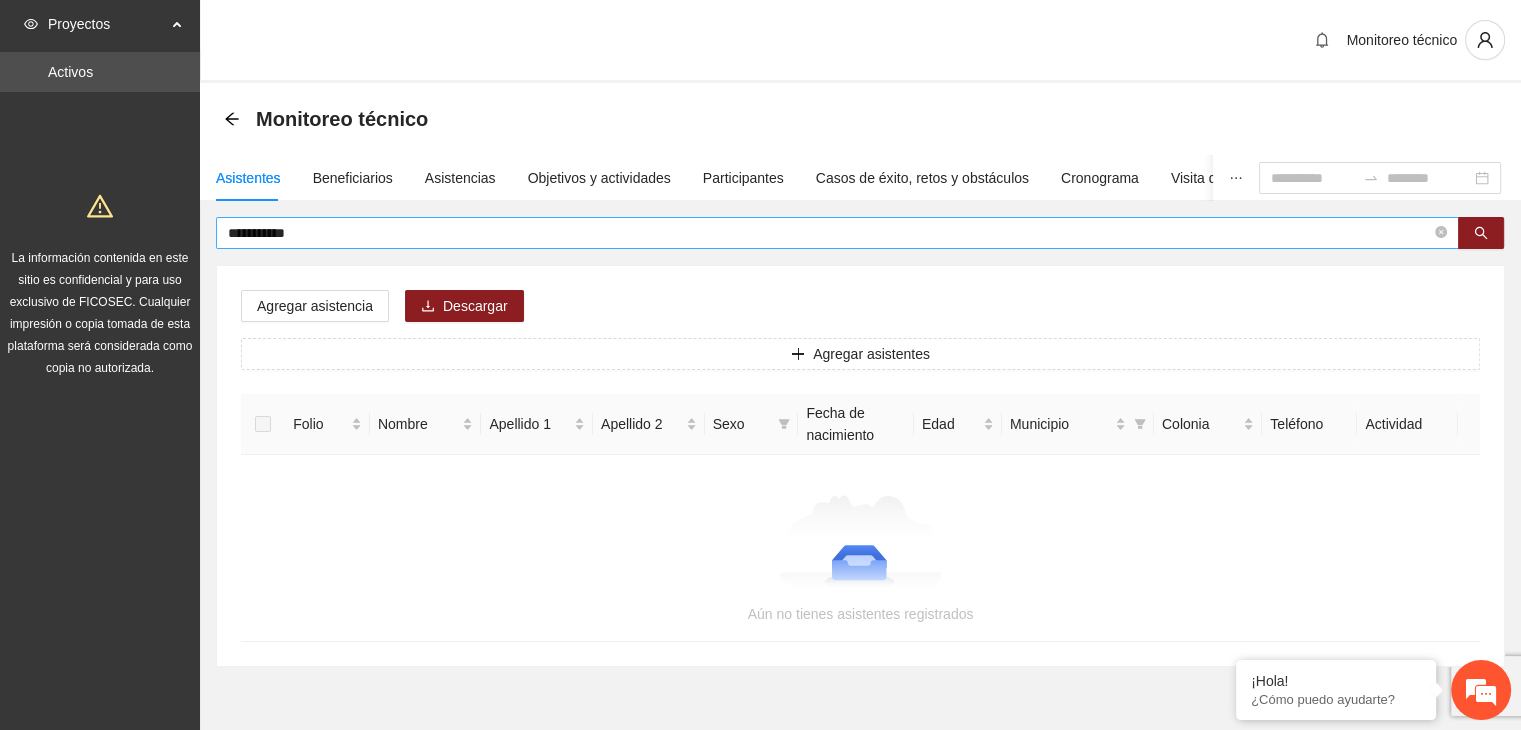 click on "**********" at bounding box center (829, 233) 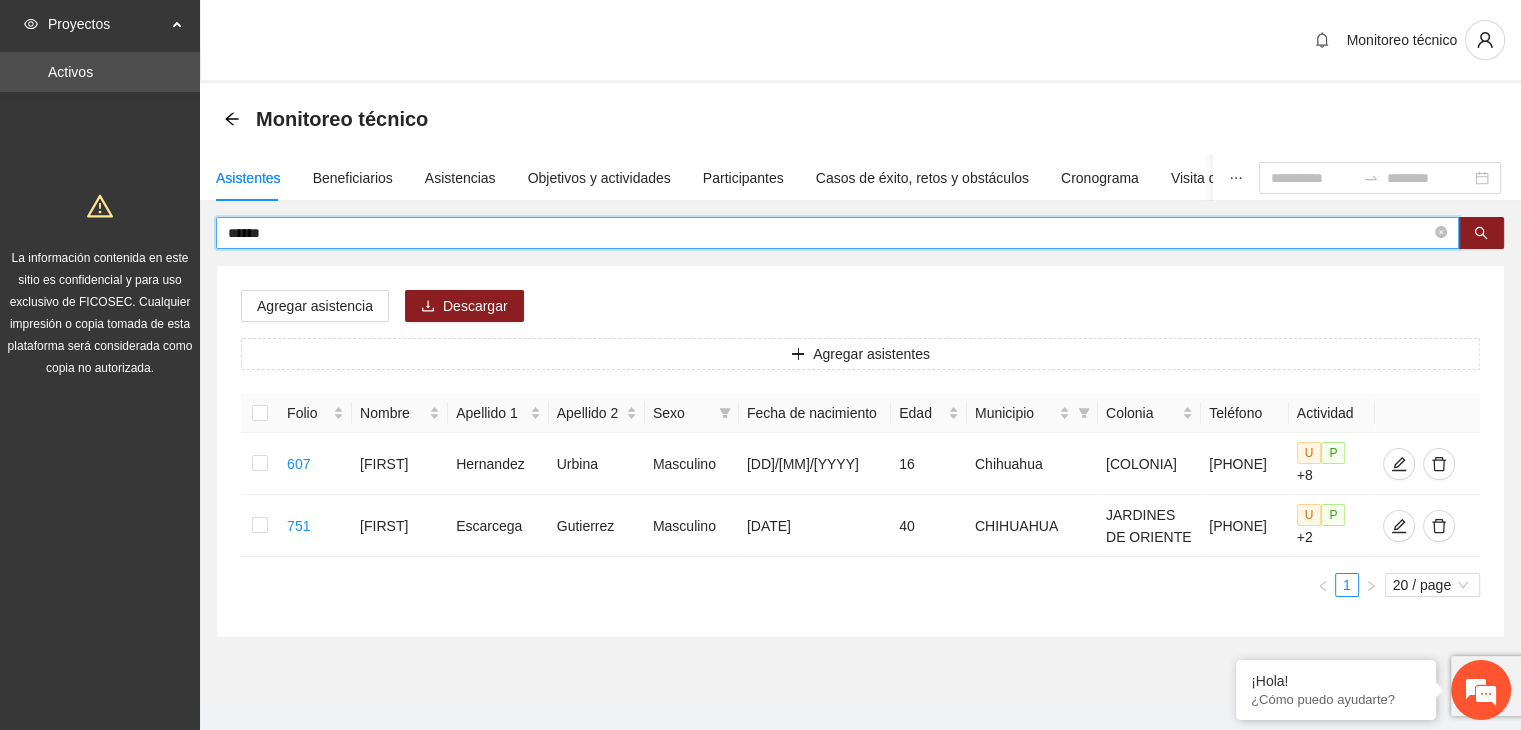 drag, startPoint x: 274, startPoint y: 232, endPoint x: 123, endPoint y: 245, distance: 151.55856 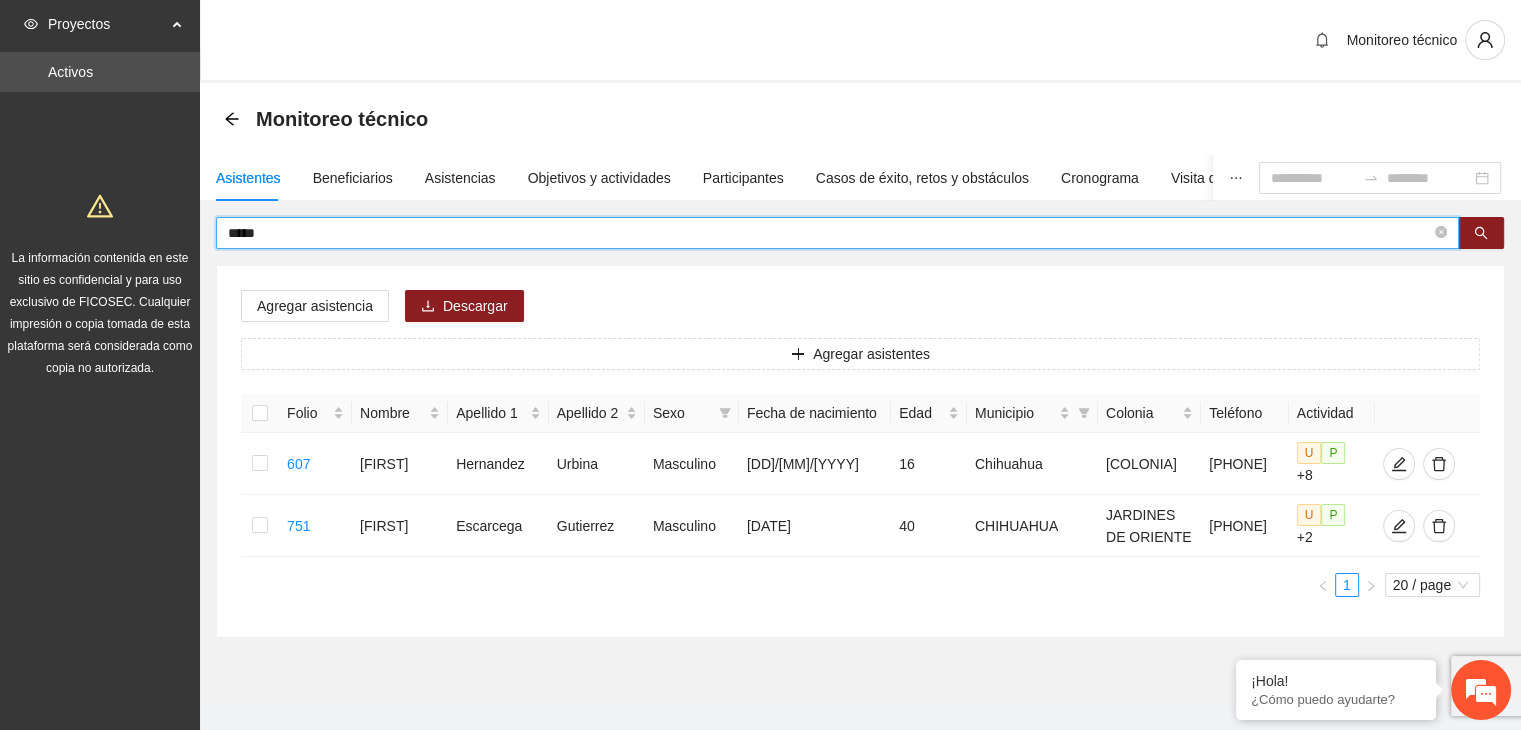 type on "*****" 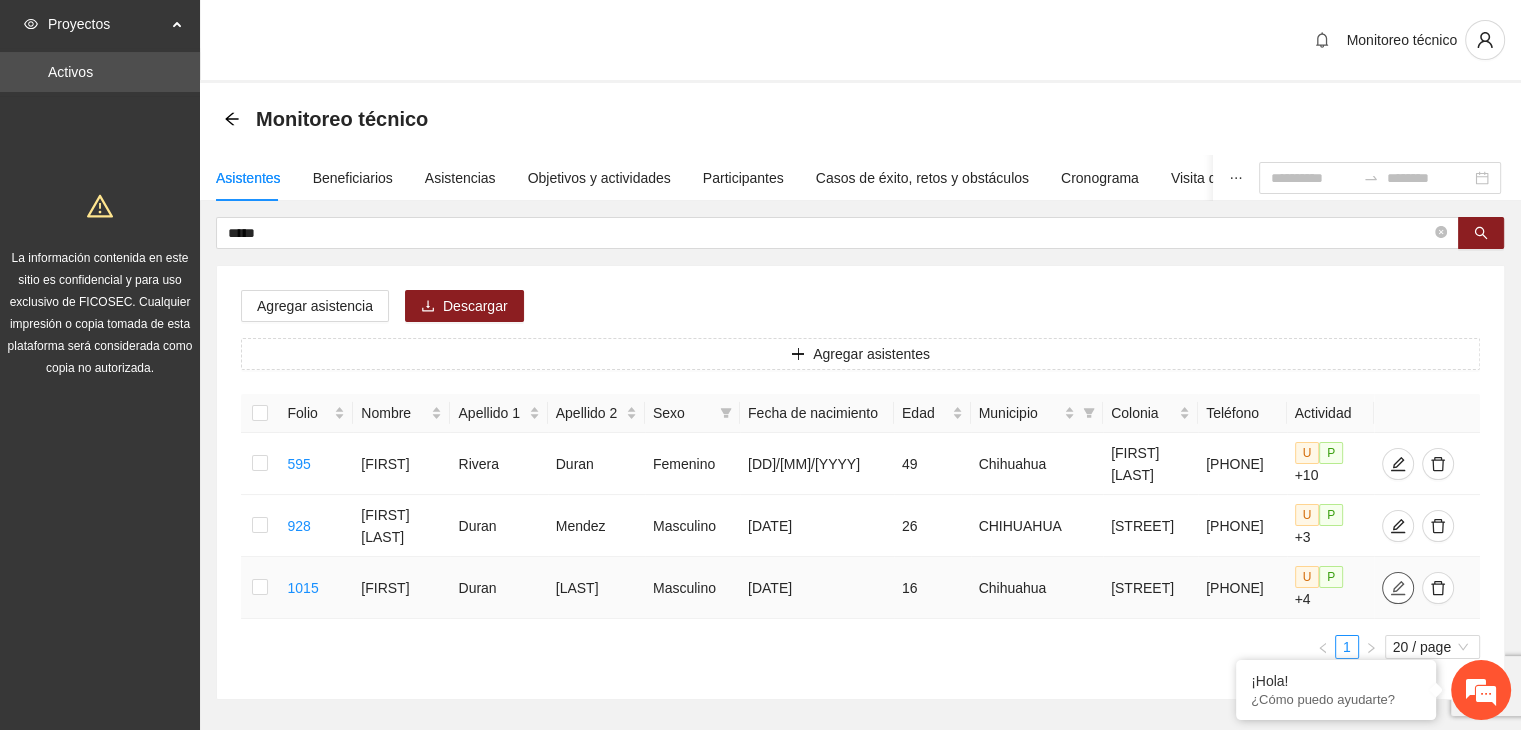 click at bounding box center [1398, 588] 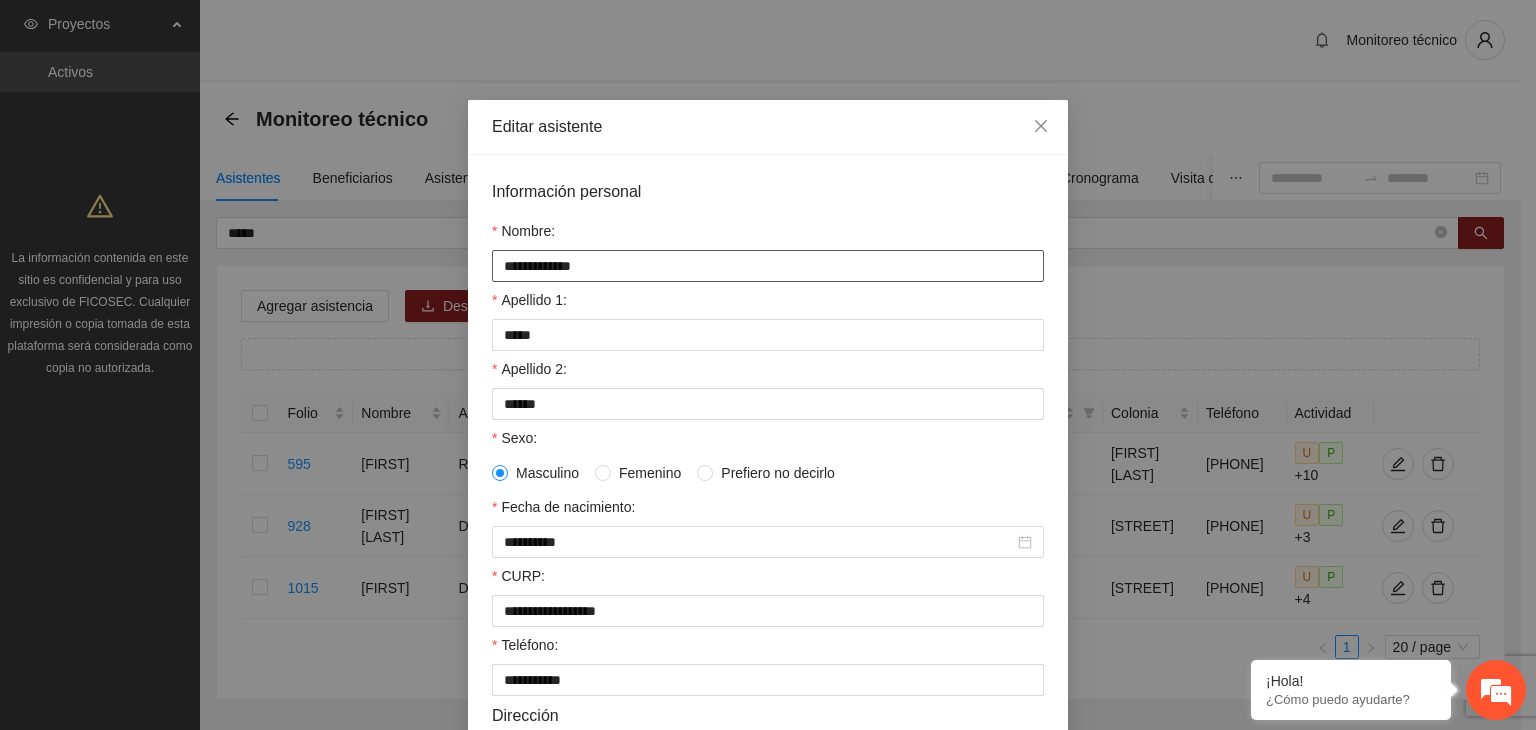 click on "**********" at bounding box center (768, 266) 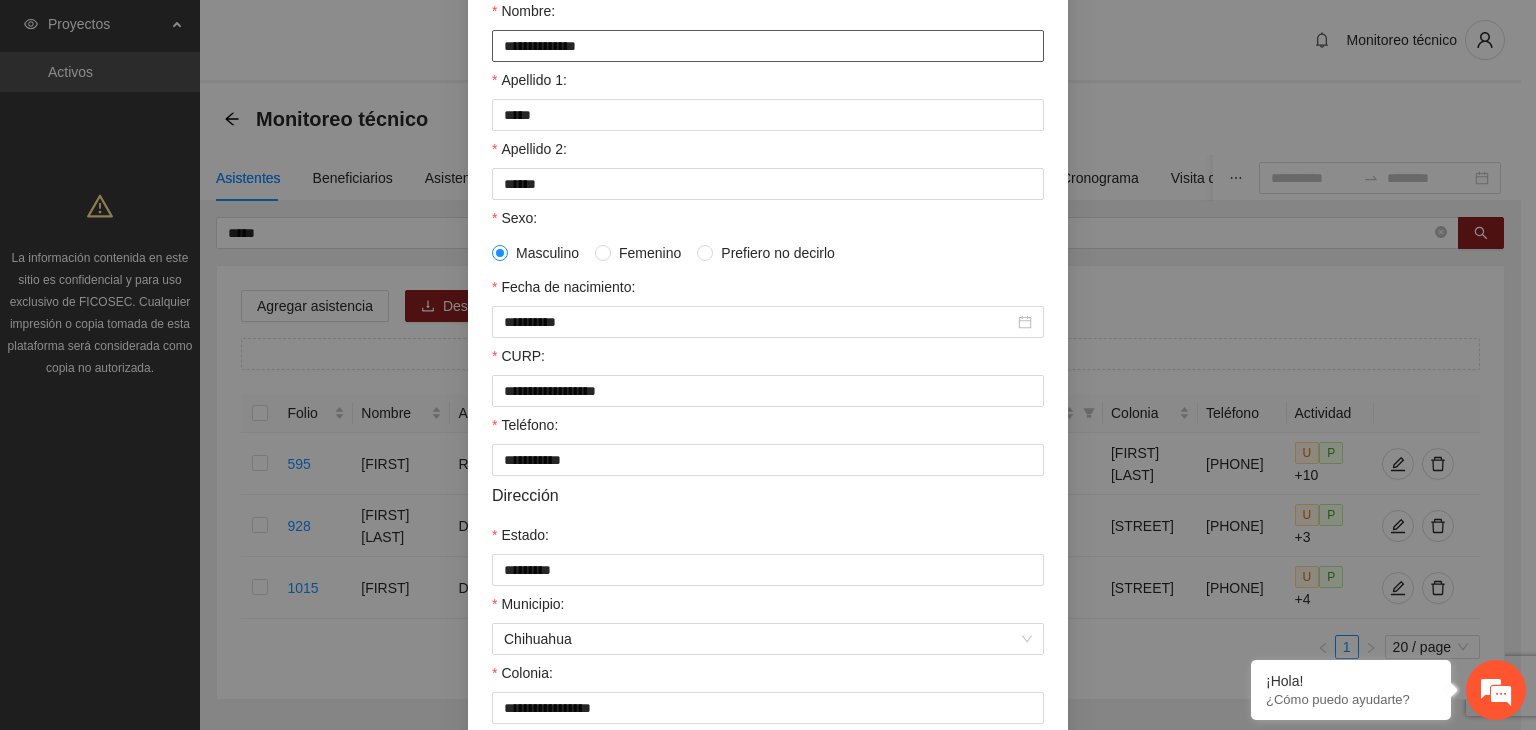scroll, scrollTop: 441, scrollLeft: 0, axis: vertical 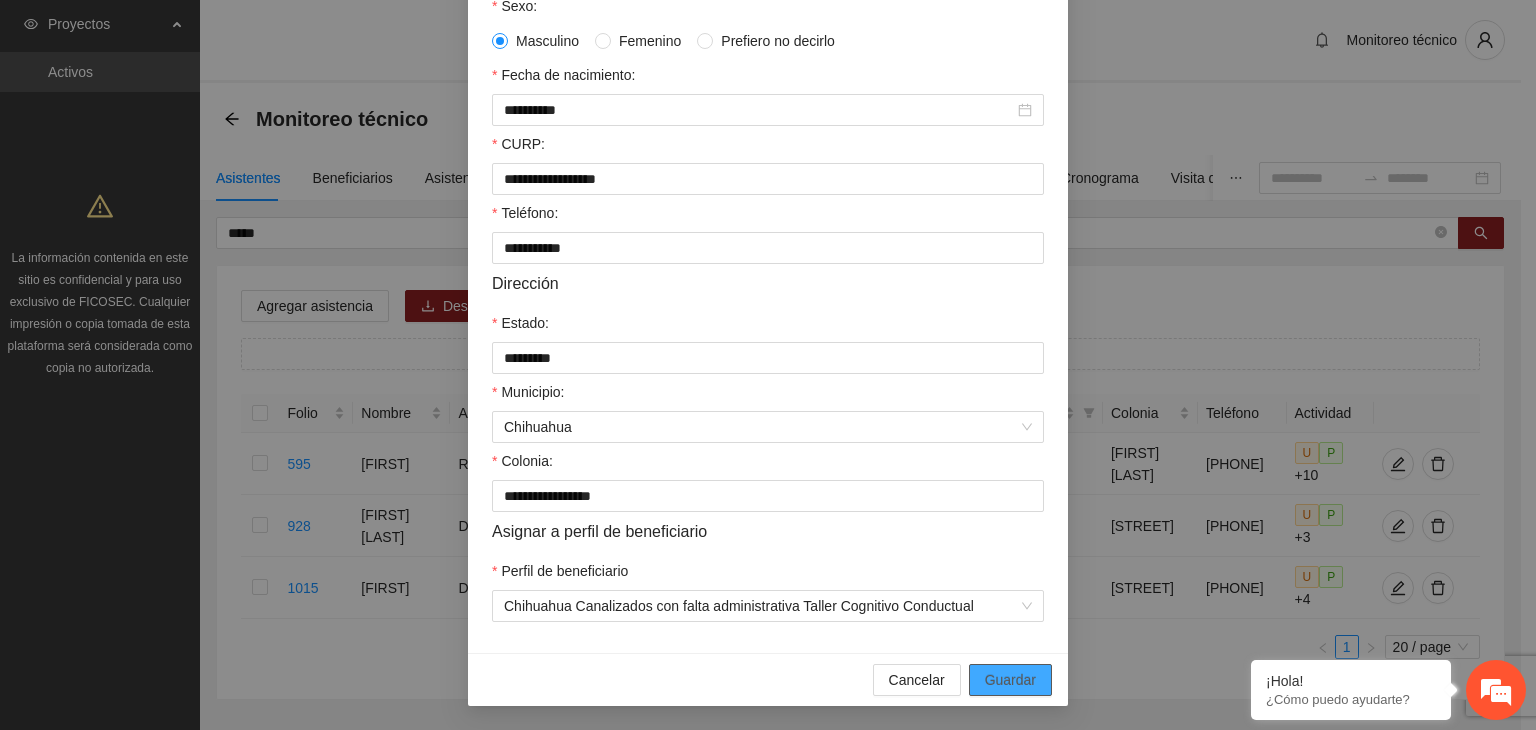 type on "**********" 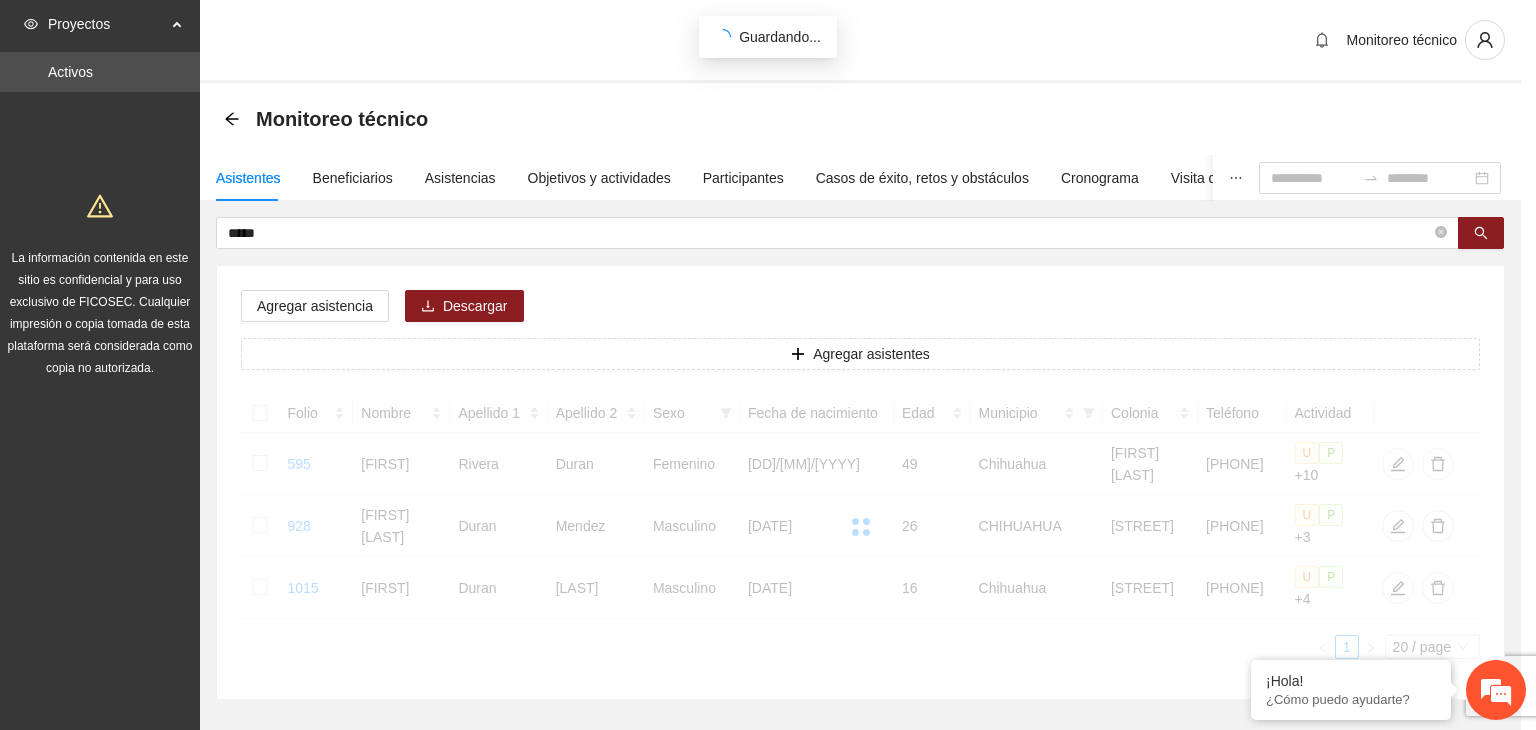 scroll, scrollTop: 341, scrollLeft: 0, axis: vertical 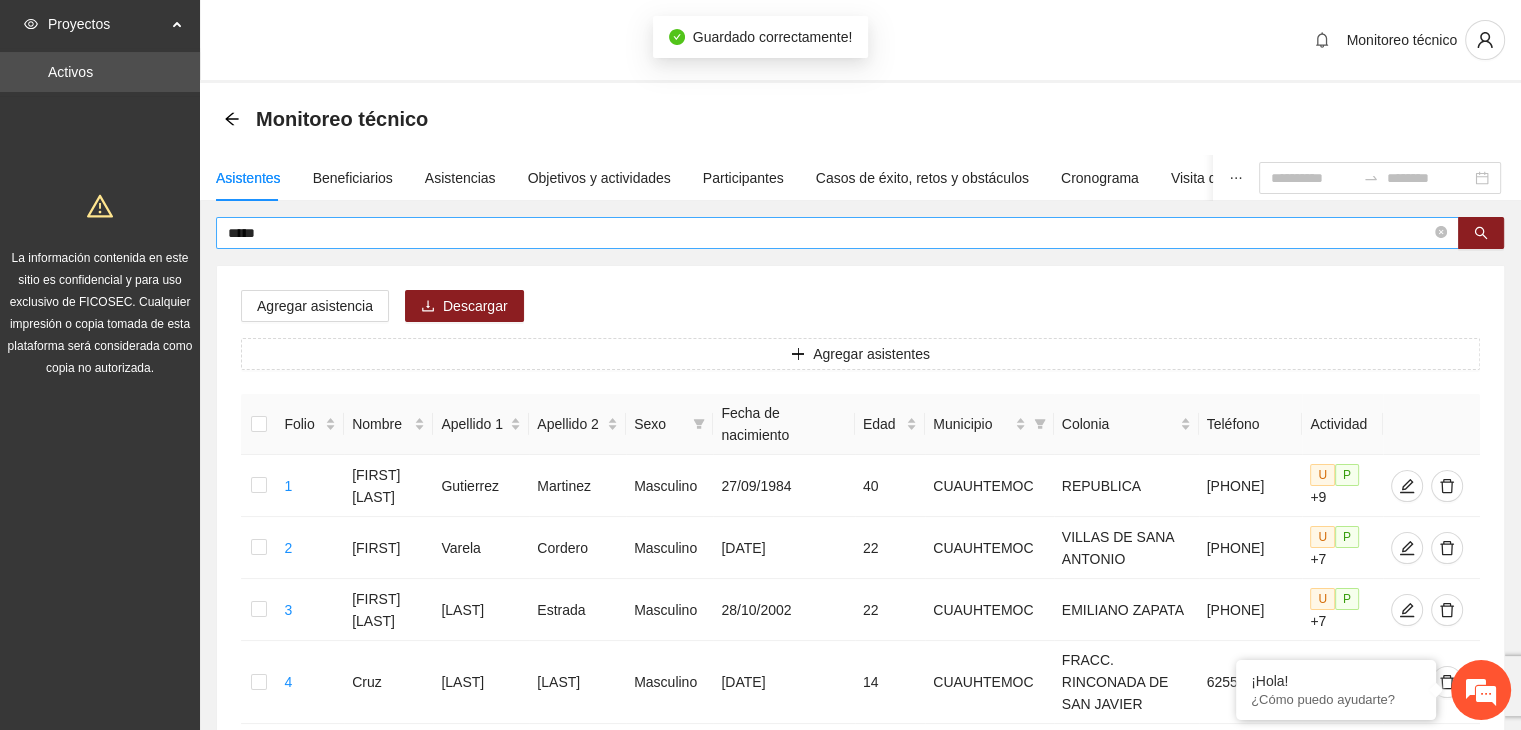 click on "*****" at bounding box center (829, 233) 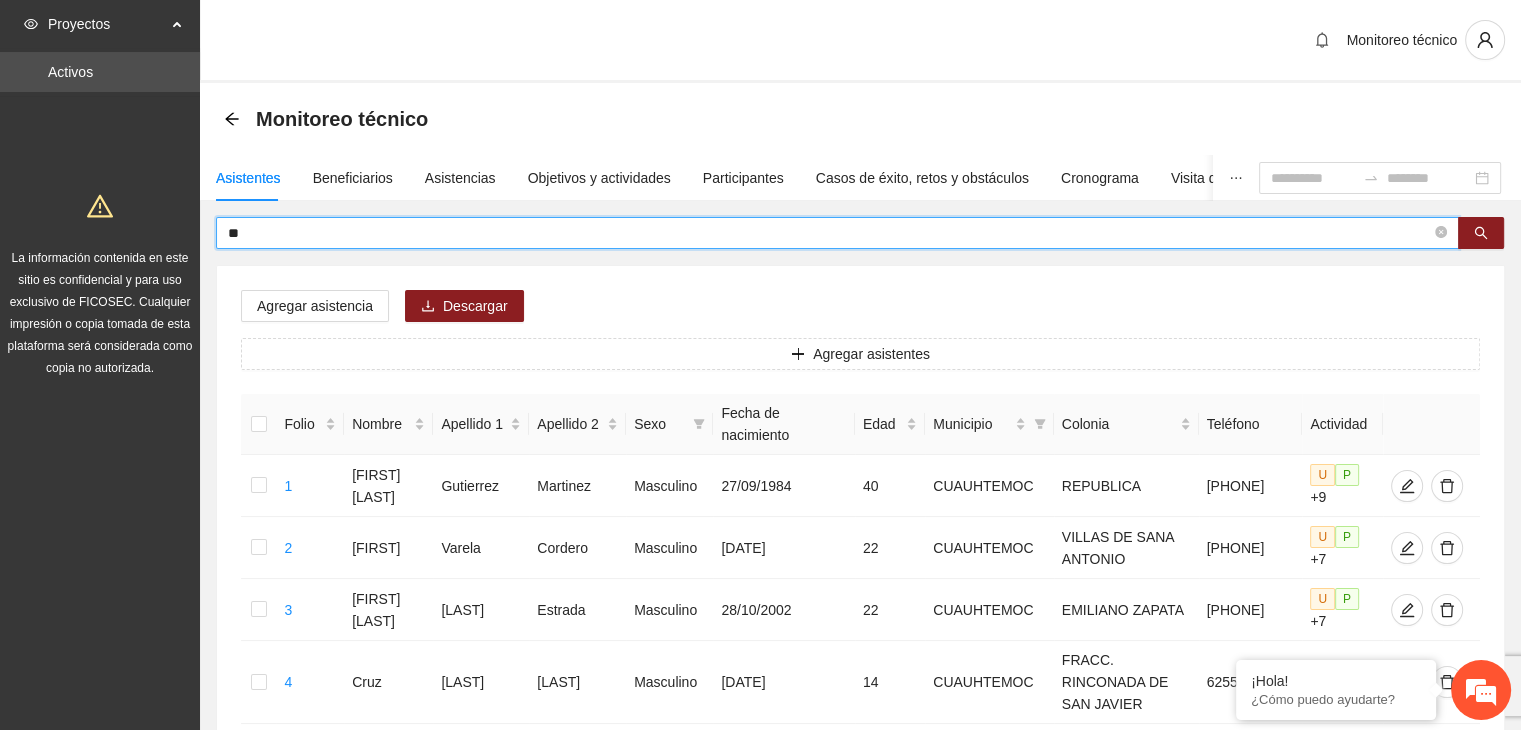type on "*" 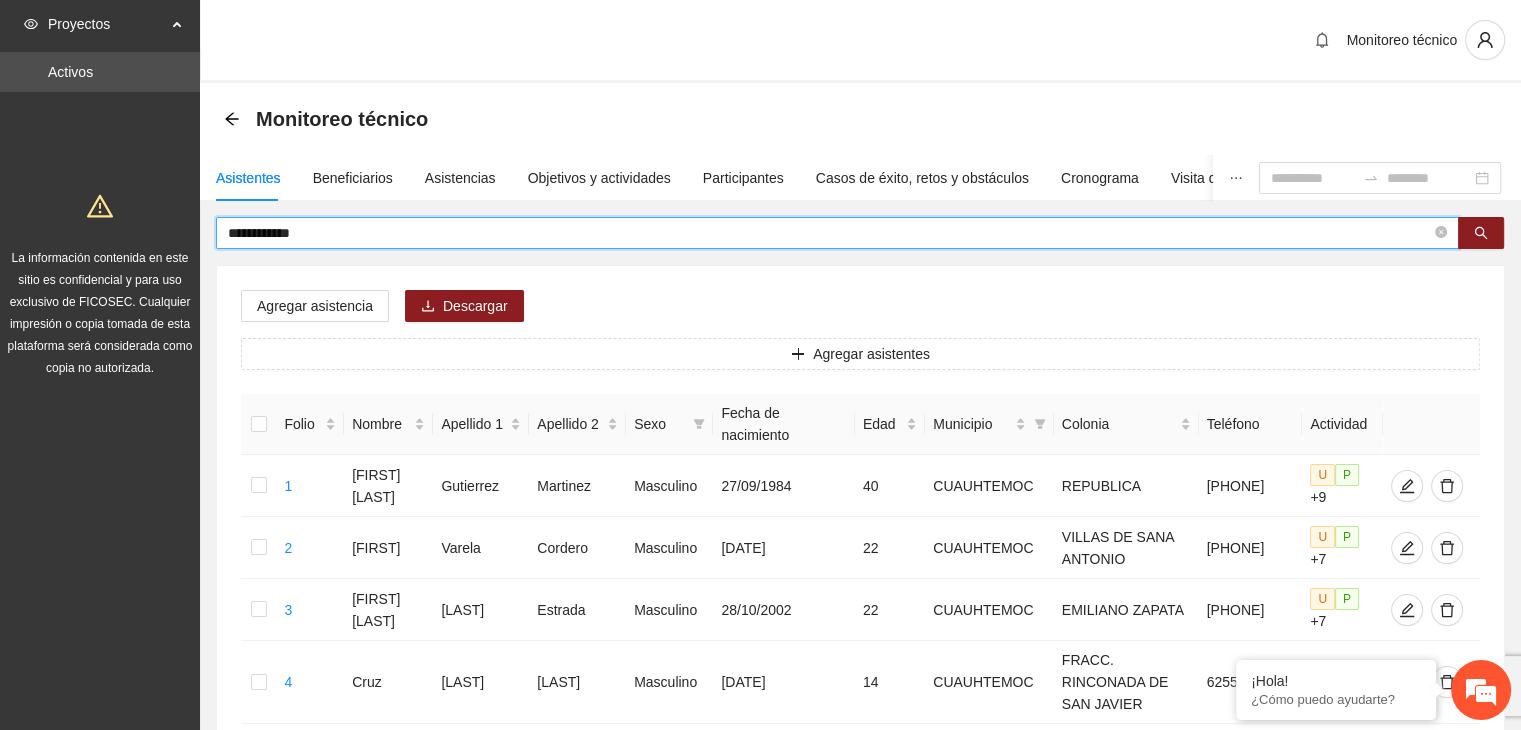 type on "**********" 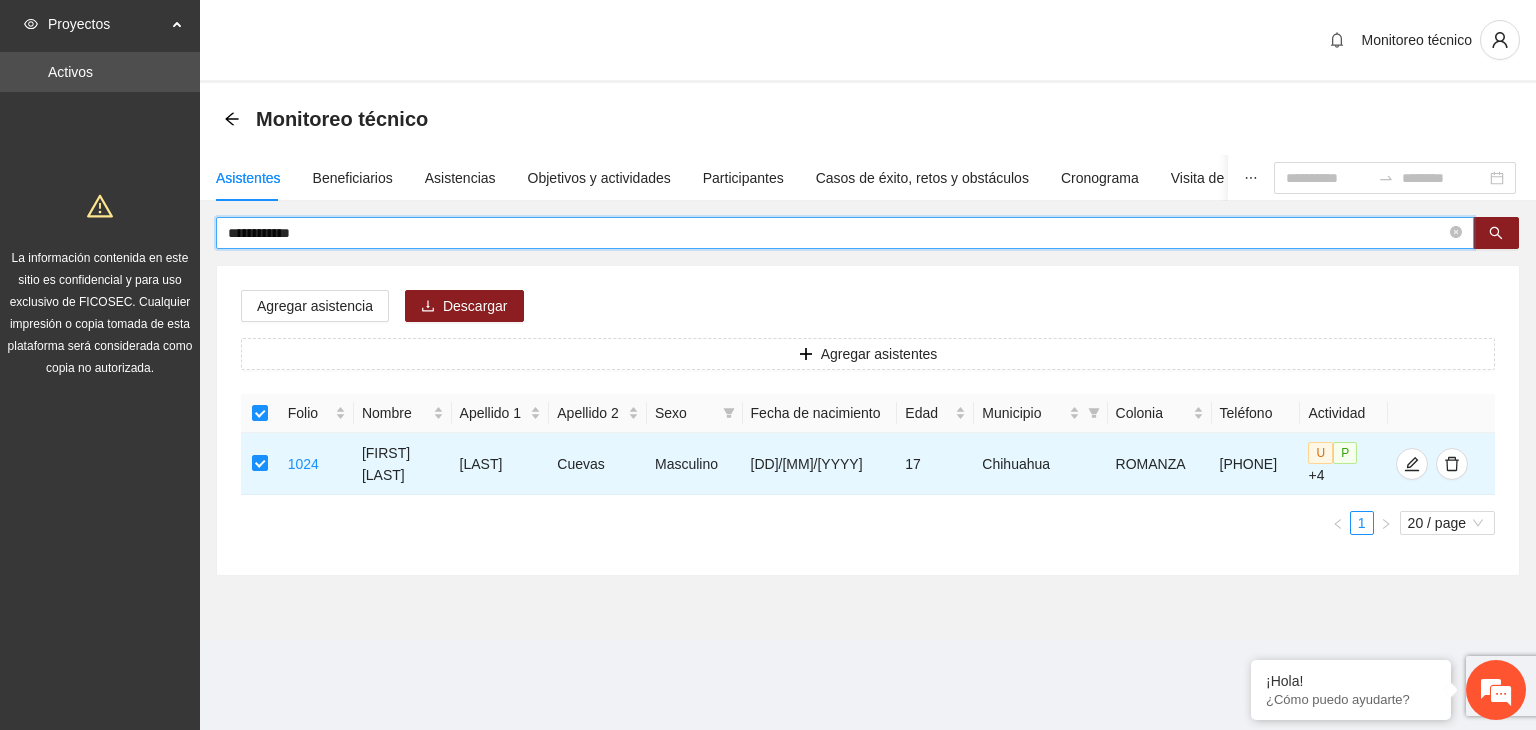 drag, startPoint x: 330, startPoint y: 232, endPoint x: 189, endPoint y: 233, distance: 141.00354 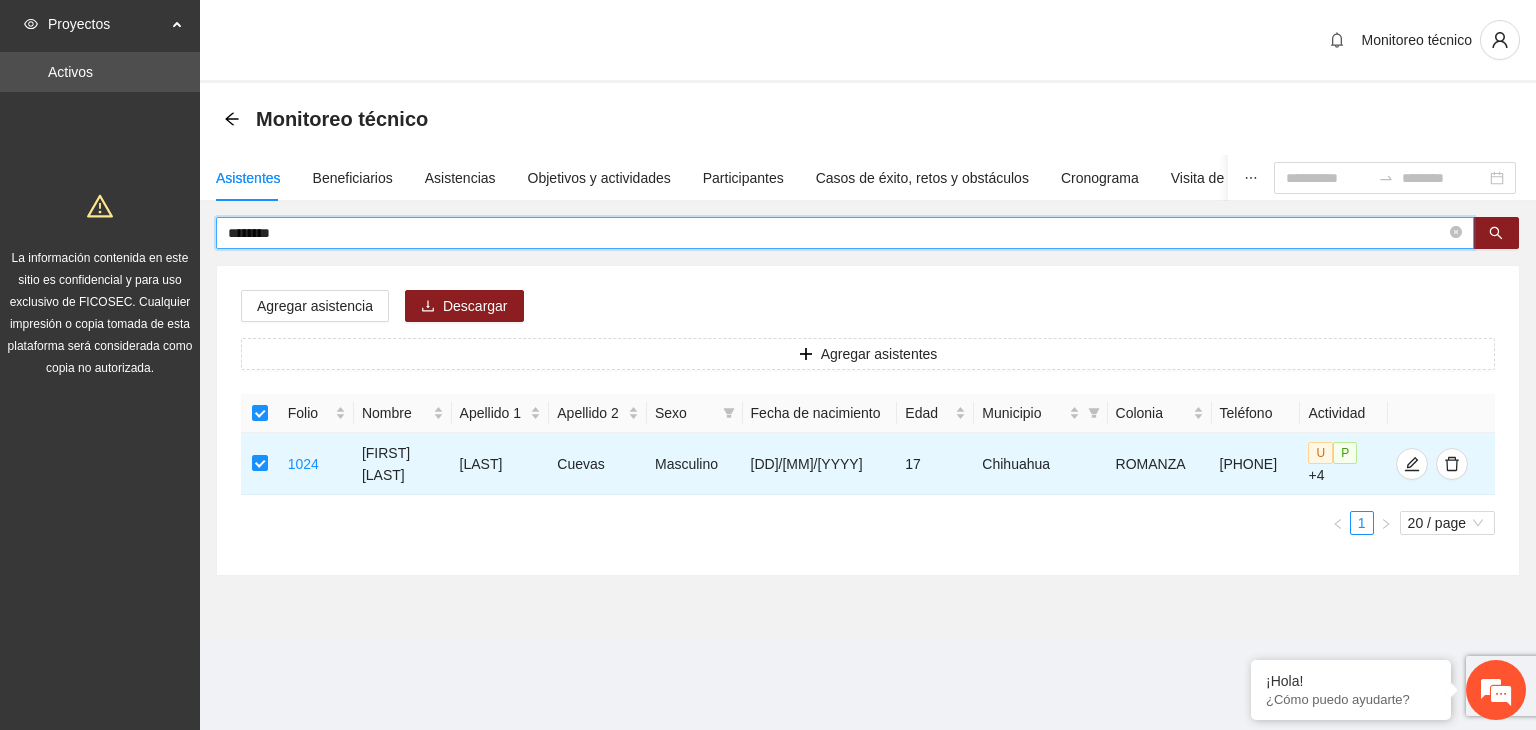 type on "********" 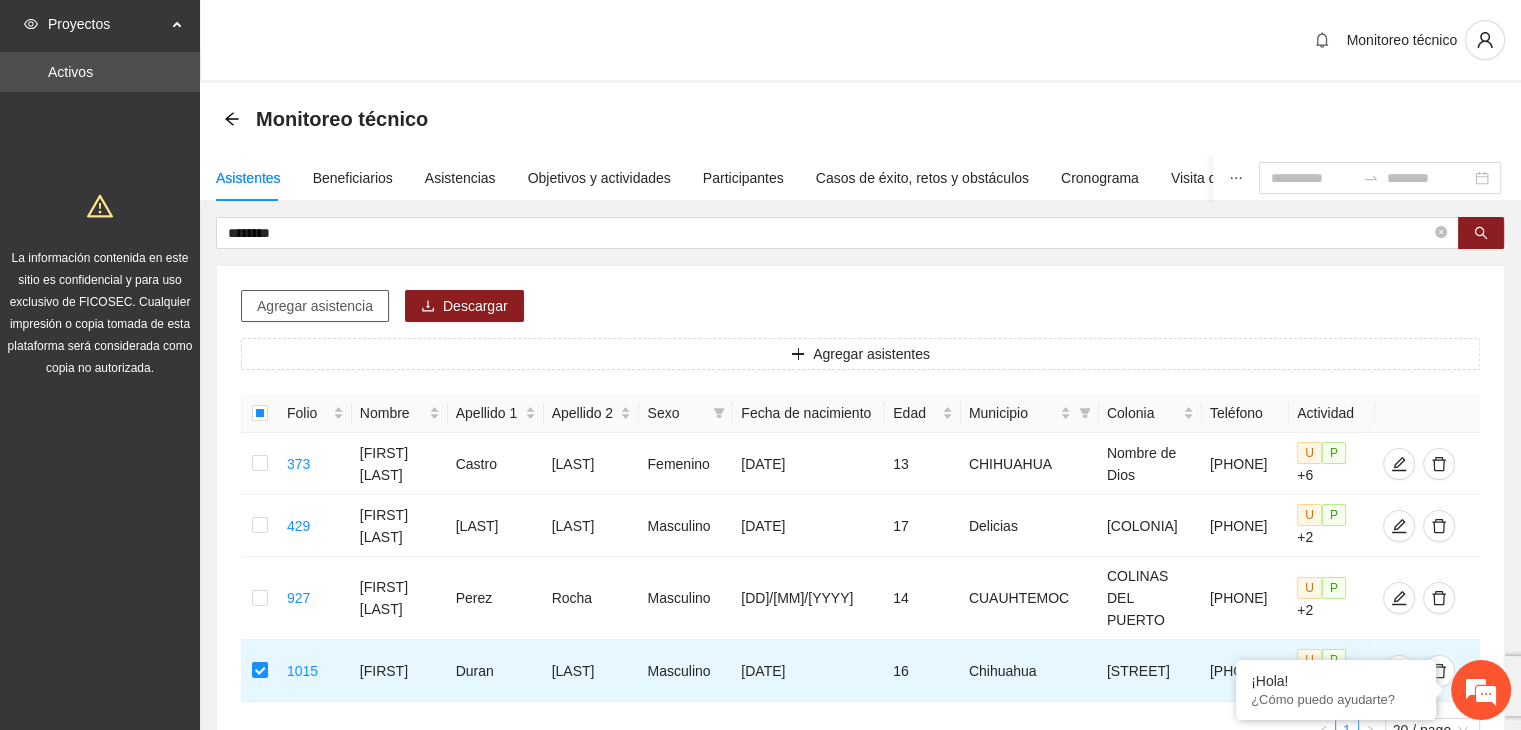 click on "Agregar asistencia" at bounding box center [315, 306] 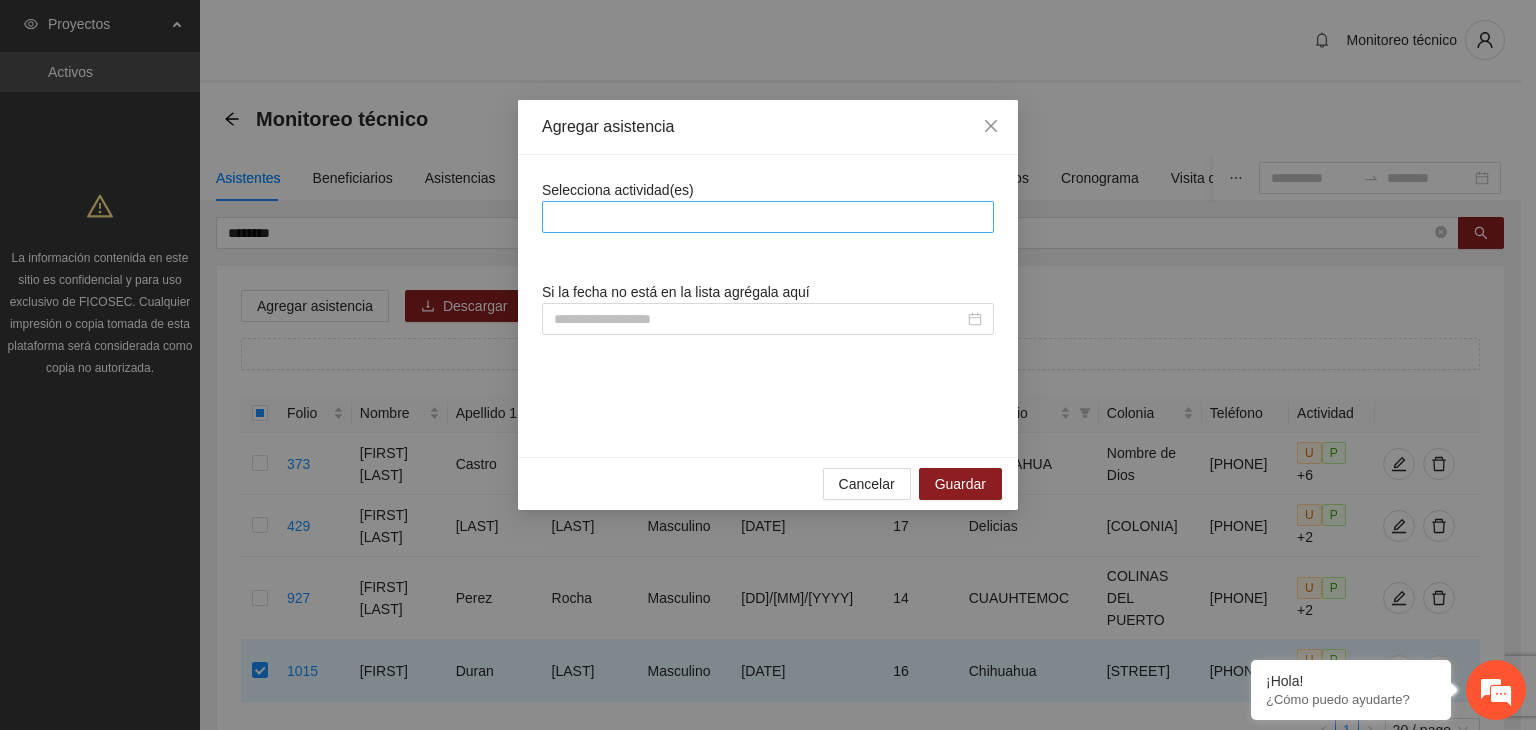 click at bounding box center (768, 217) 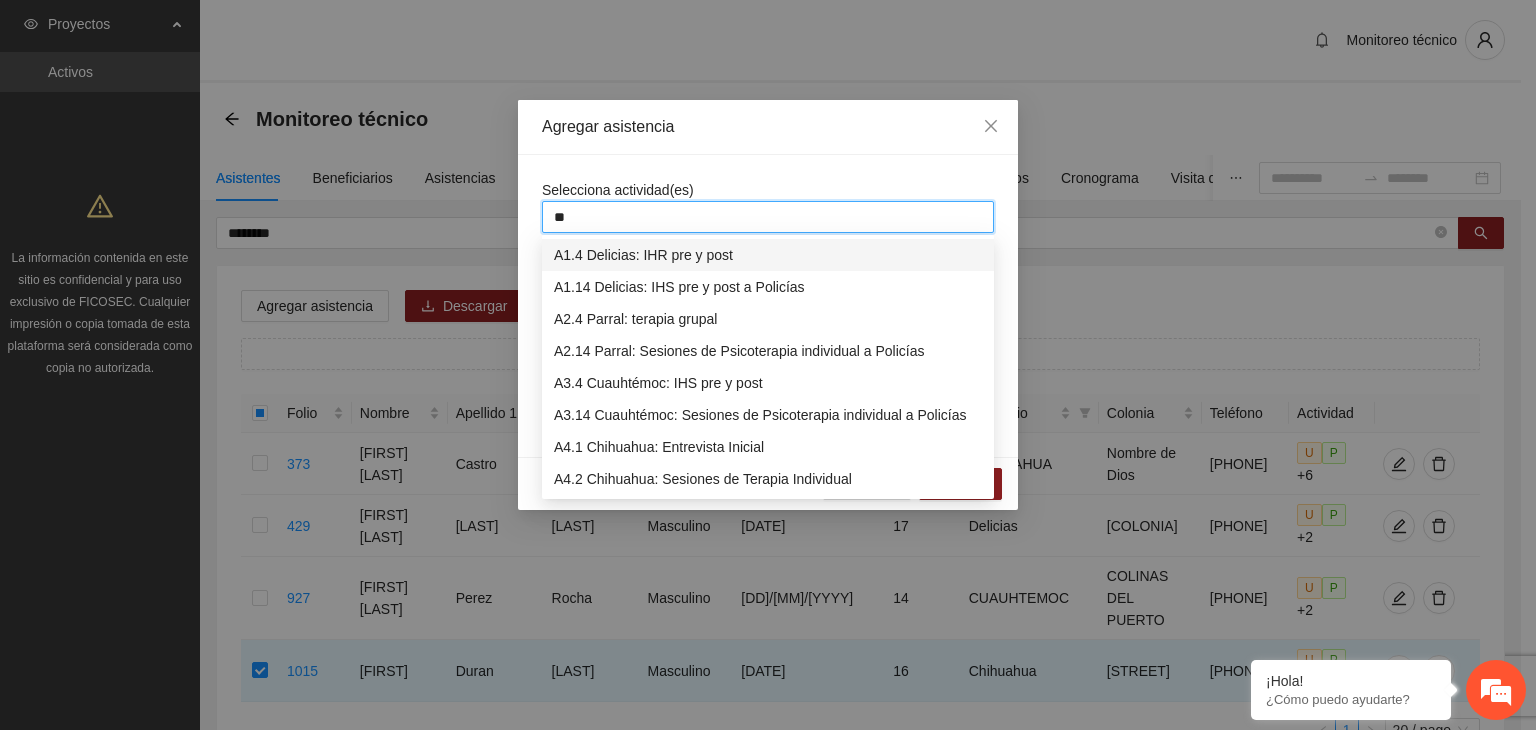 type on "***" 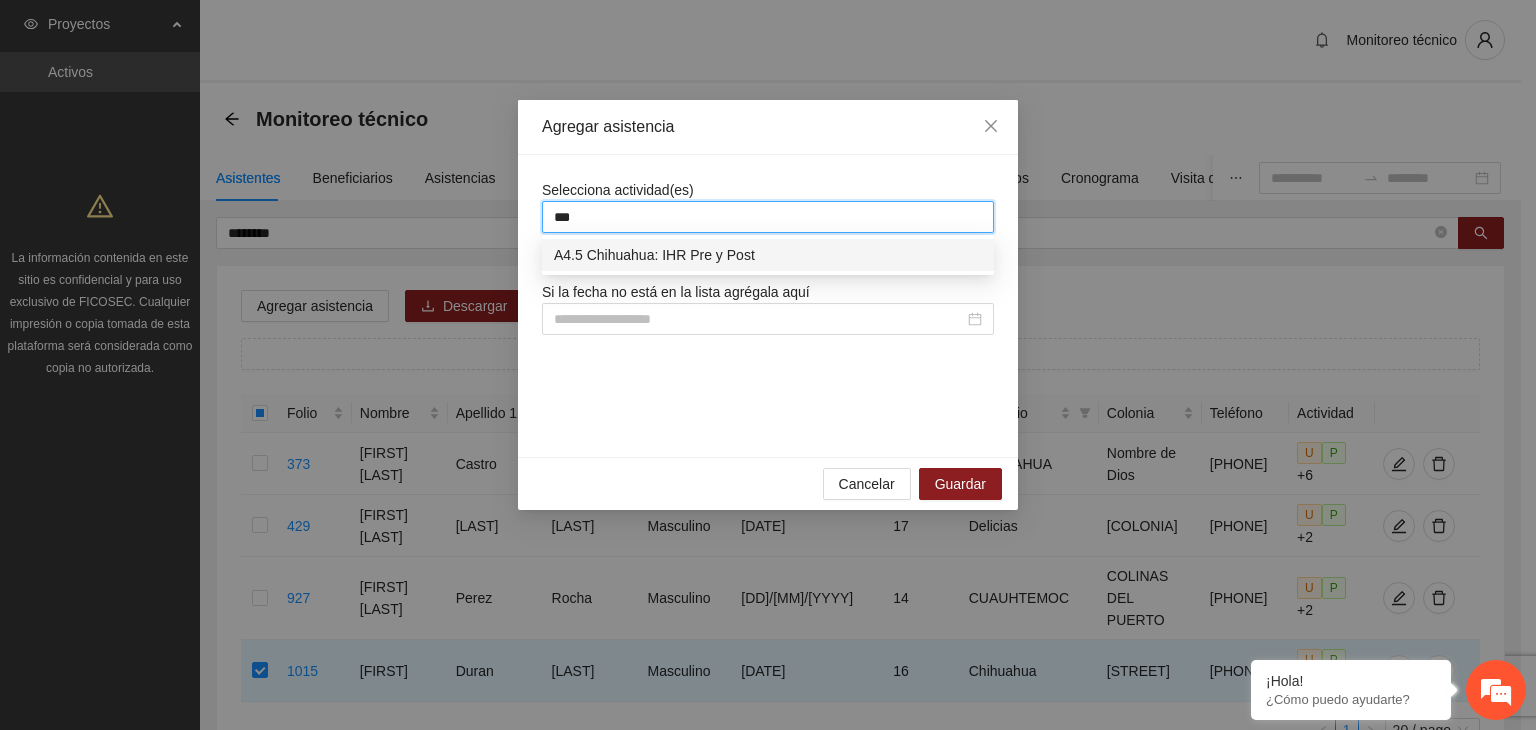 type 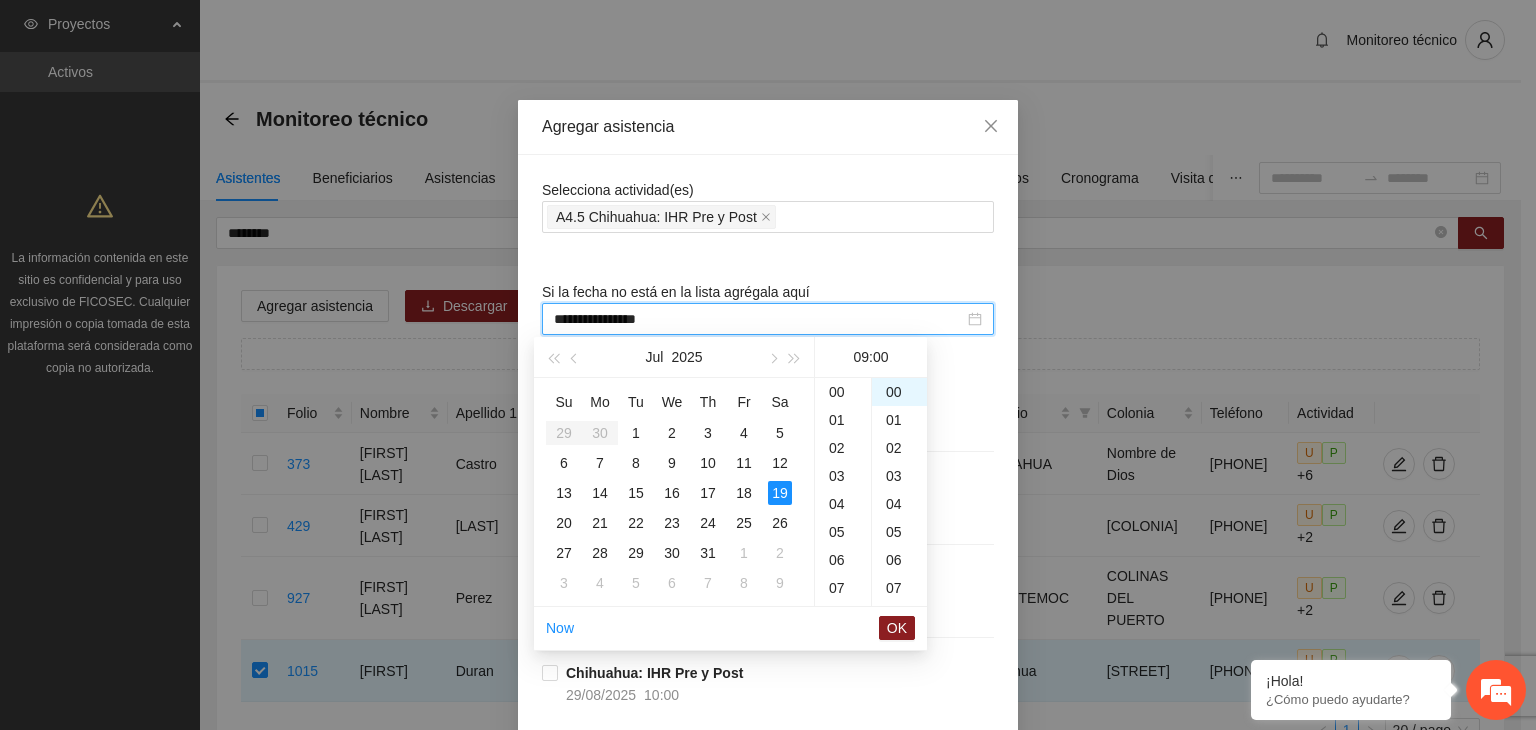 scroll, scrollTop: 252, scrollLeft: 0, axis: vertical 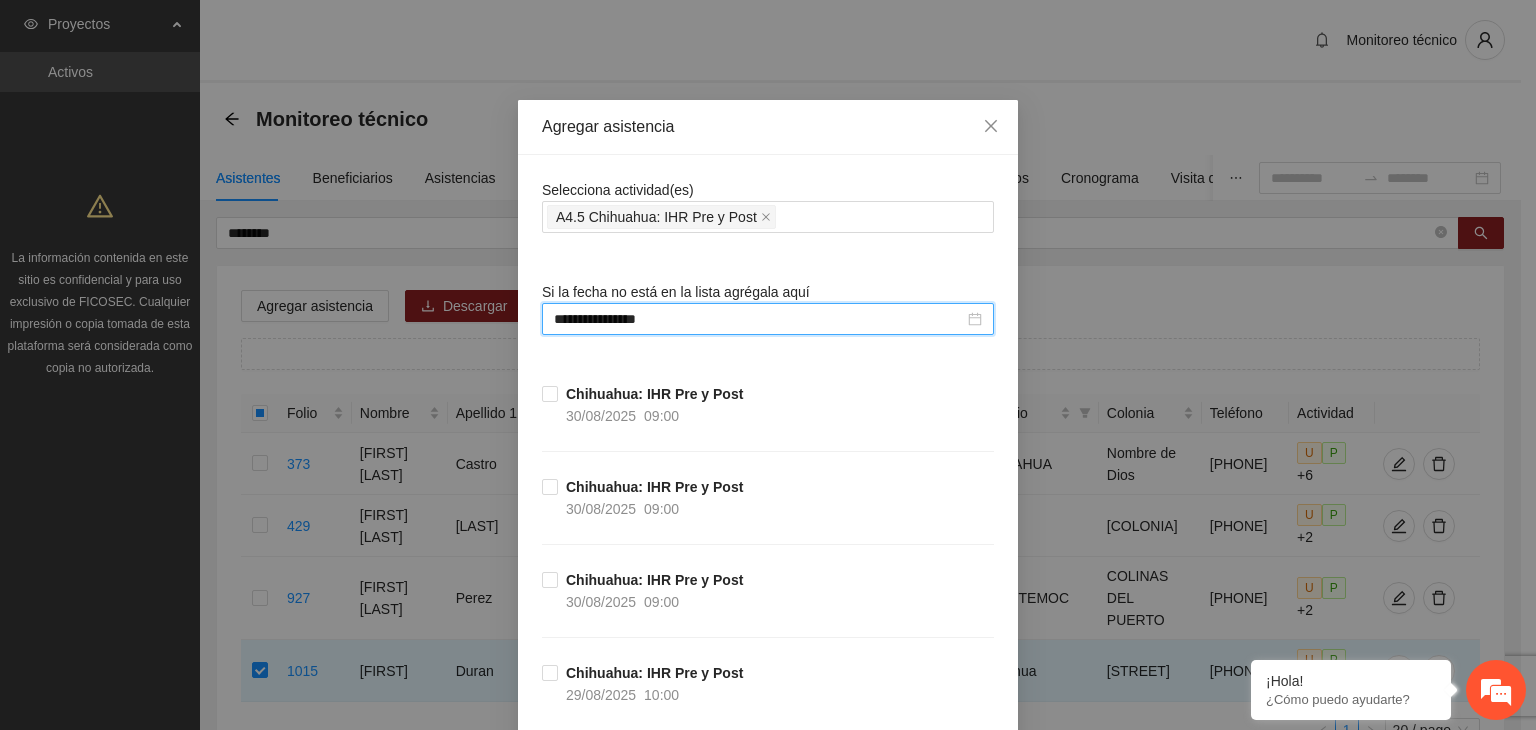 type on "**********" 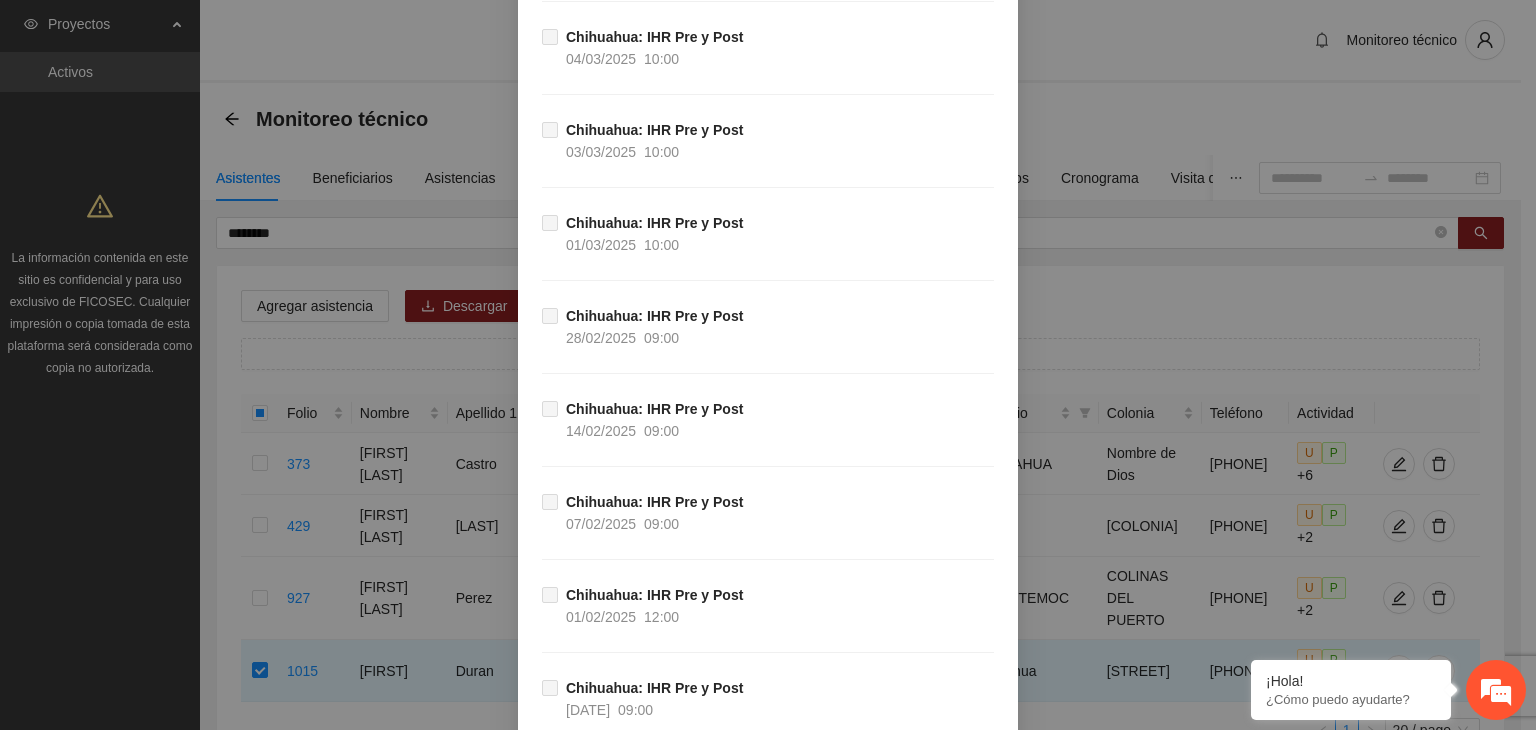 scroll, scrollTop: 21703, scrollLeft: 0, axis: vertical 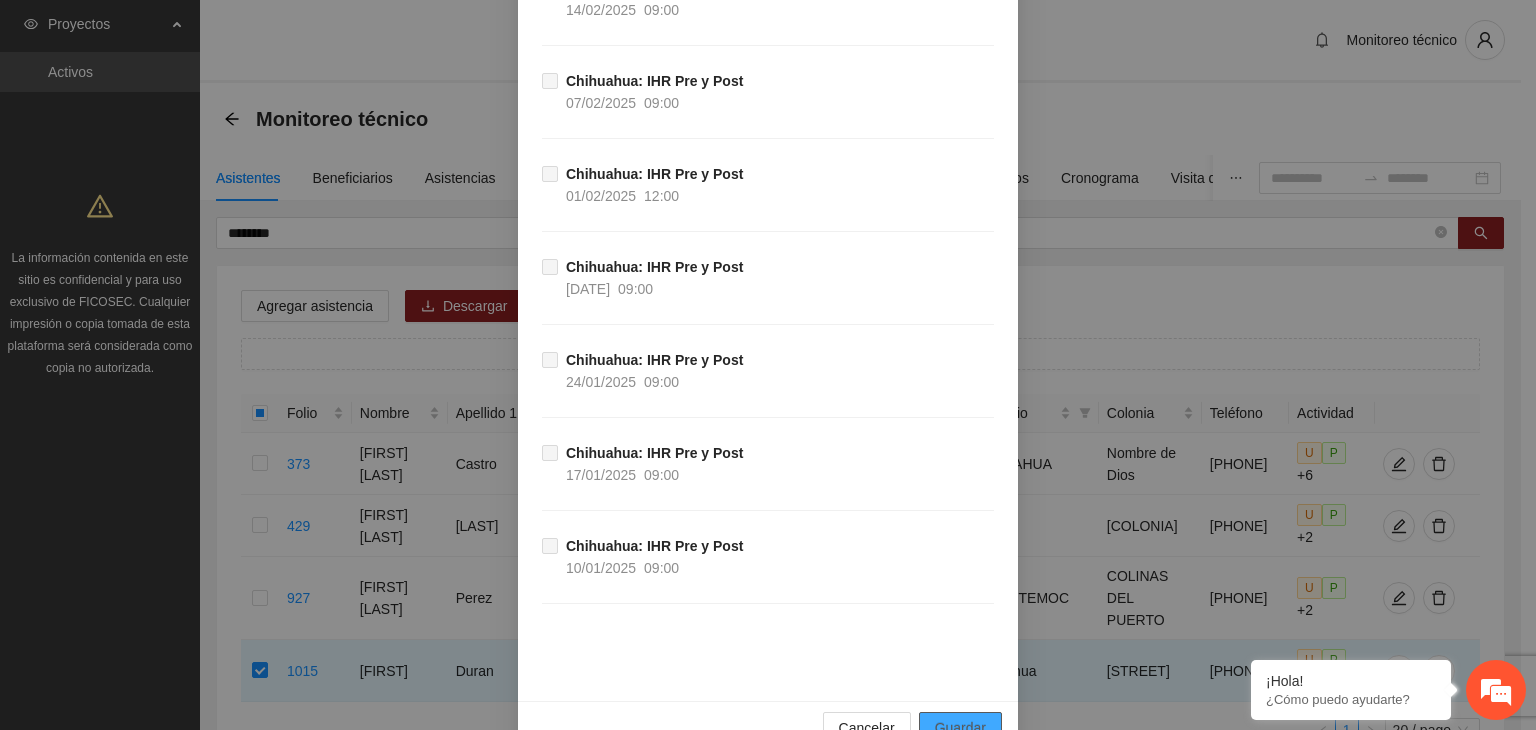 click on "Guardar" at bounding box center (960, 728) 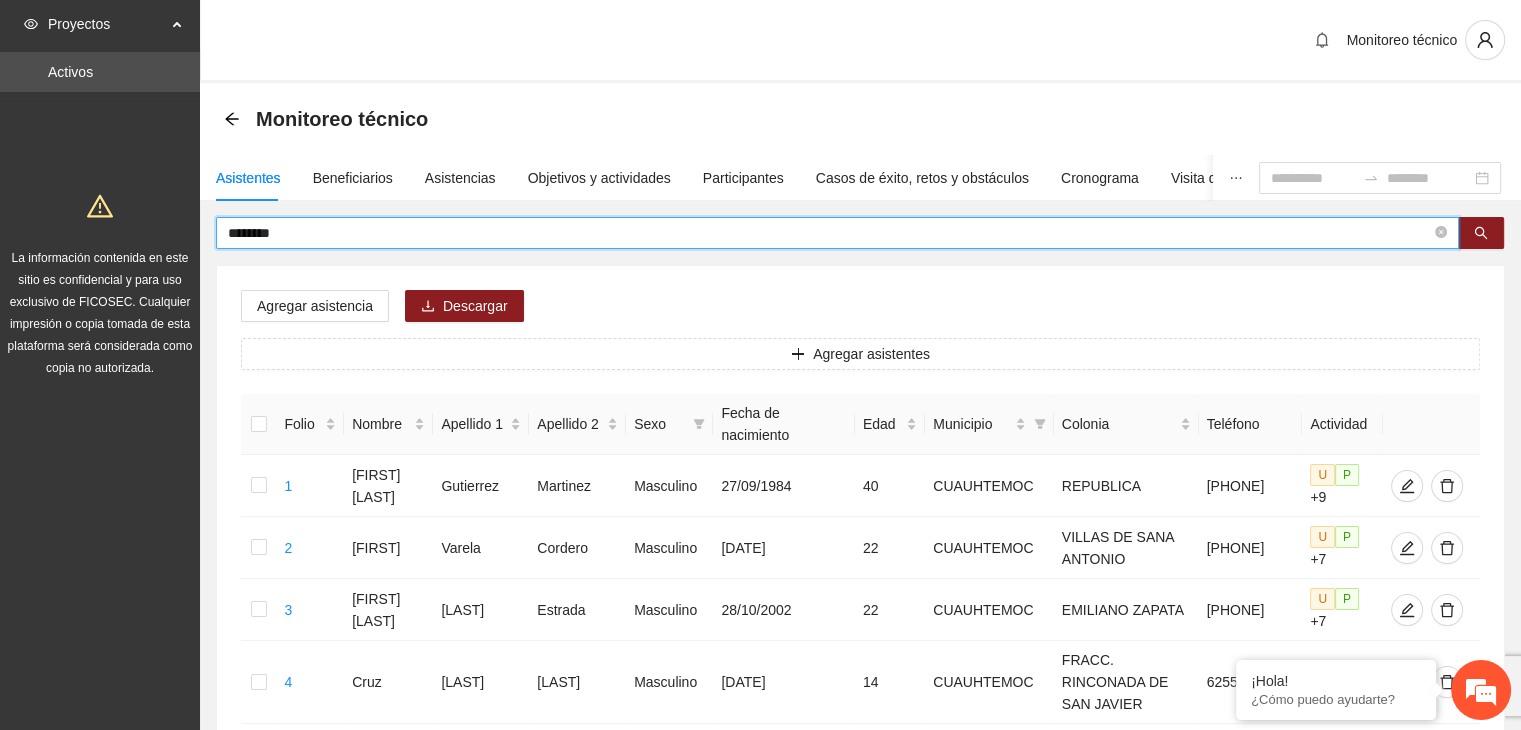drag, startPoint x: 354, startPoint y: 237, endPoint x: 84, endPoint y: 281, distance: 273.5617 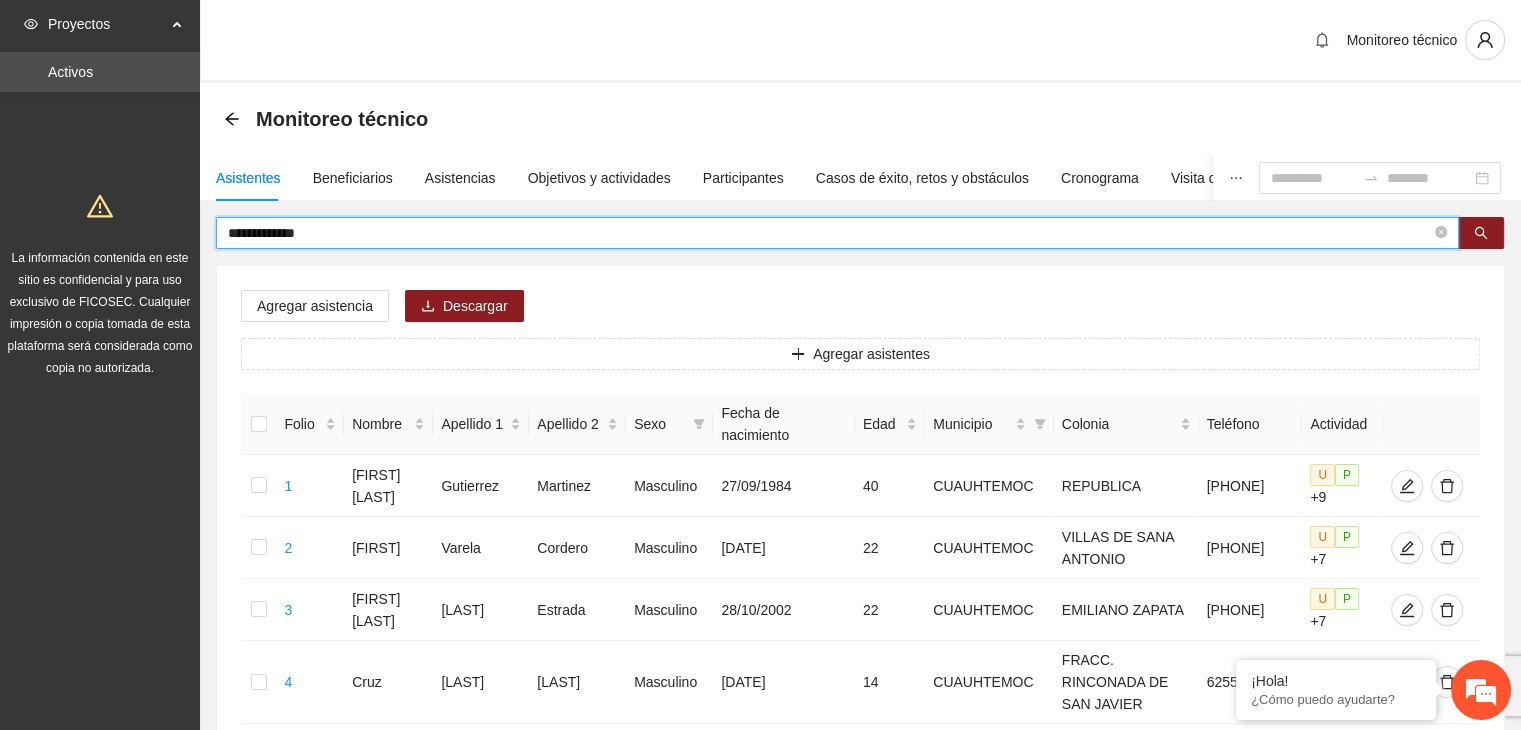 type on "**********" 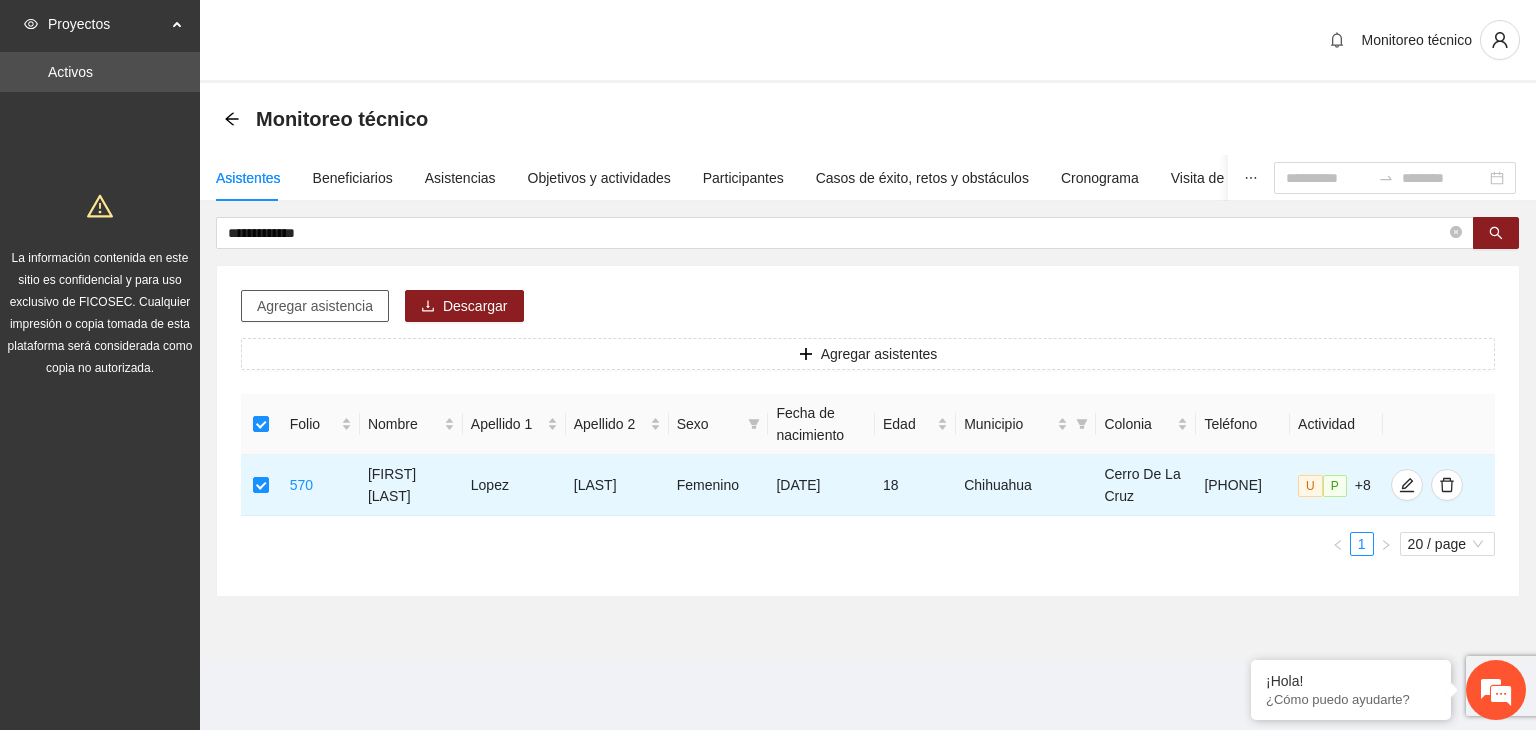click on "Agregar asistencia" at bounding box center (315, 306) 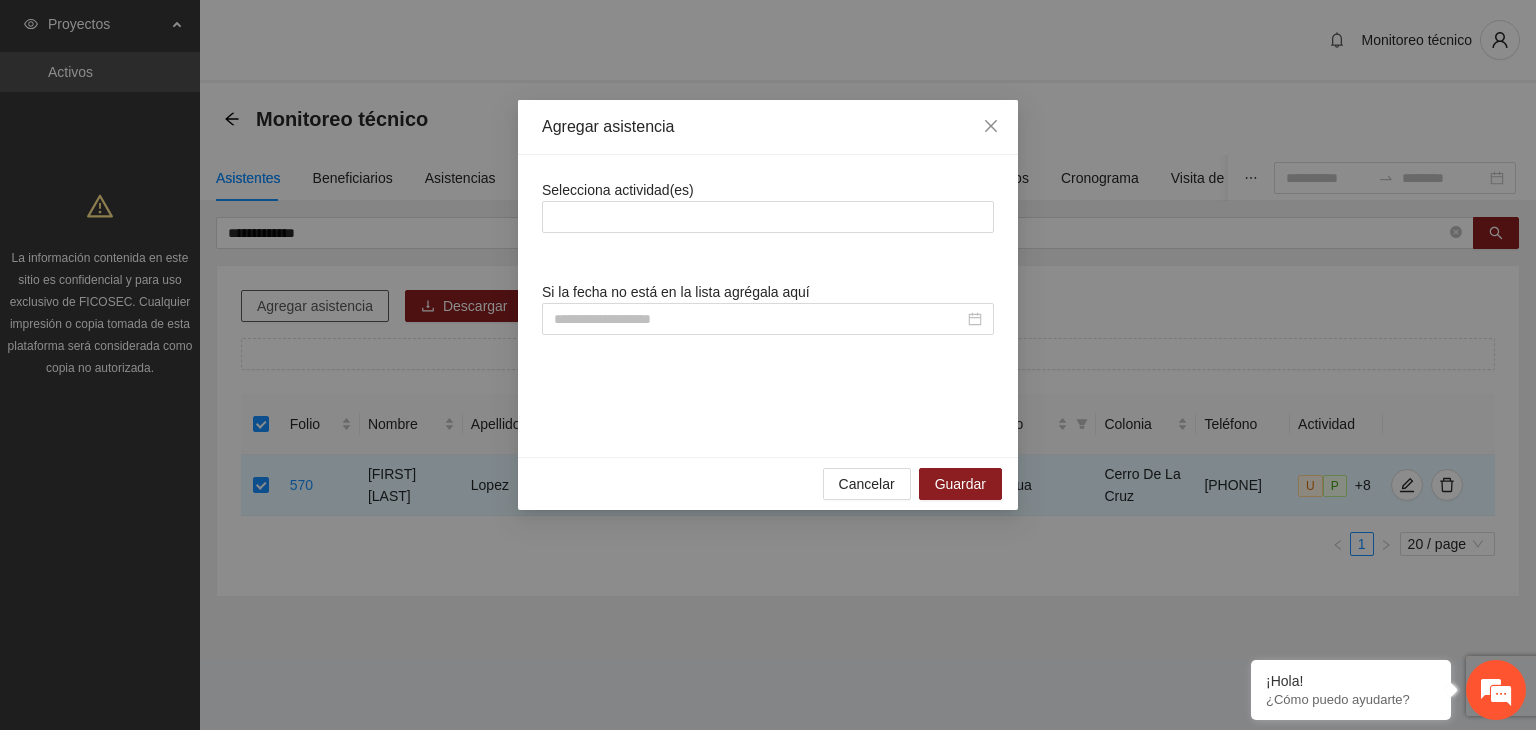 type 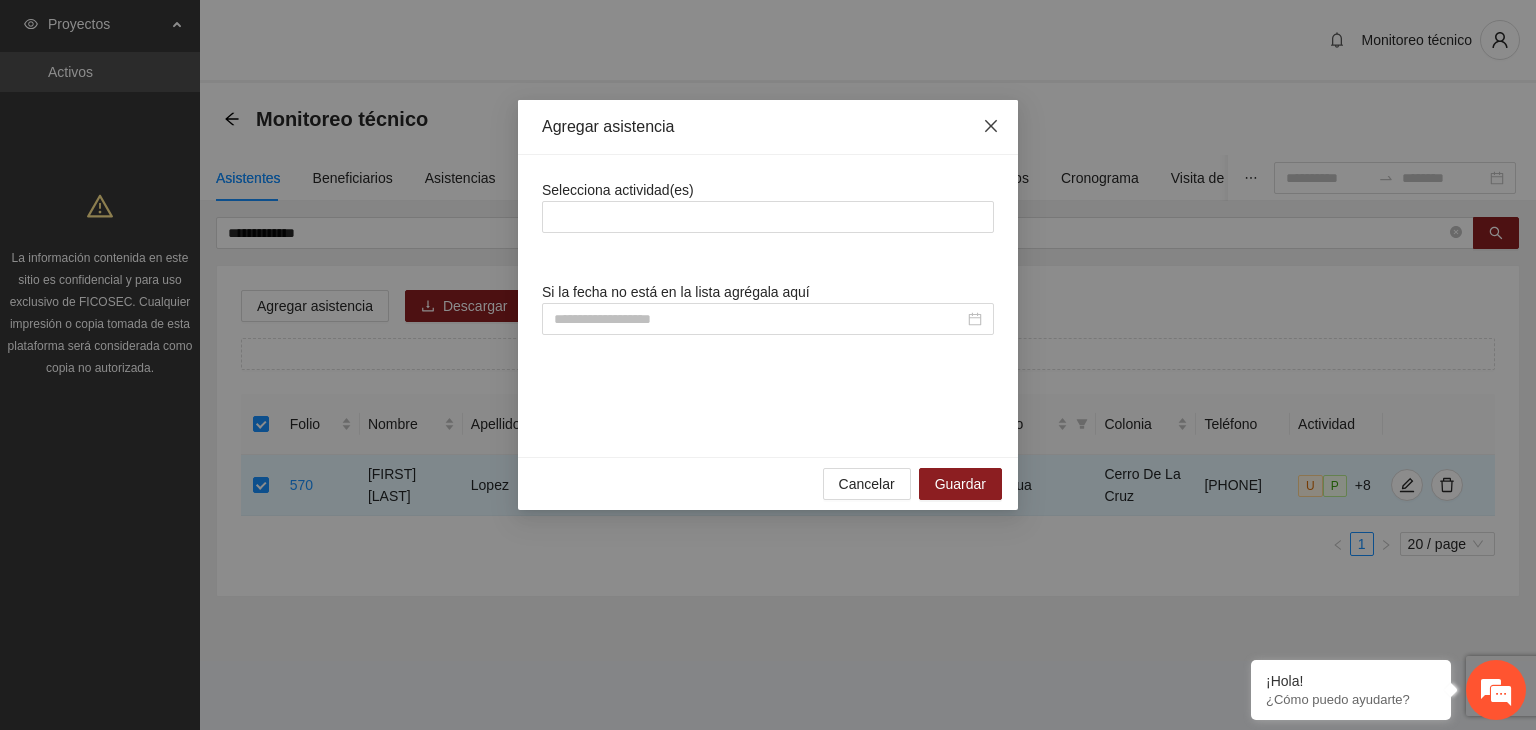 drag, startPoint x: 994, startPoint y: 130, endPoint x: 979, endPoint y: 136, distance: 16.155495 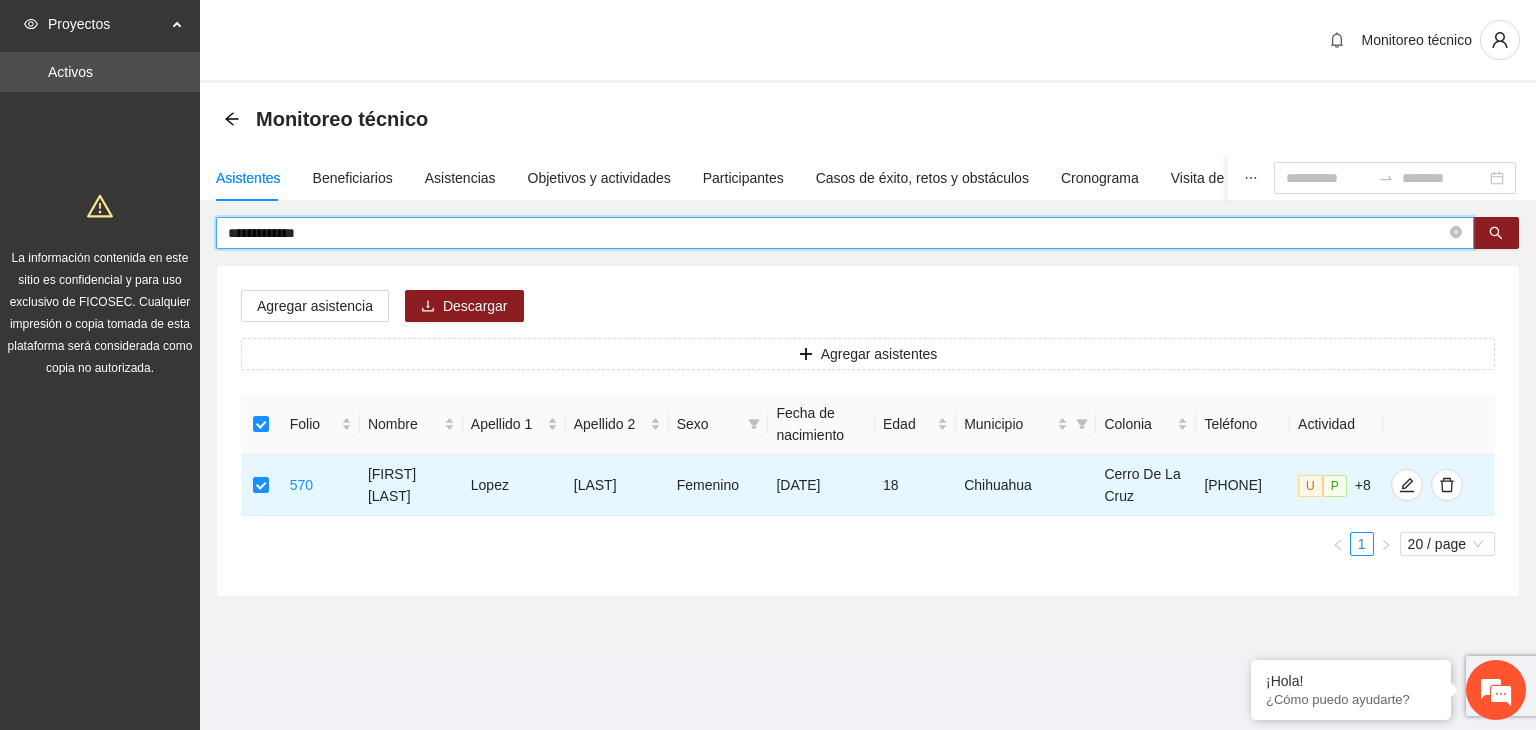 drag, startPoint x: 339, startPoint y: 225, endPoint x: 129, endPoint y: 205, distance: 210.95023 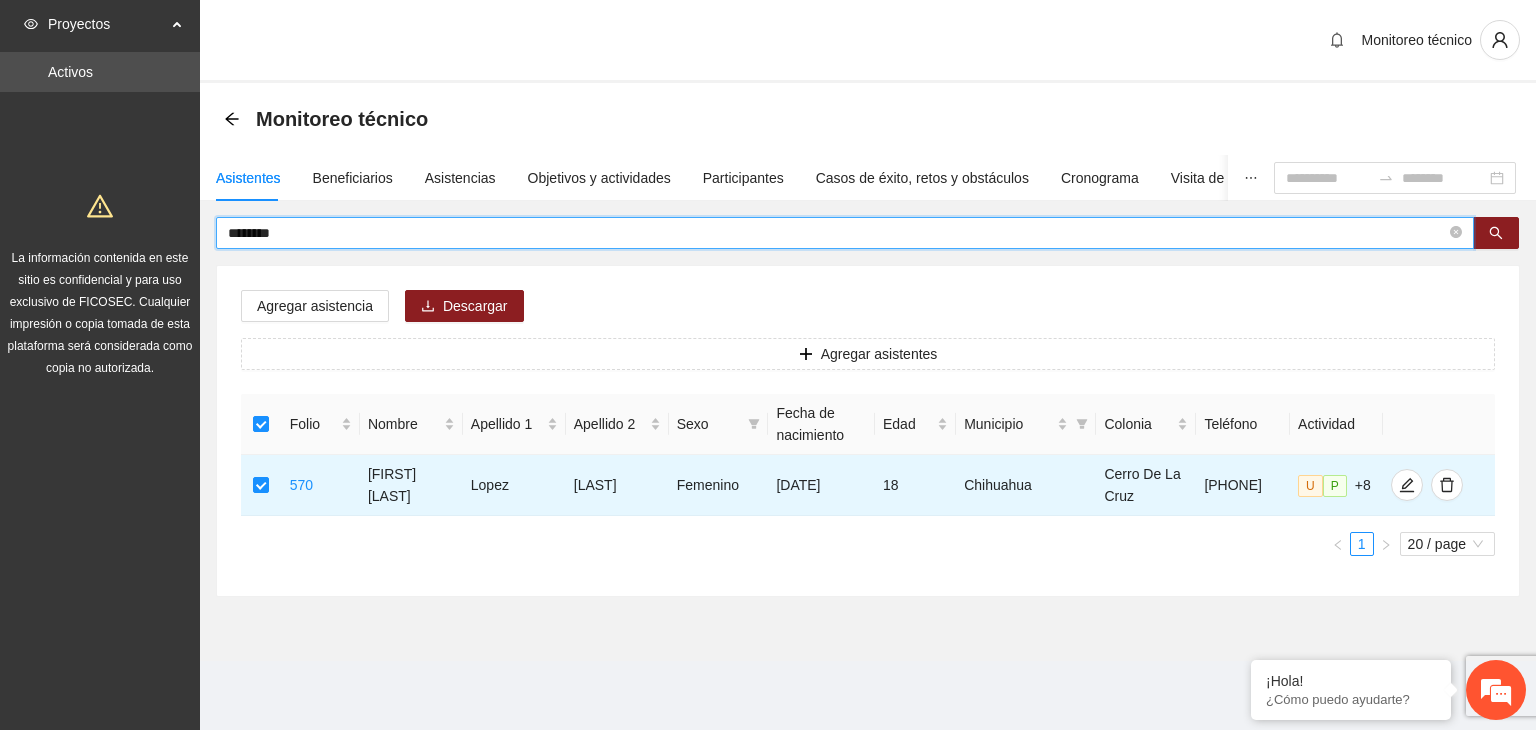 type on "********" 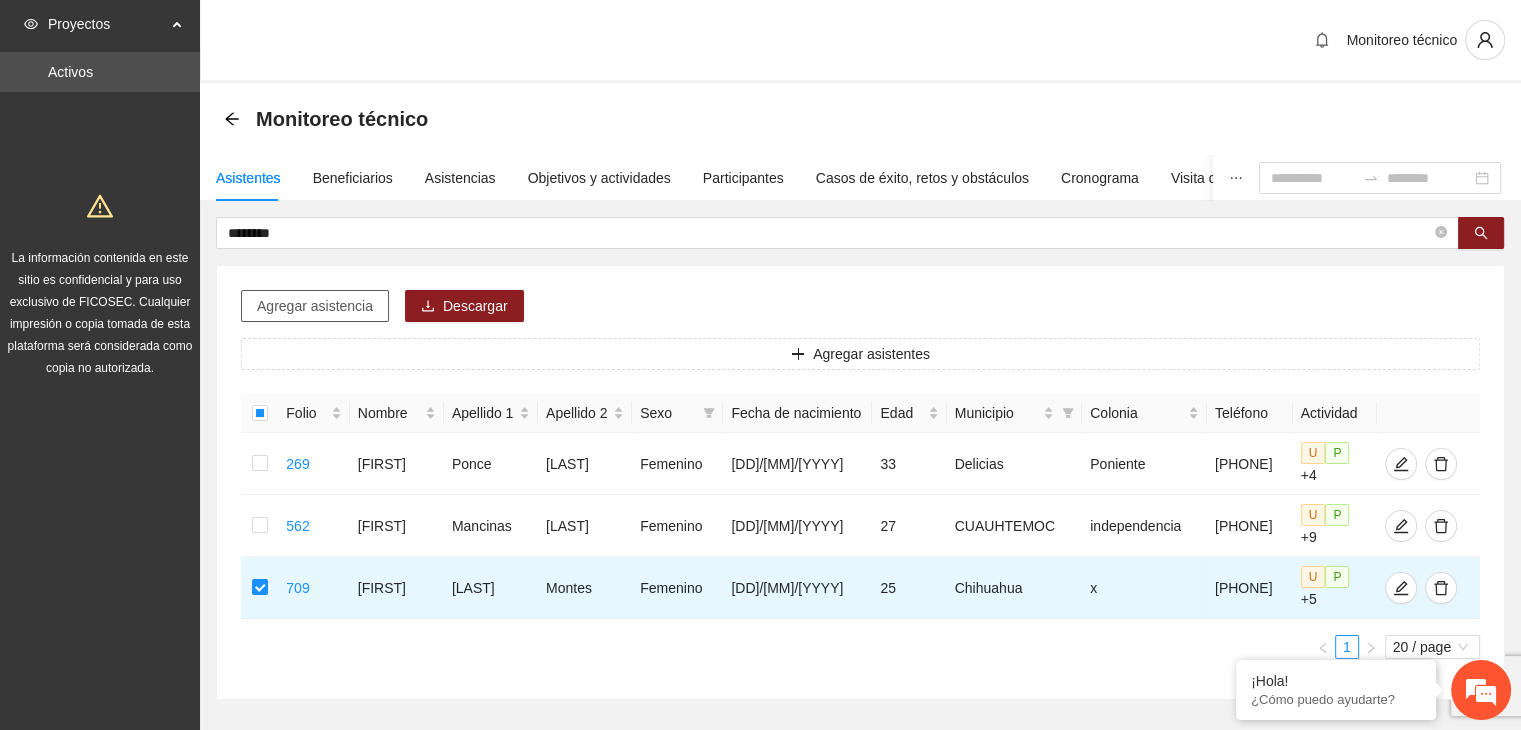 click on "Agregar asistencia" at bounding box center (315, 306) 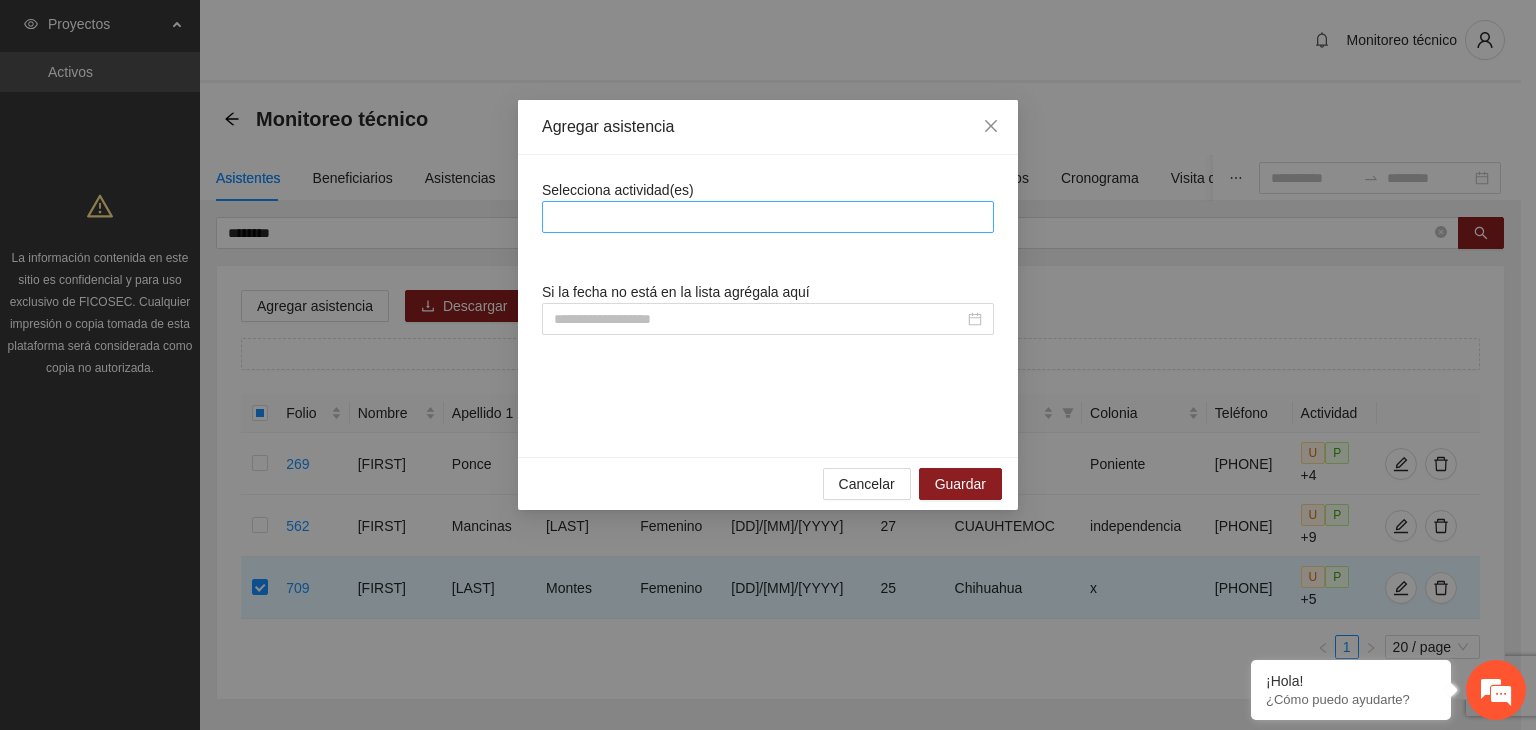 click at bounding box center (768, 217) 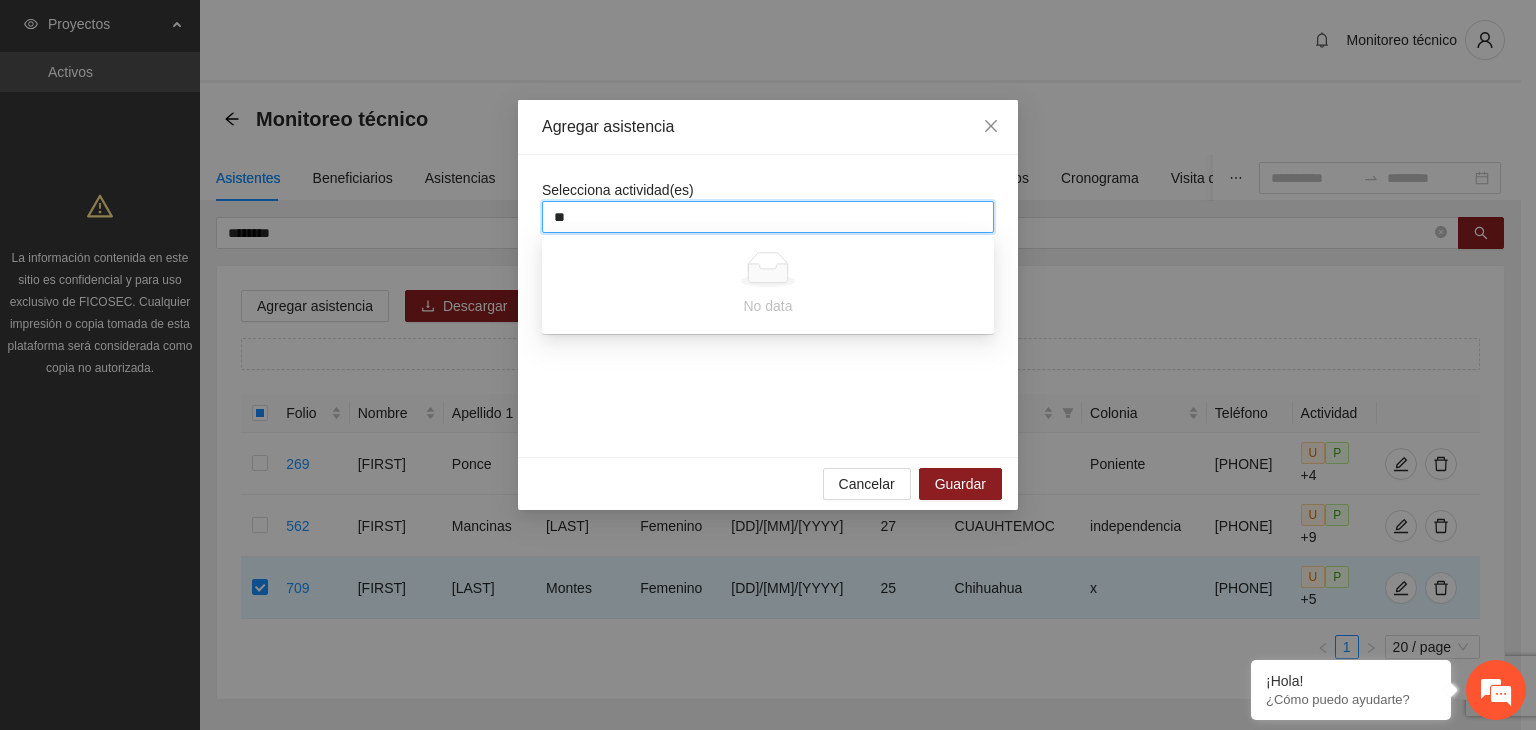 type on "*" 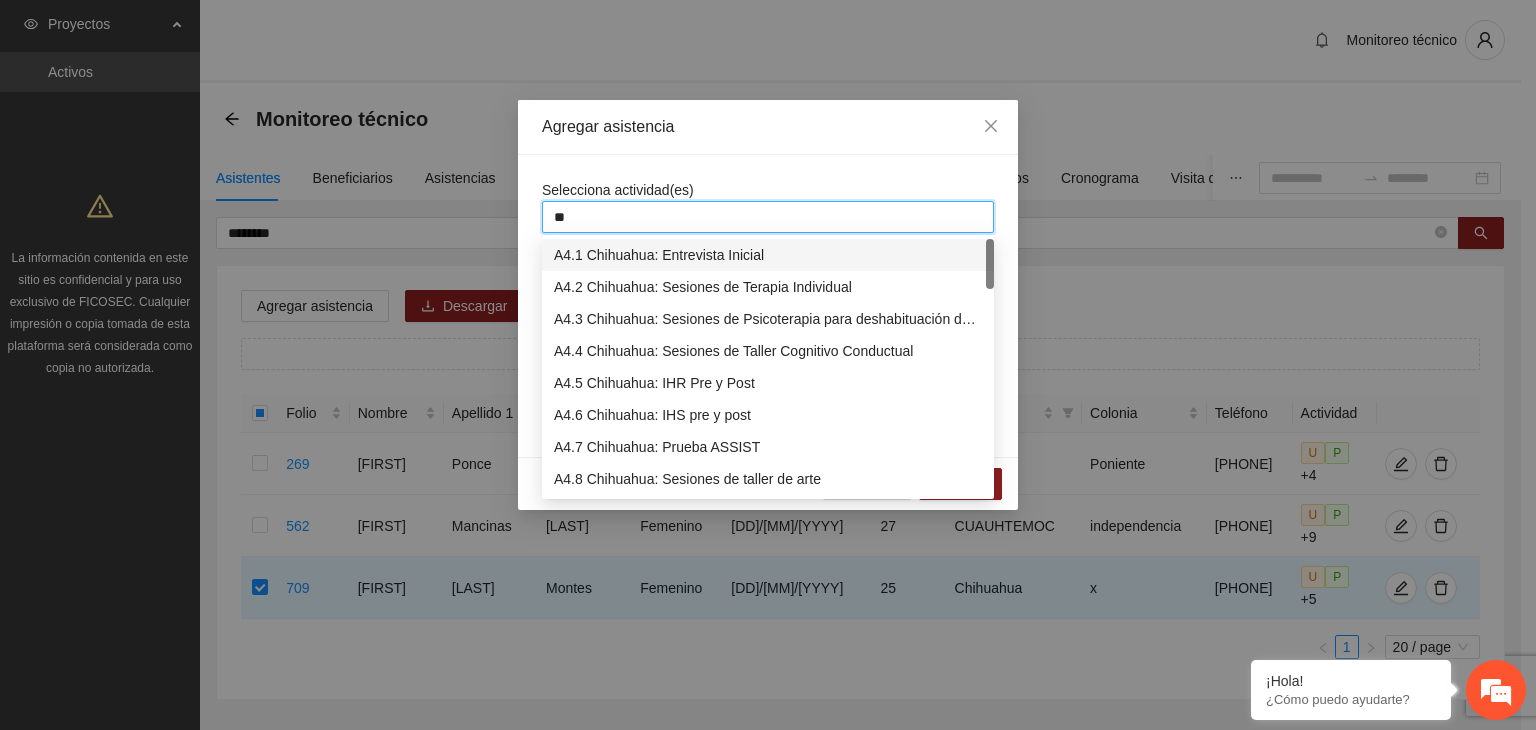type on "***" 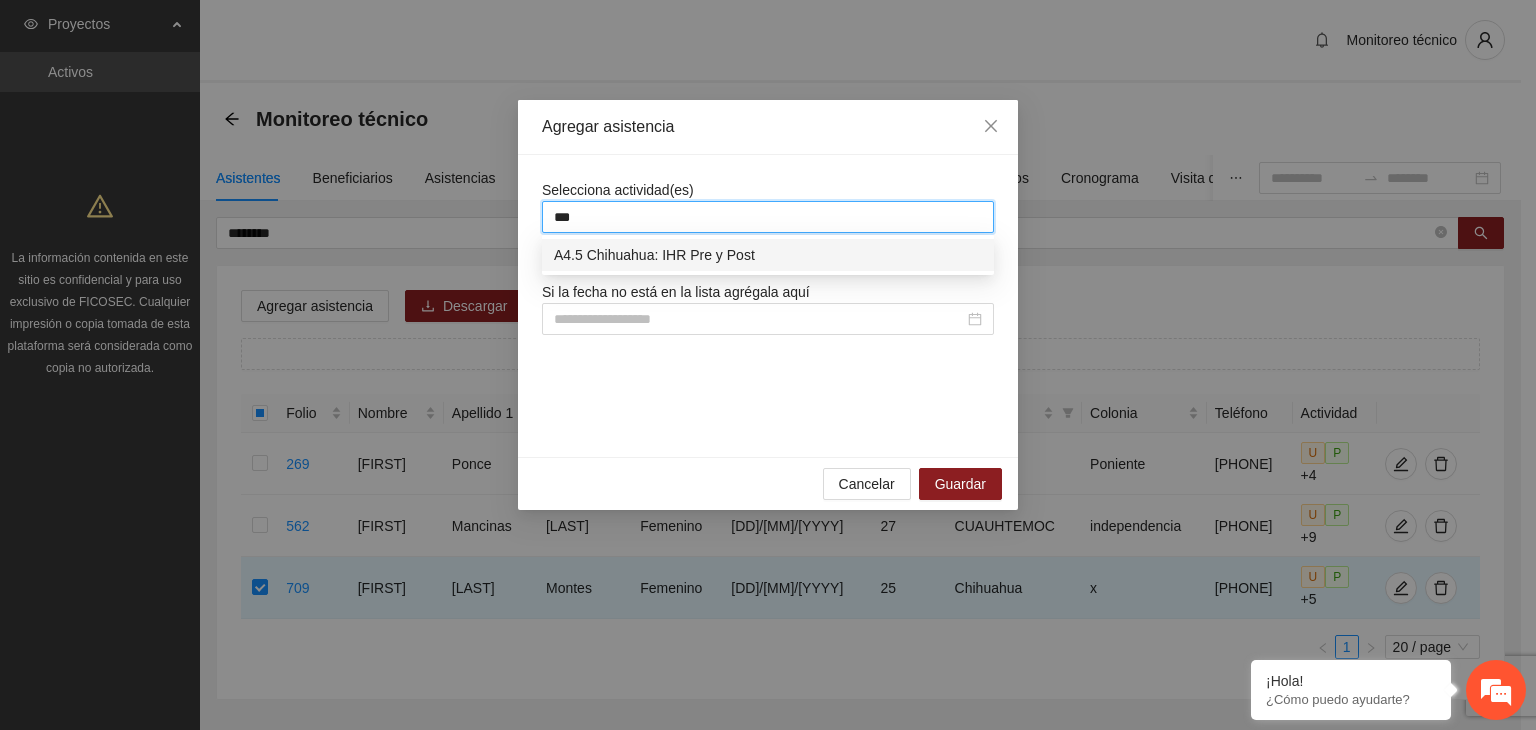 type 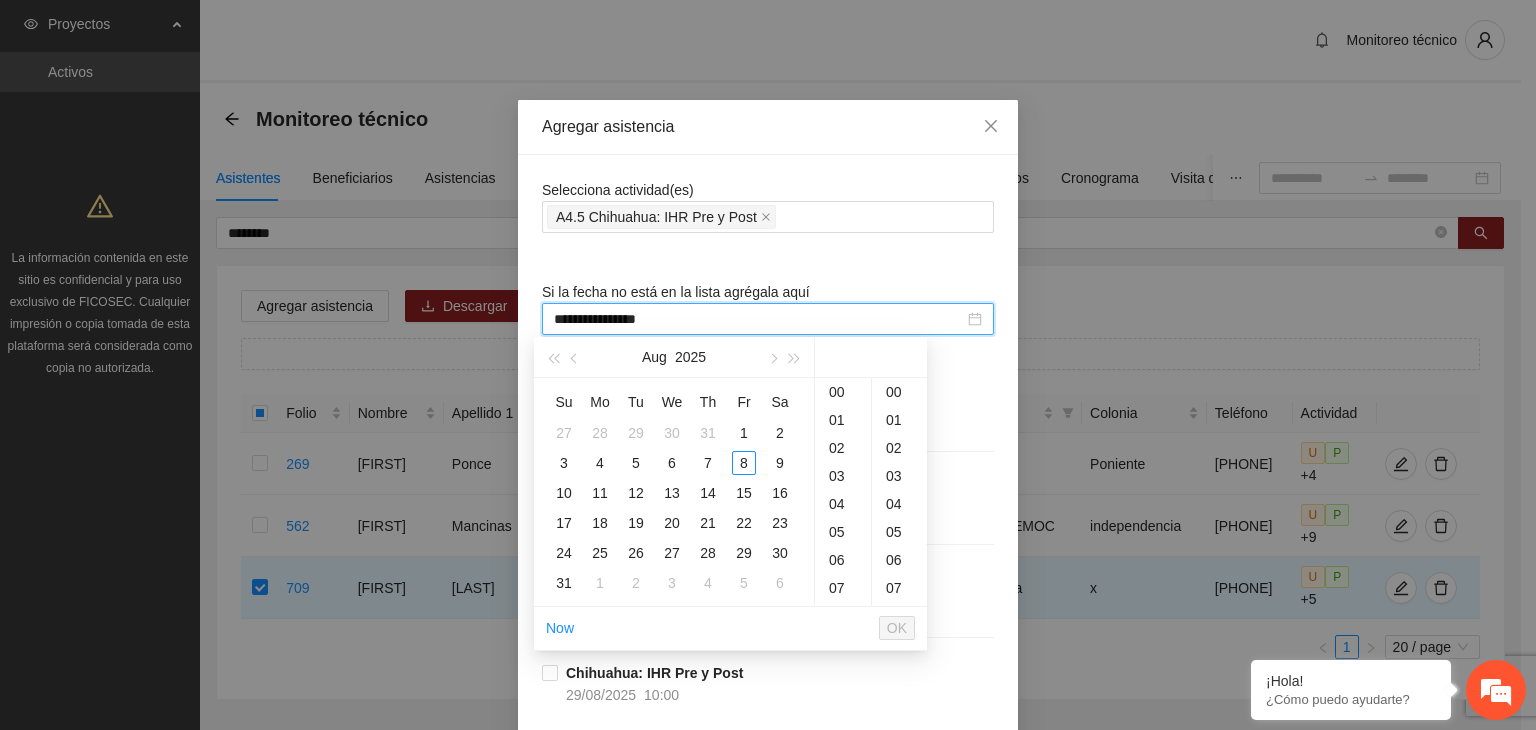 scroll, scrollTop: 280, scrollLeft: 0, axis: vertical 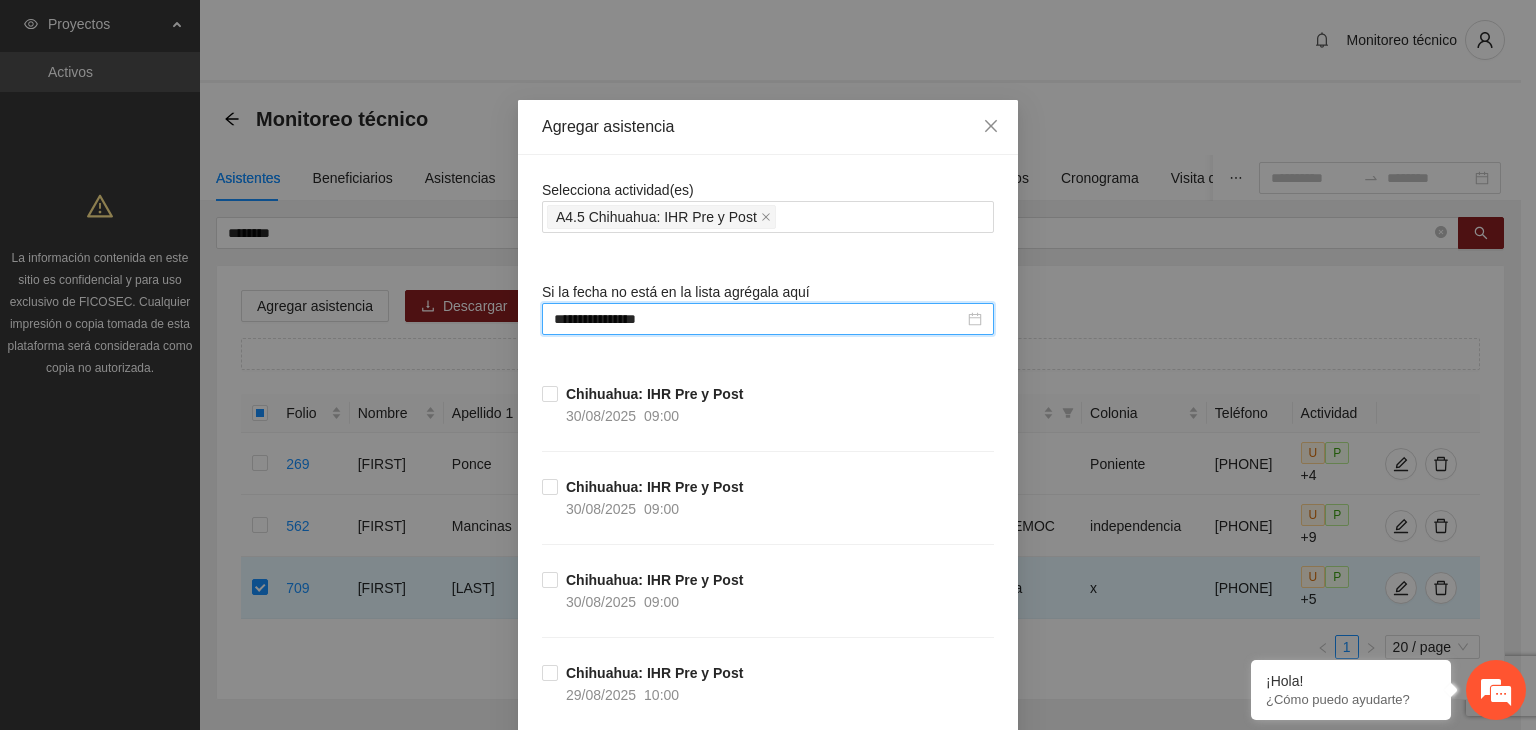 type on "**********" 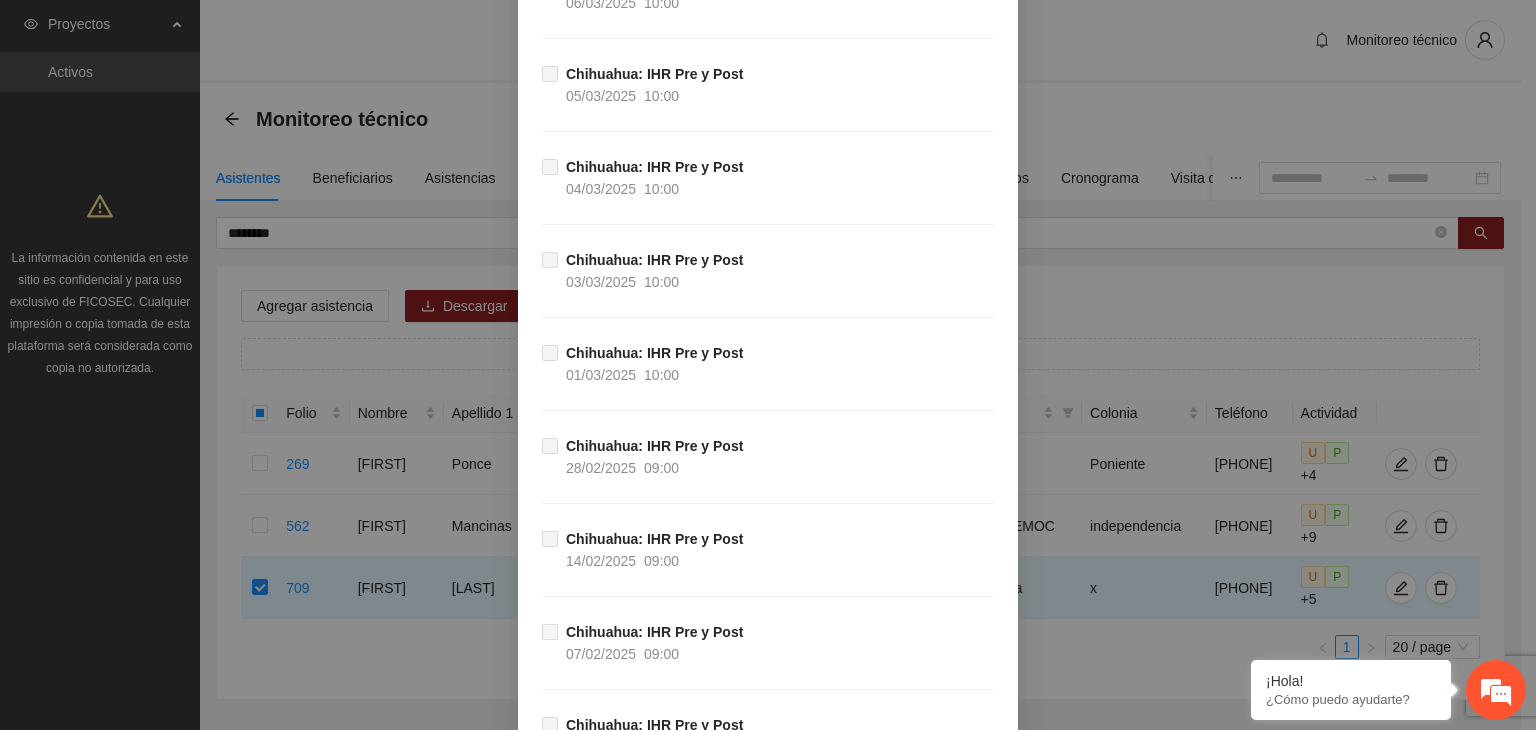 scroll, scrollTop: 21703, scrollLeft: 0, axis: vertical 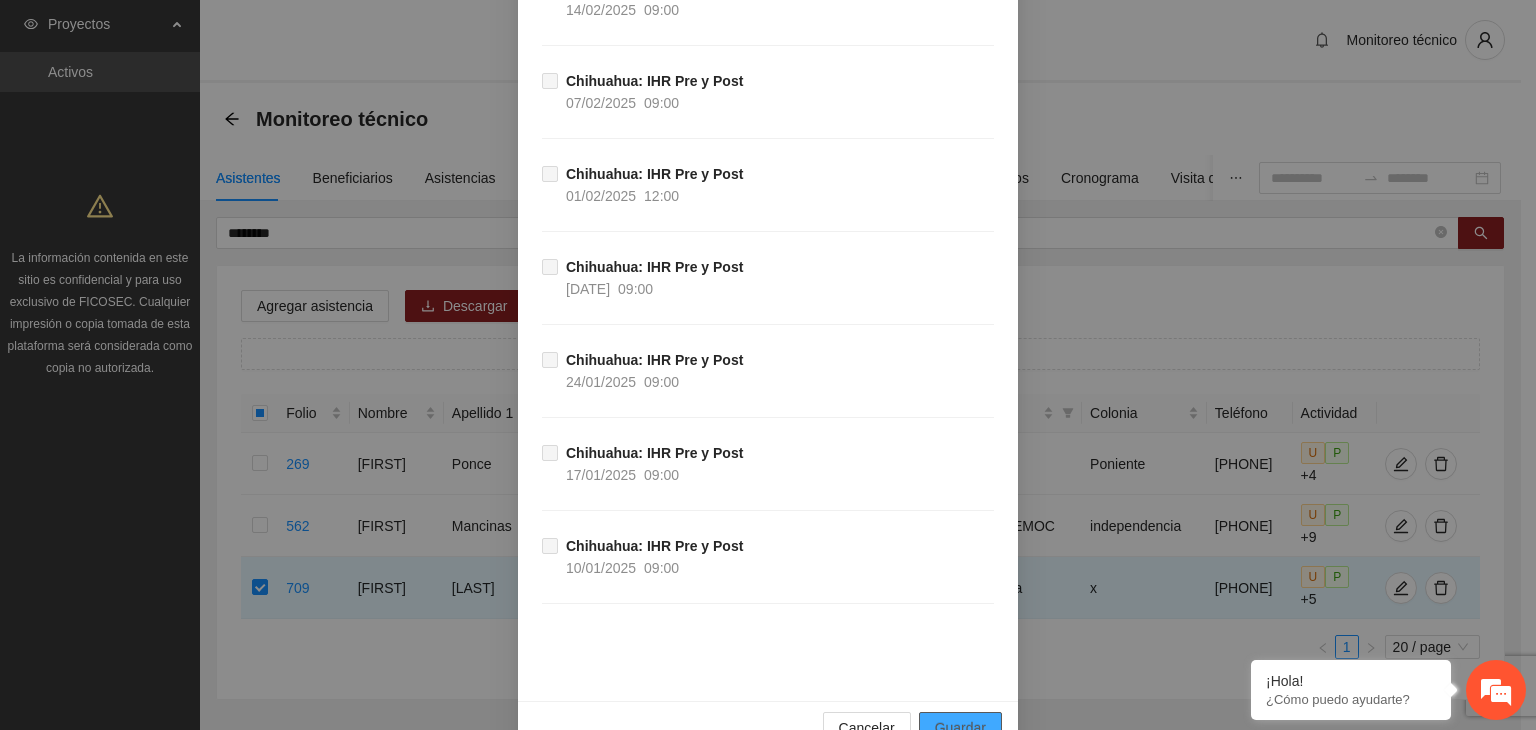 click on "Guardar" at bounding box center [960, 728] 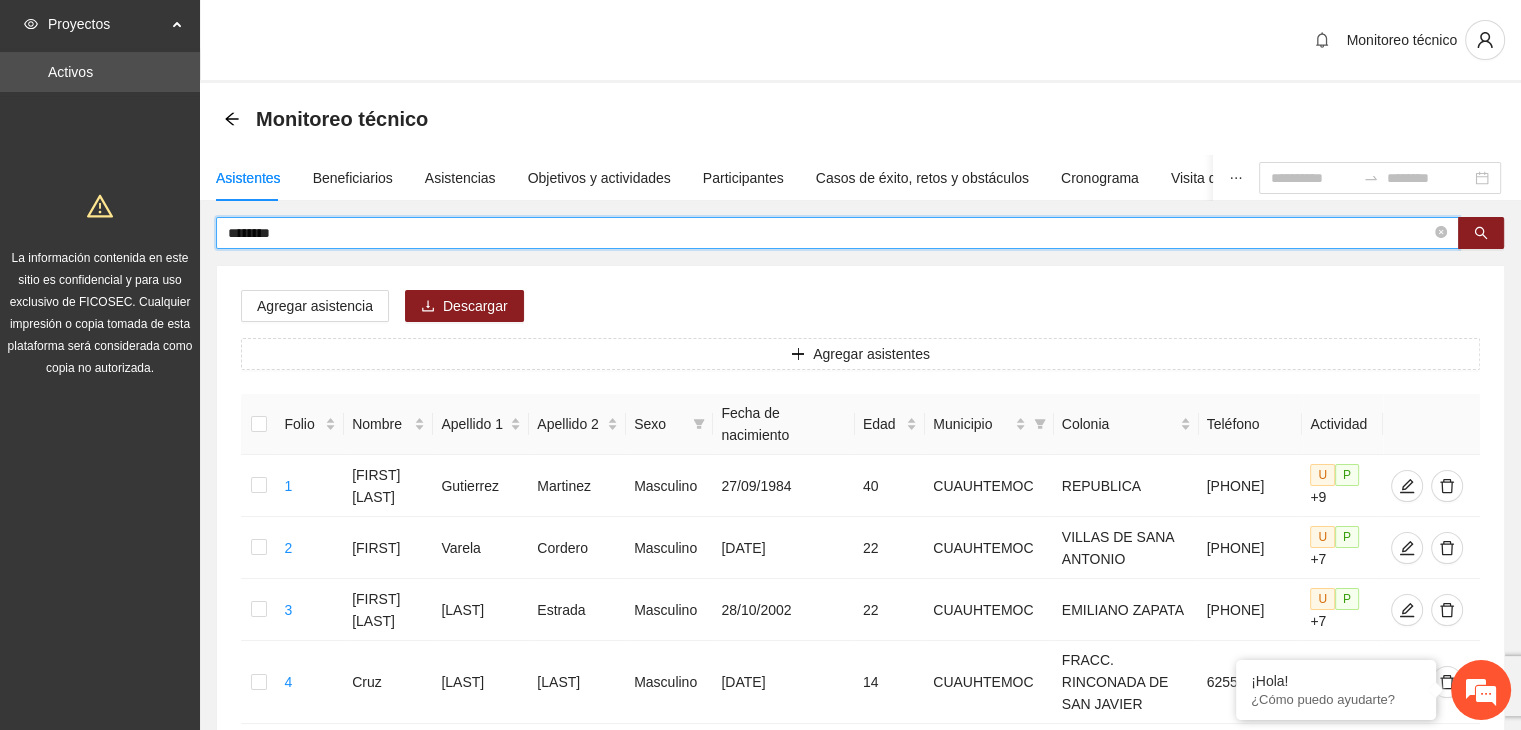 click on "********" at bounding box center [829, 233] 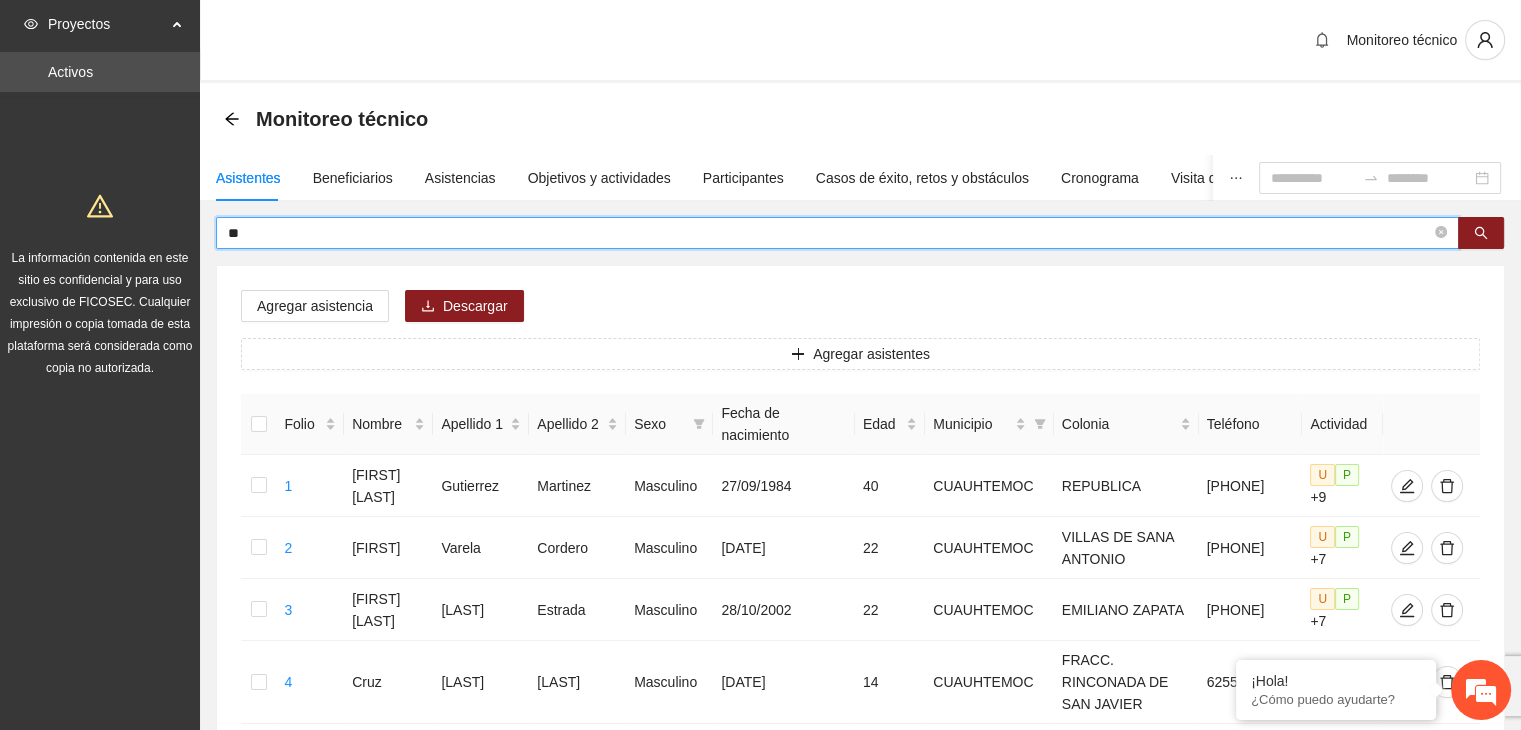 type on "*" 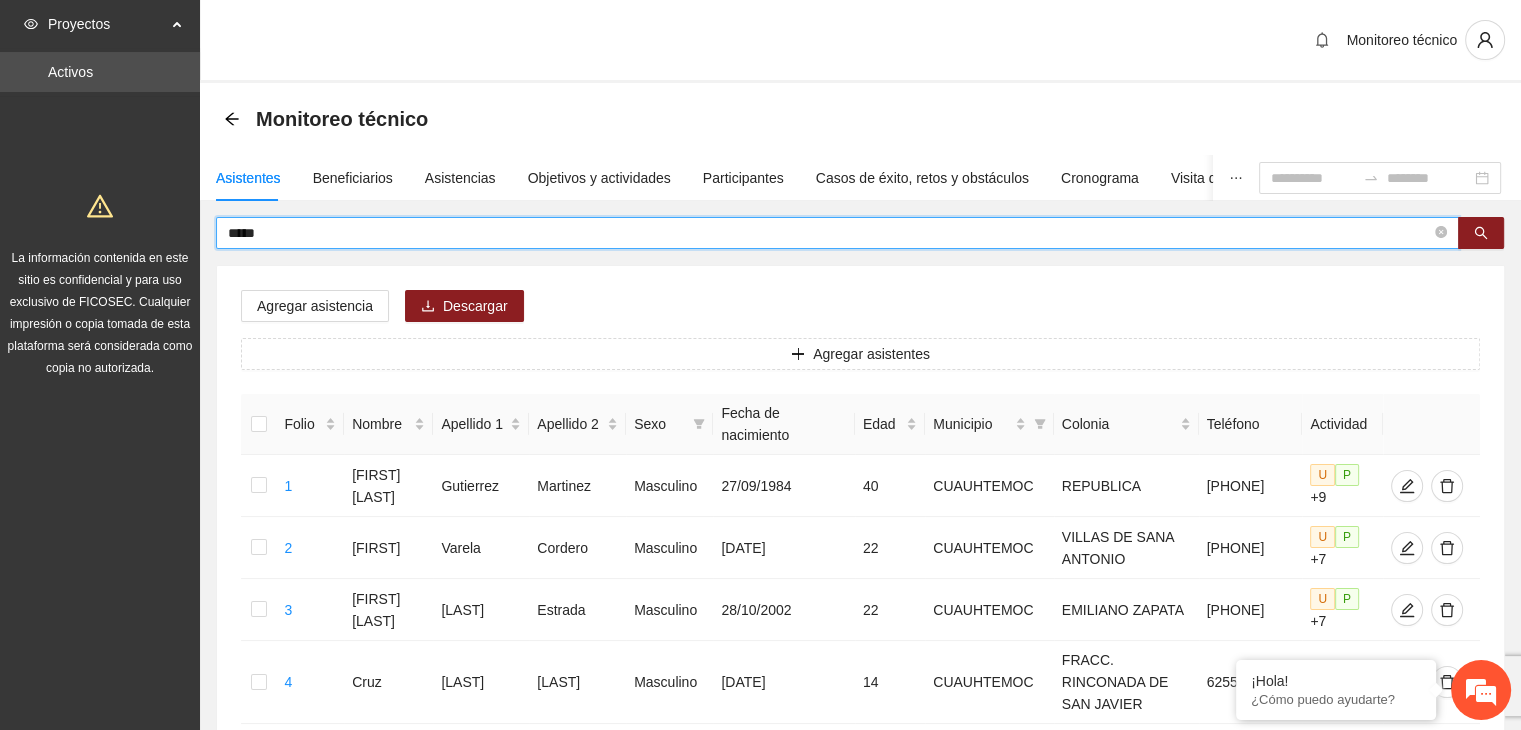 type on "*****" 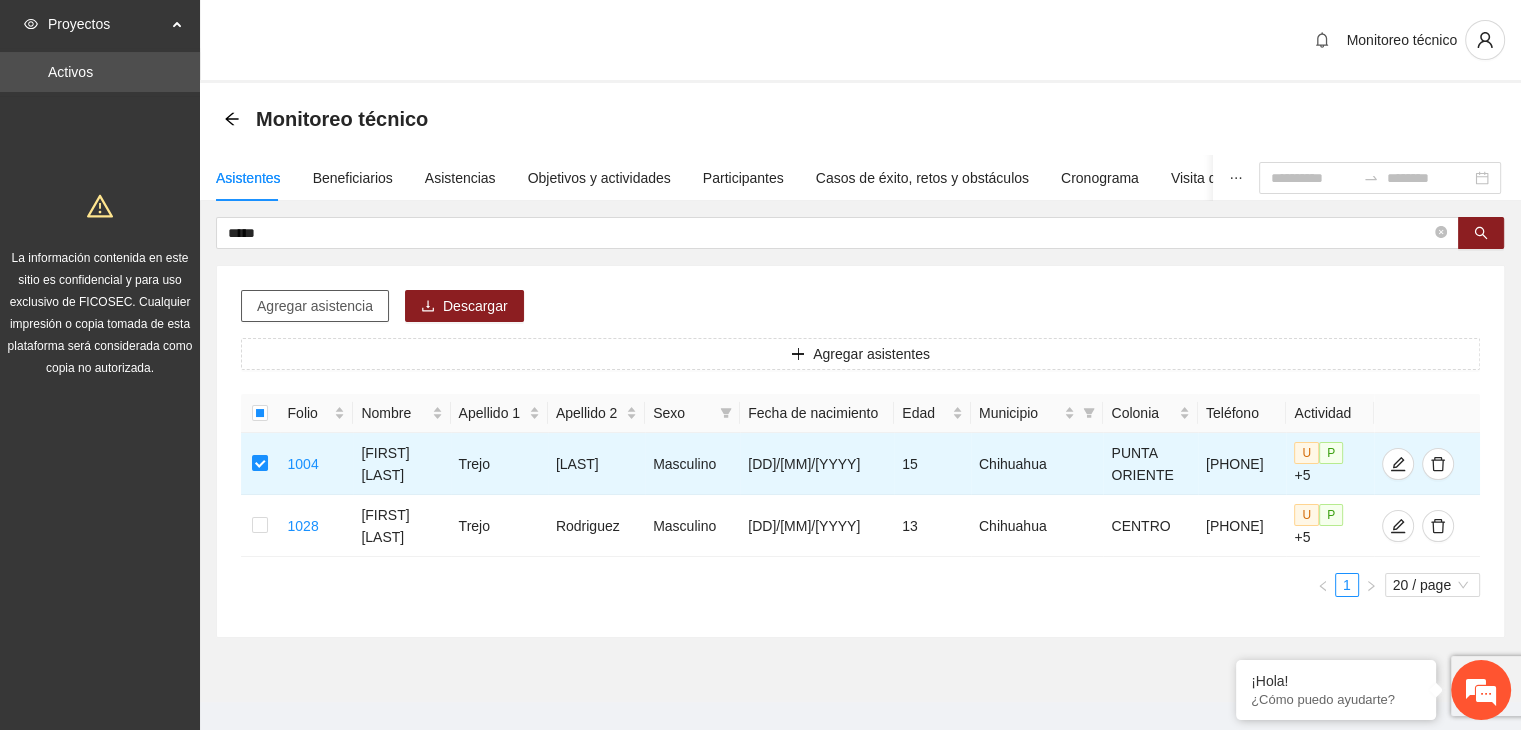 click on "Agregar asistencia" at bounding box center (315, 306) 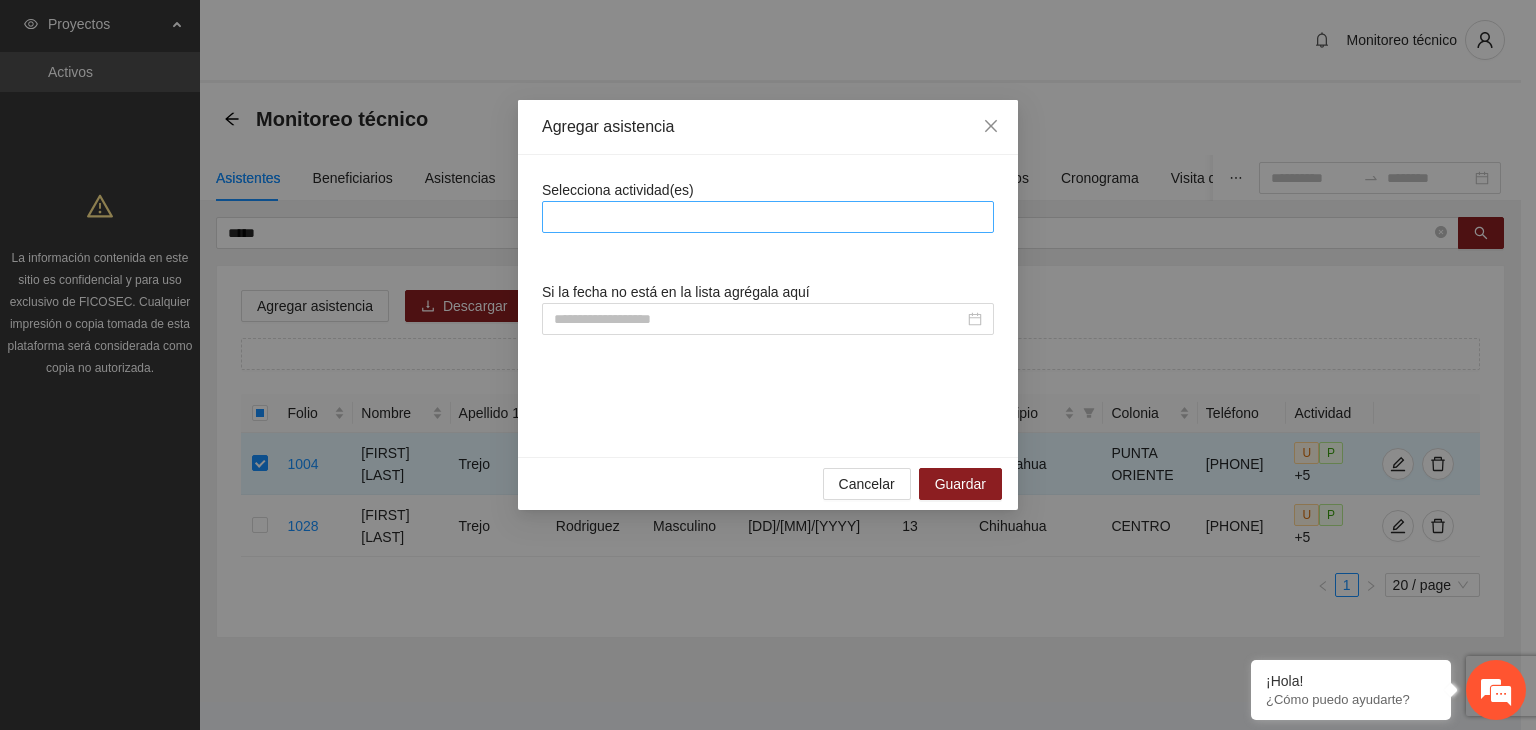 drag, startPoint x: 621, startPoint y: 169, endPoint x: 607, endPoint y: 201, distance: 34.928497 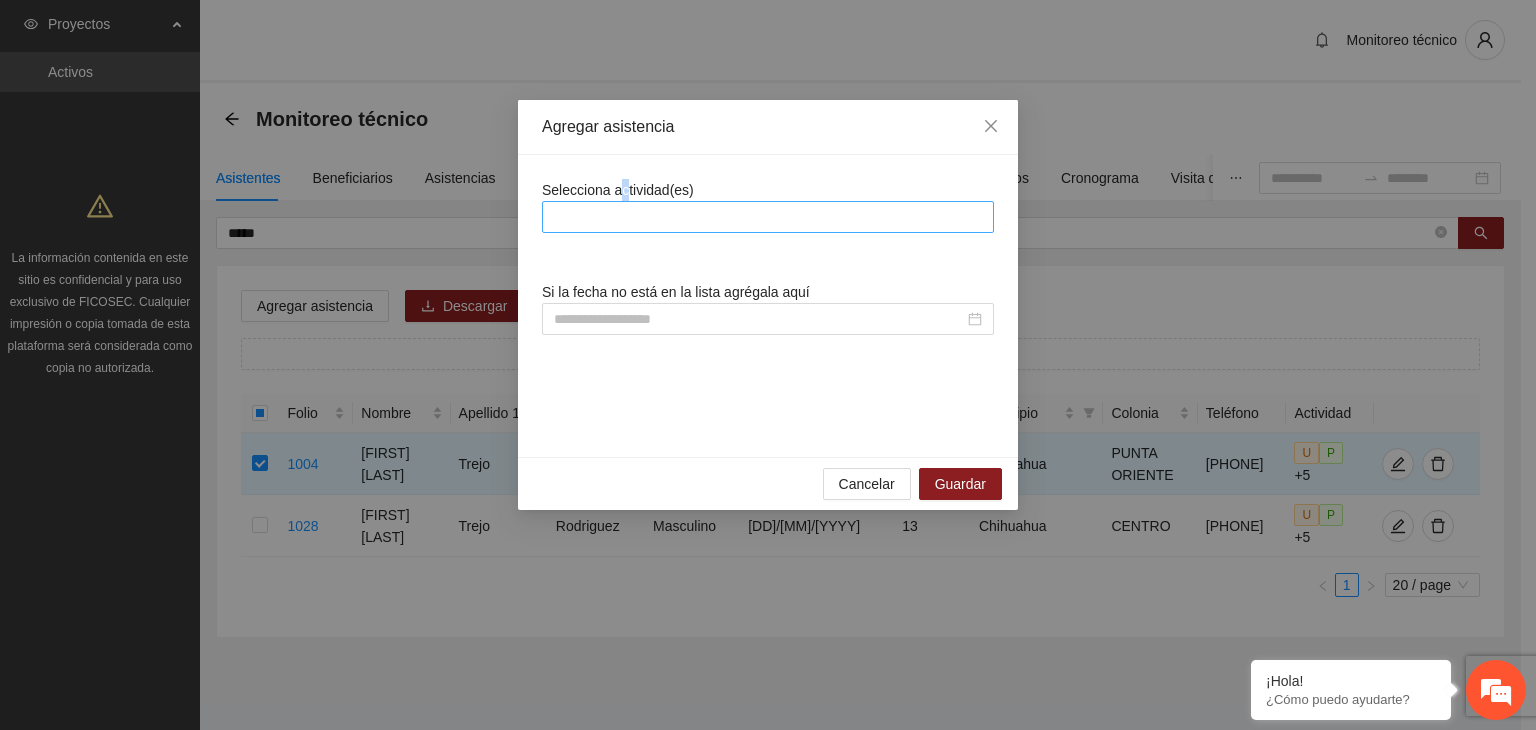 click at bounding box center (768, 217) 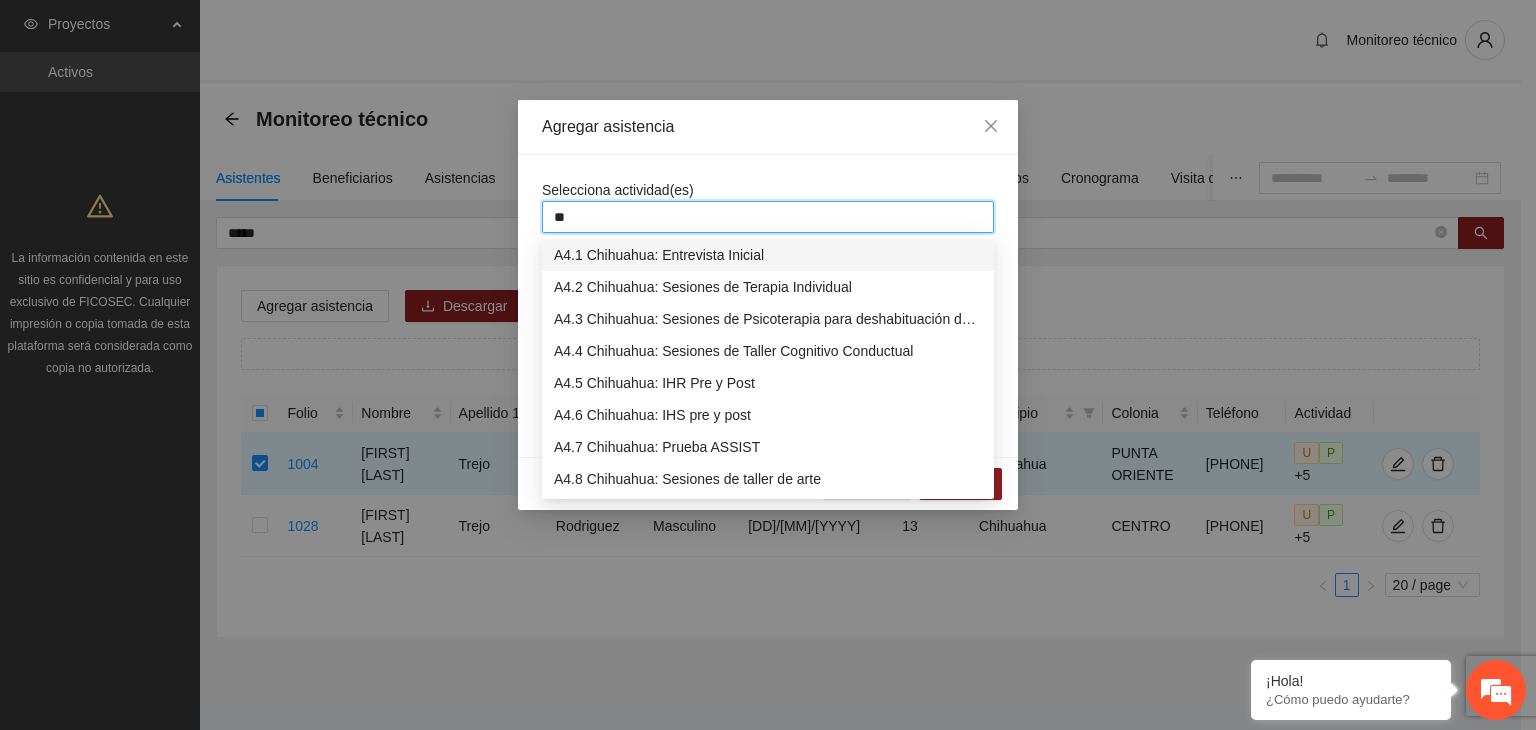 type on "***" 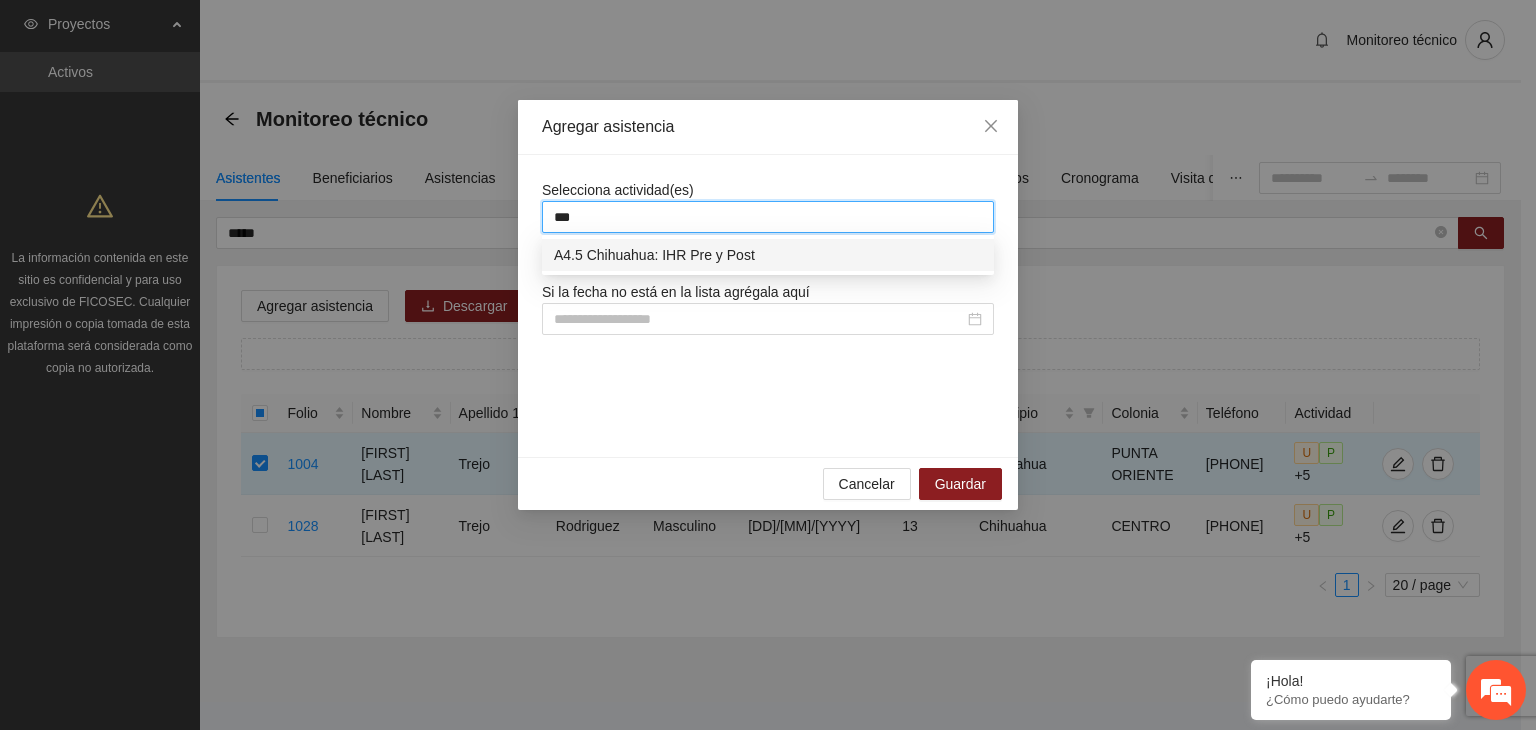 type 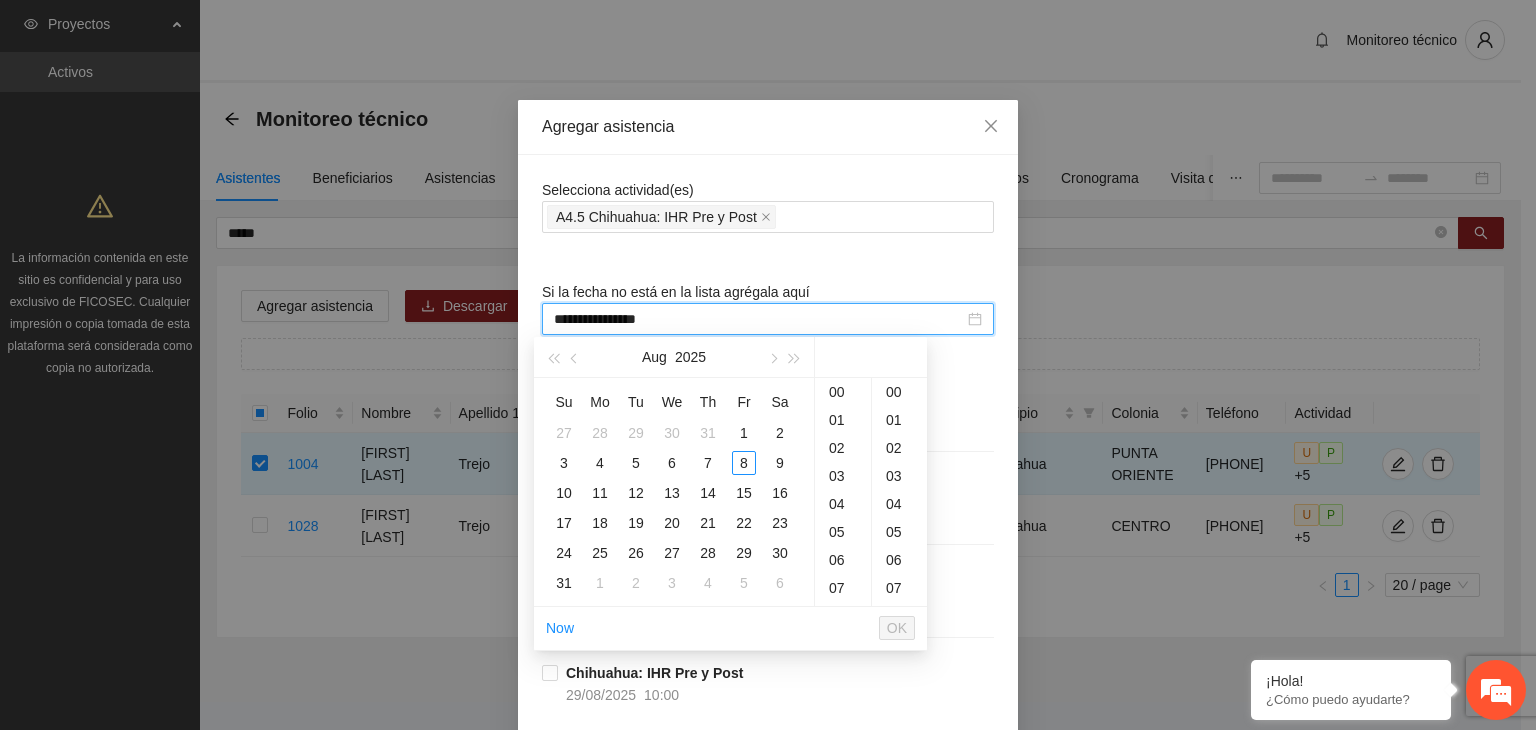 scroll, scrollTop: 252, scrollLeft: 0, axis: vertical 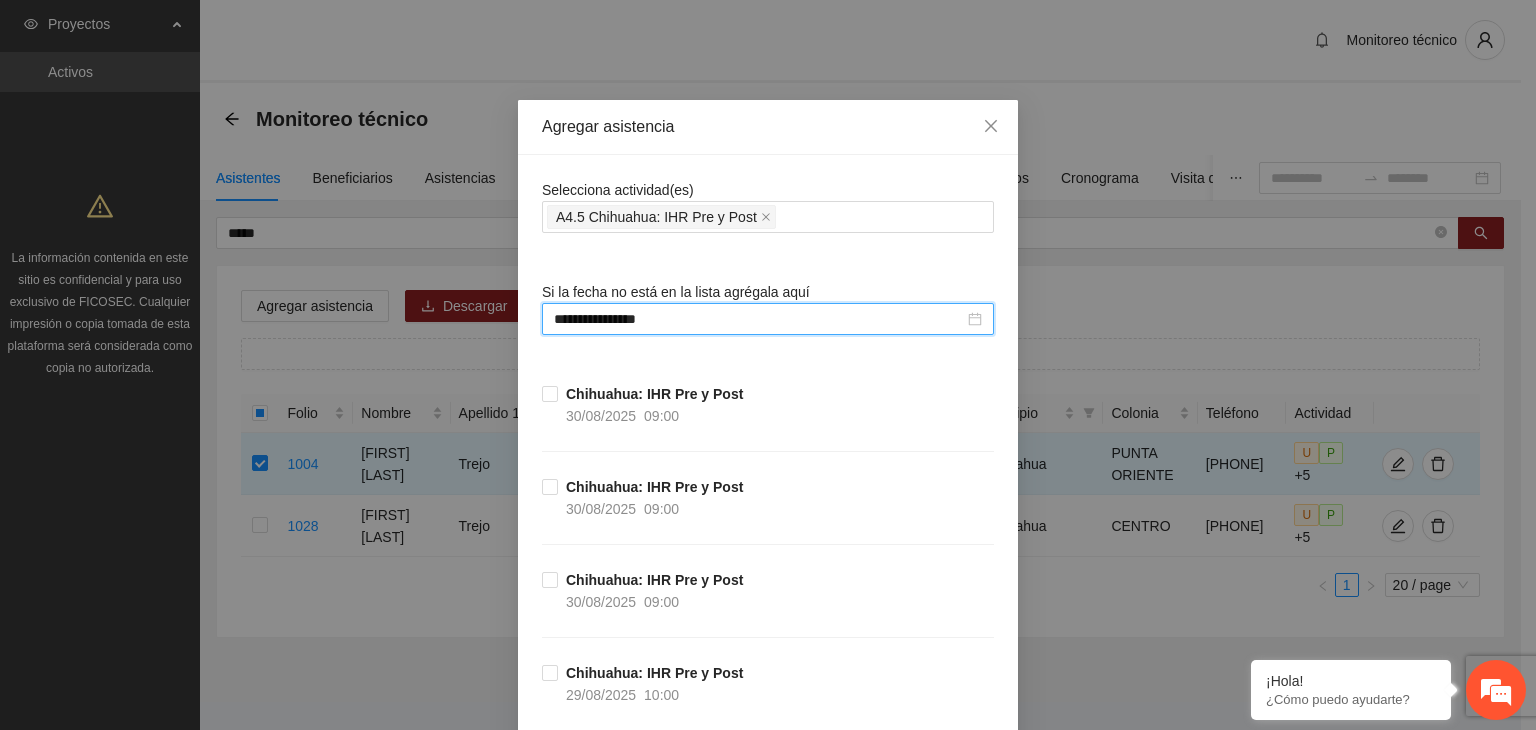 type on "**********" 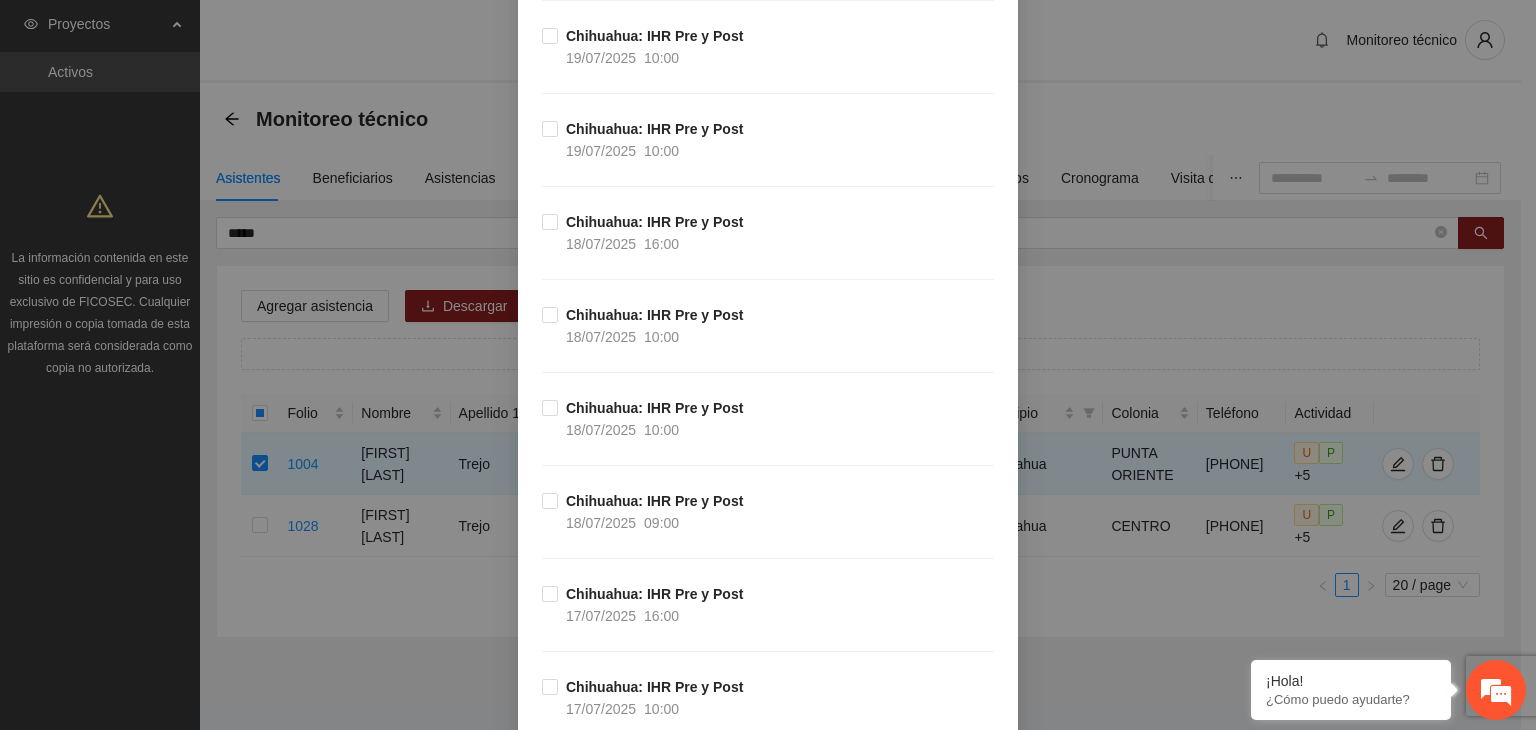 scroll, scrollTop: 21703, scrollLeft: 0, axis: vertical 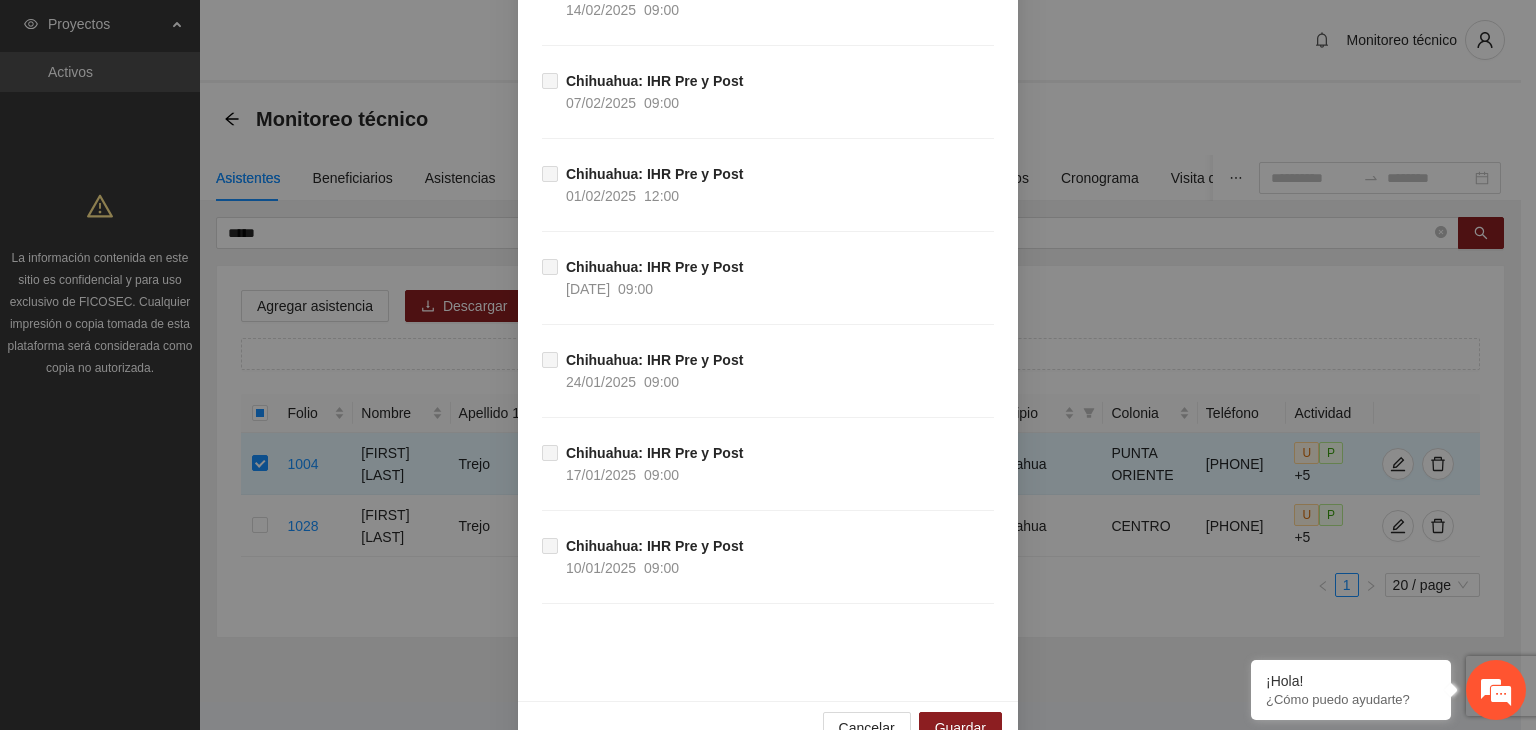 click on "Cancelar Guardar" at bounding box center [768, 727] 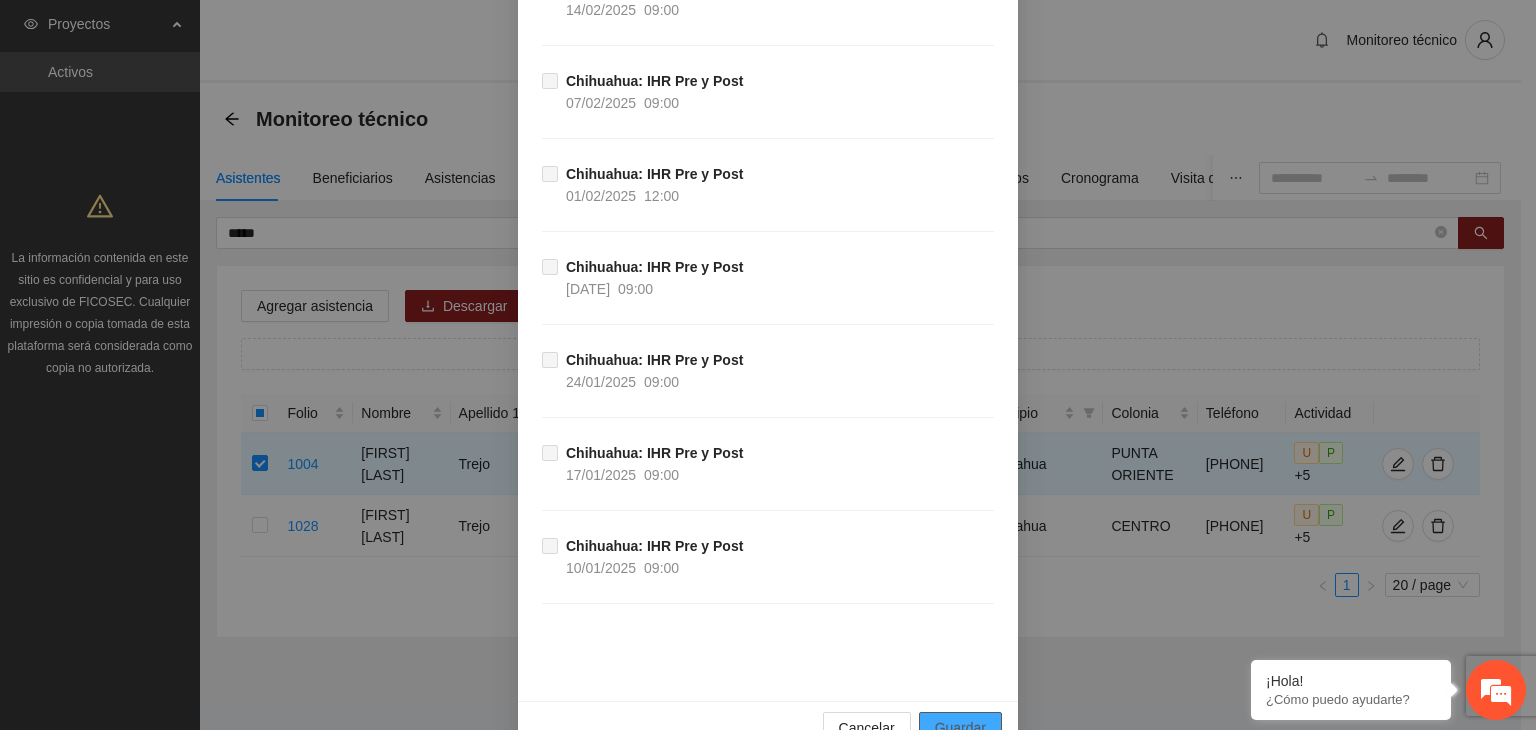 click on "Guardar" at bounding box center [960, 728] 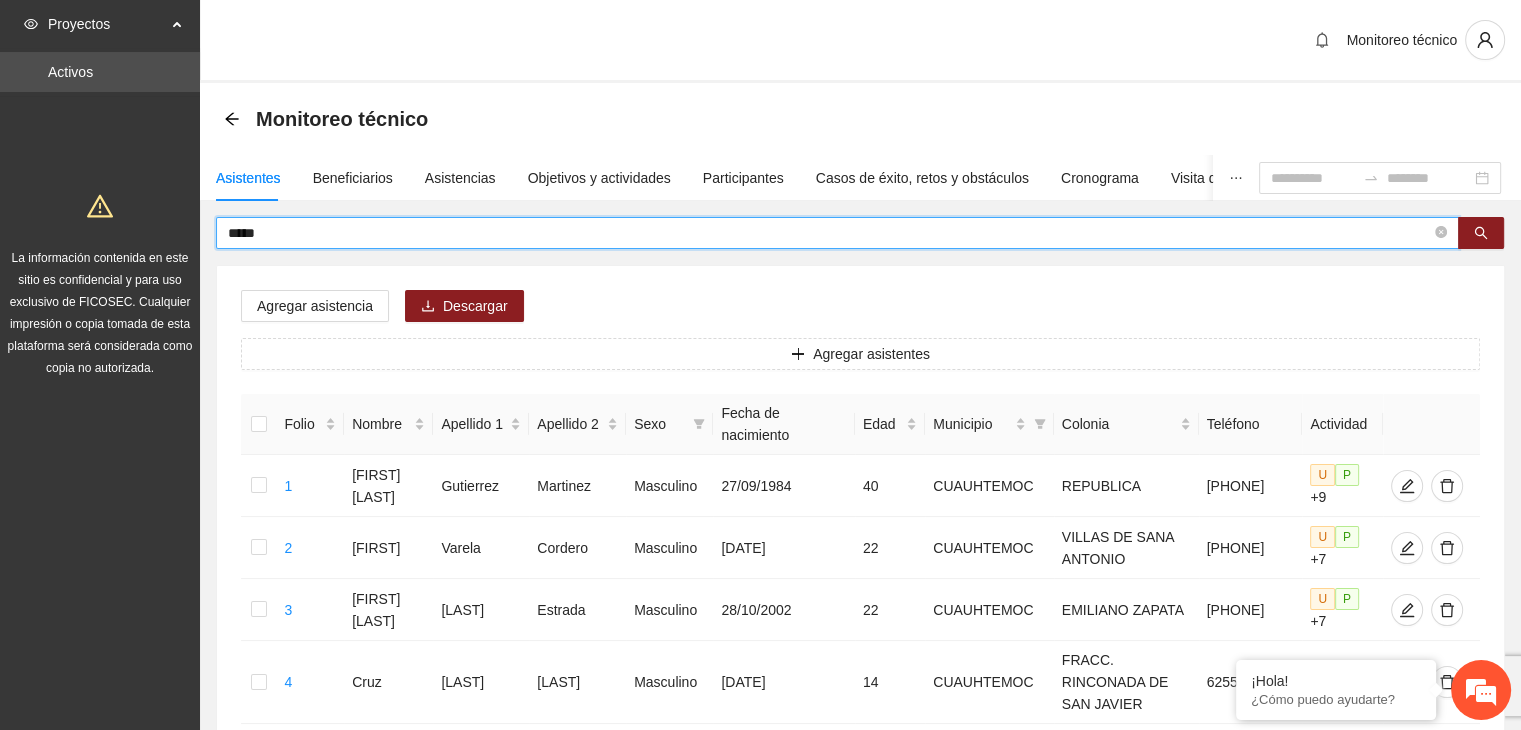 click on "*****" at bounding box center [829, 233] 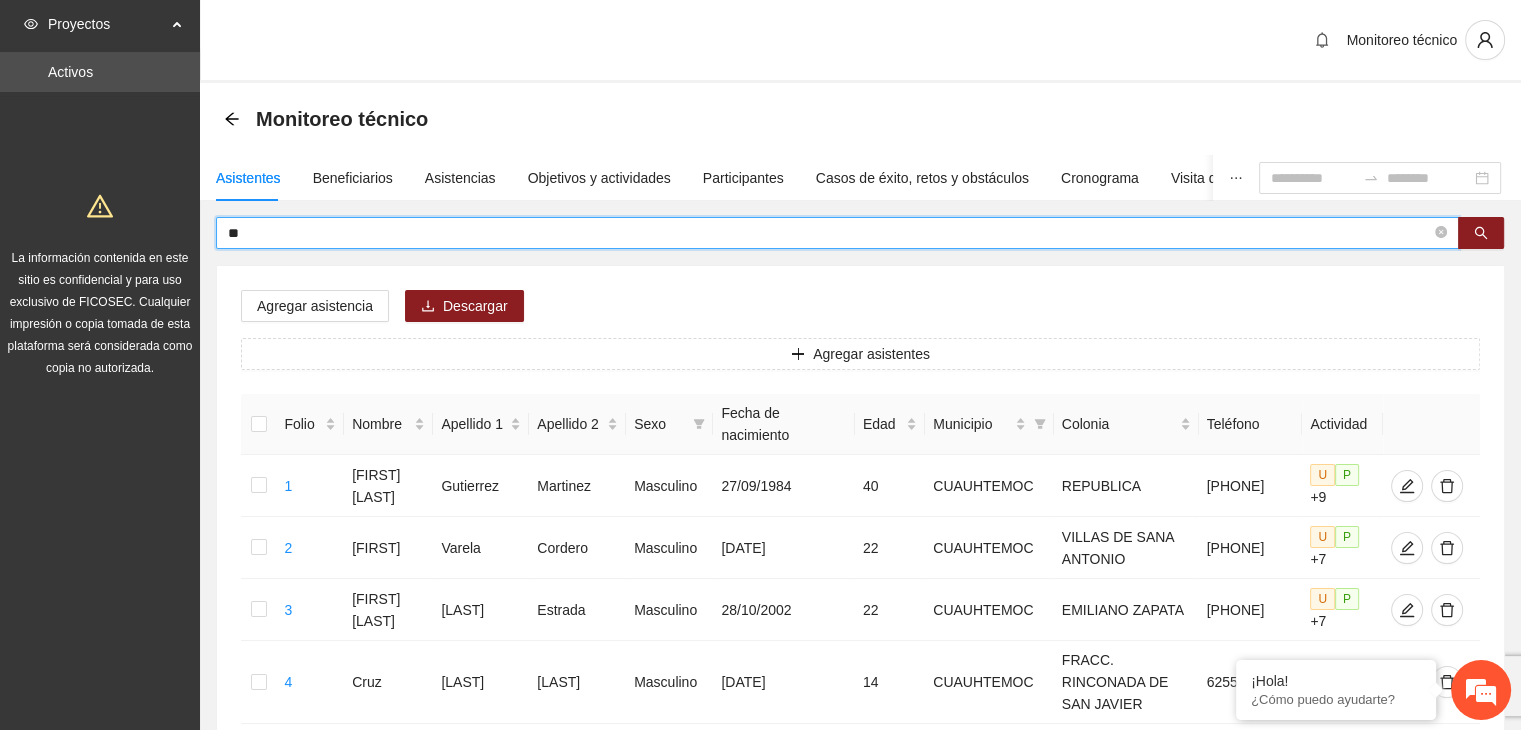 type on "*" 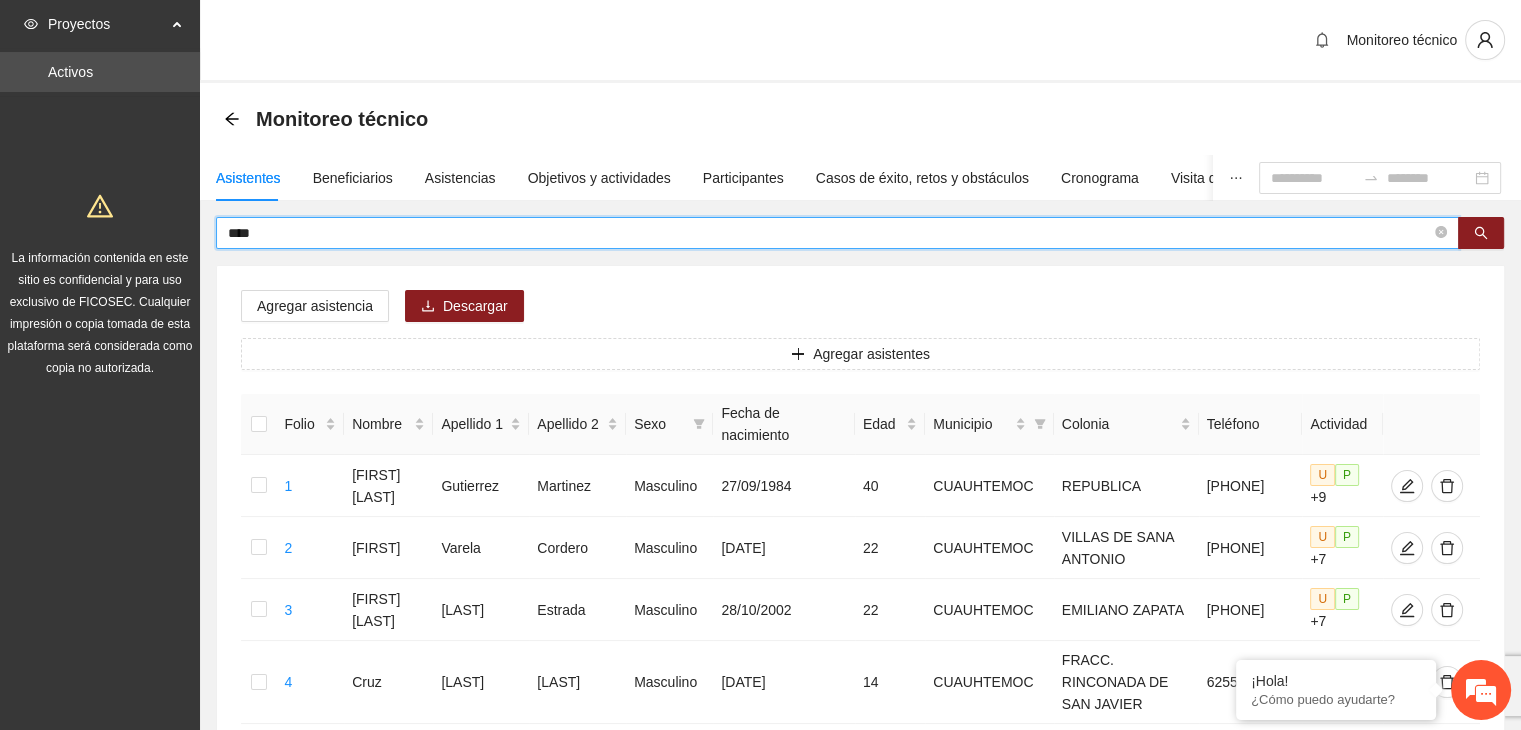 type on "****" 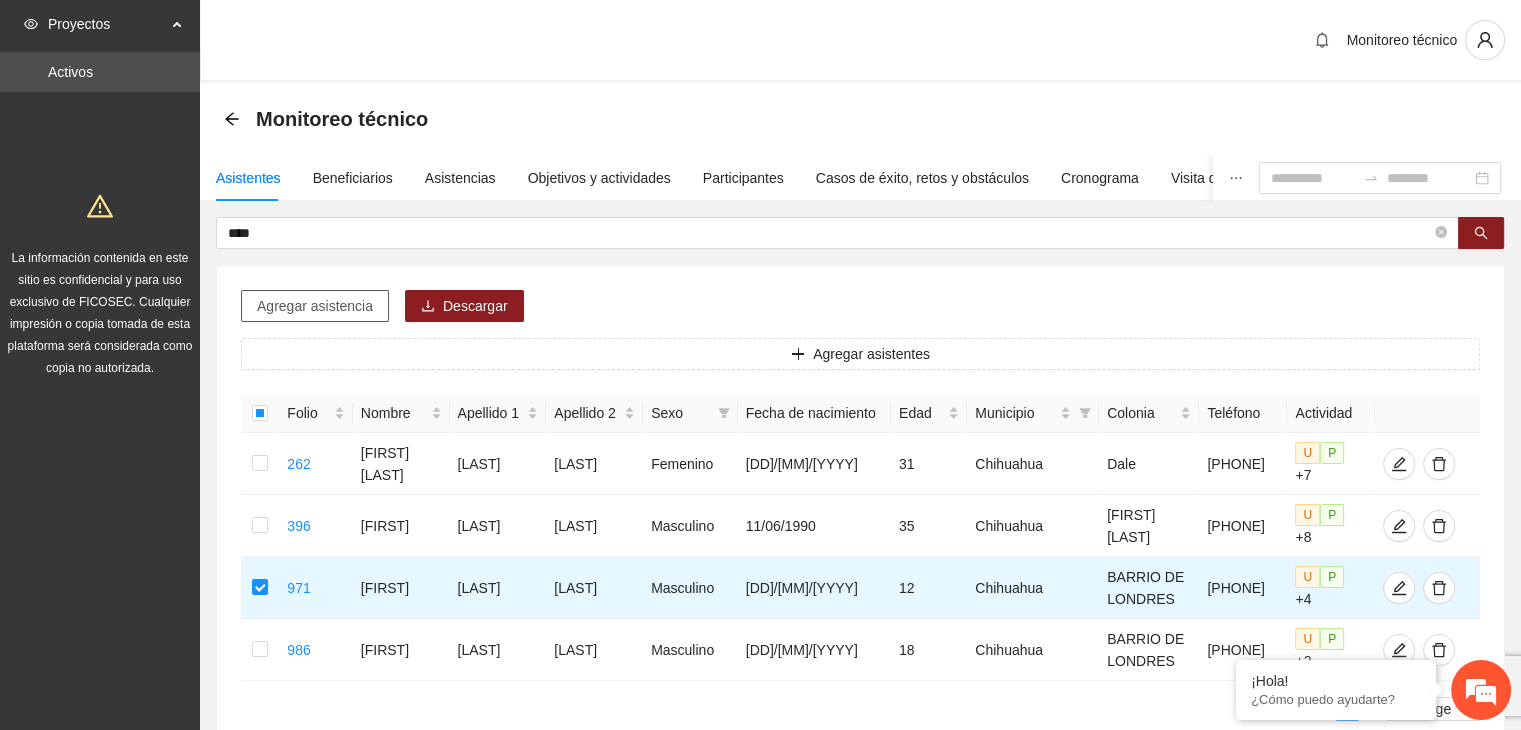 click on "Agregar asistencia" at bounding box center [315, 306] 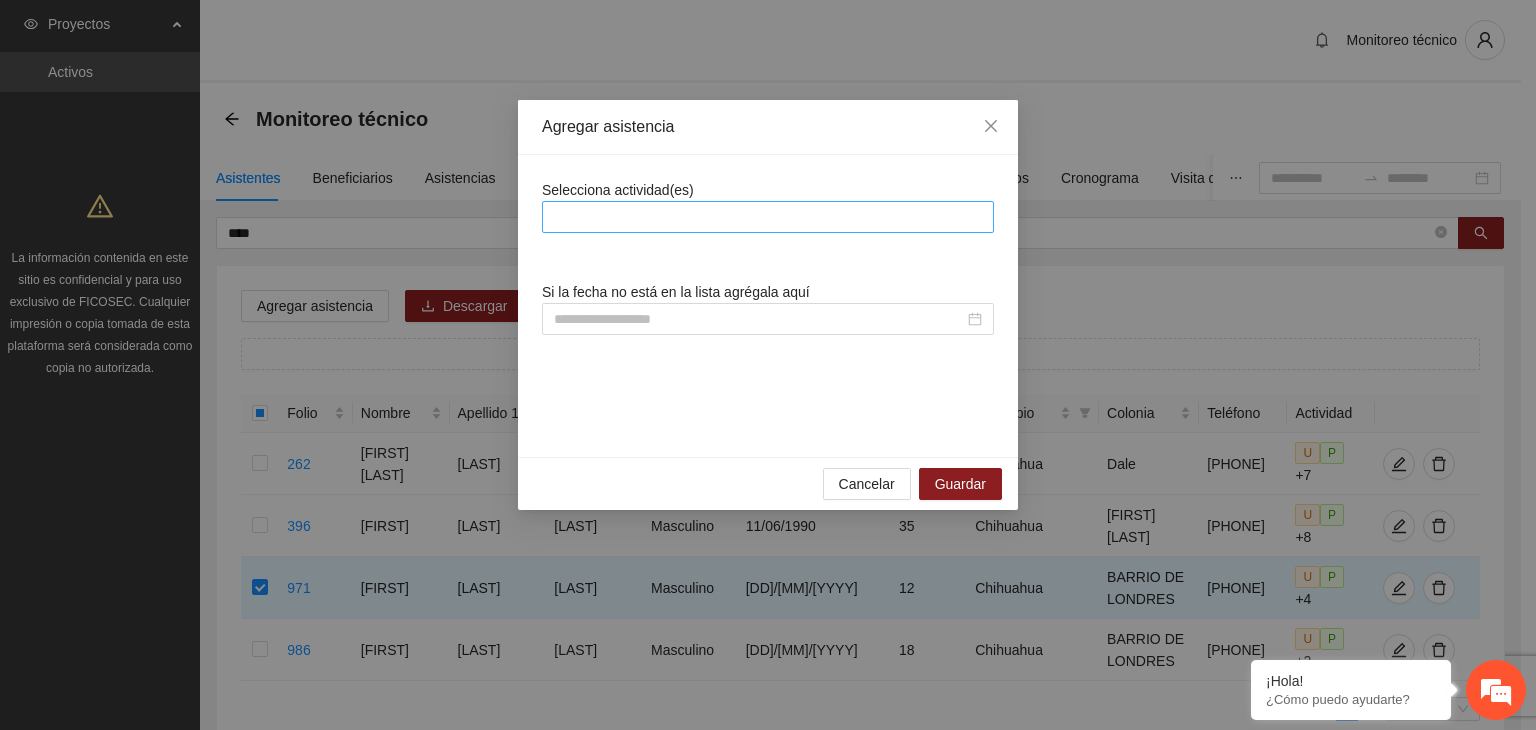 click at bounding box center (768, 217) 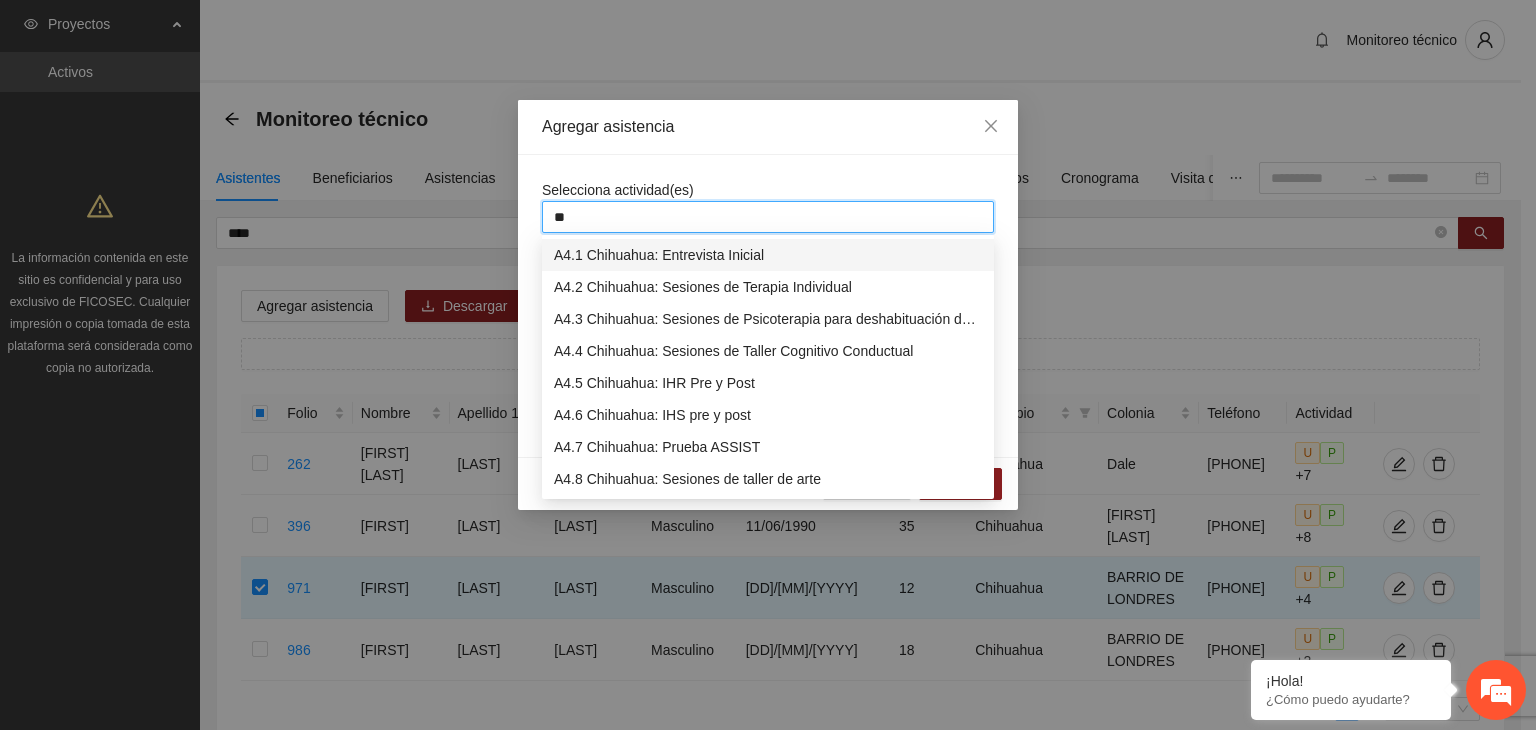 type on "***" 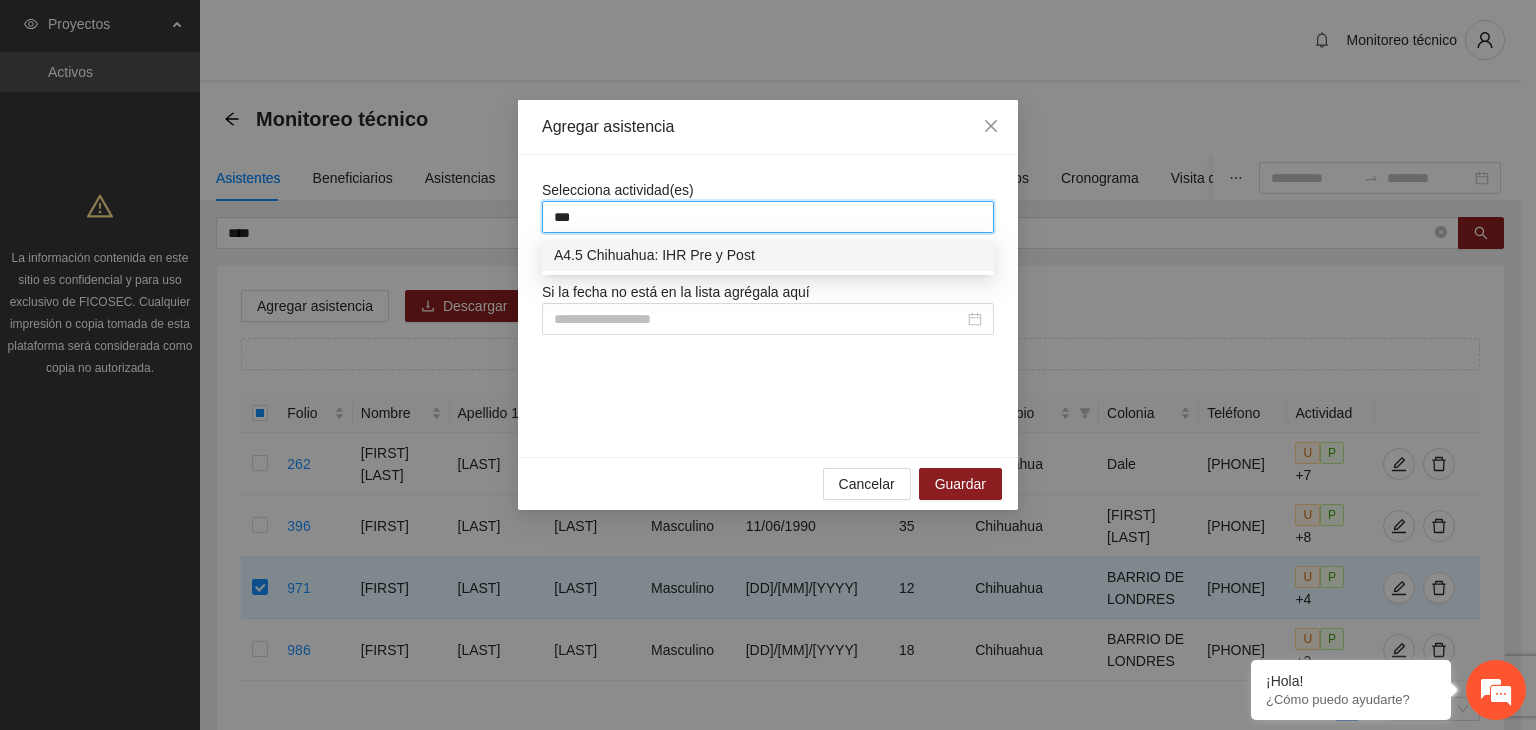 type 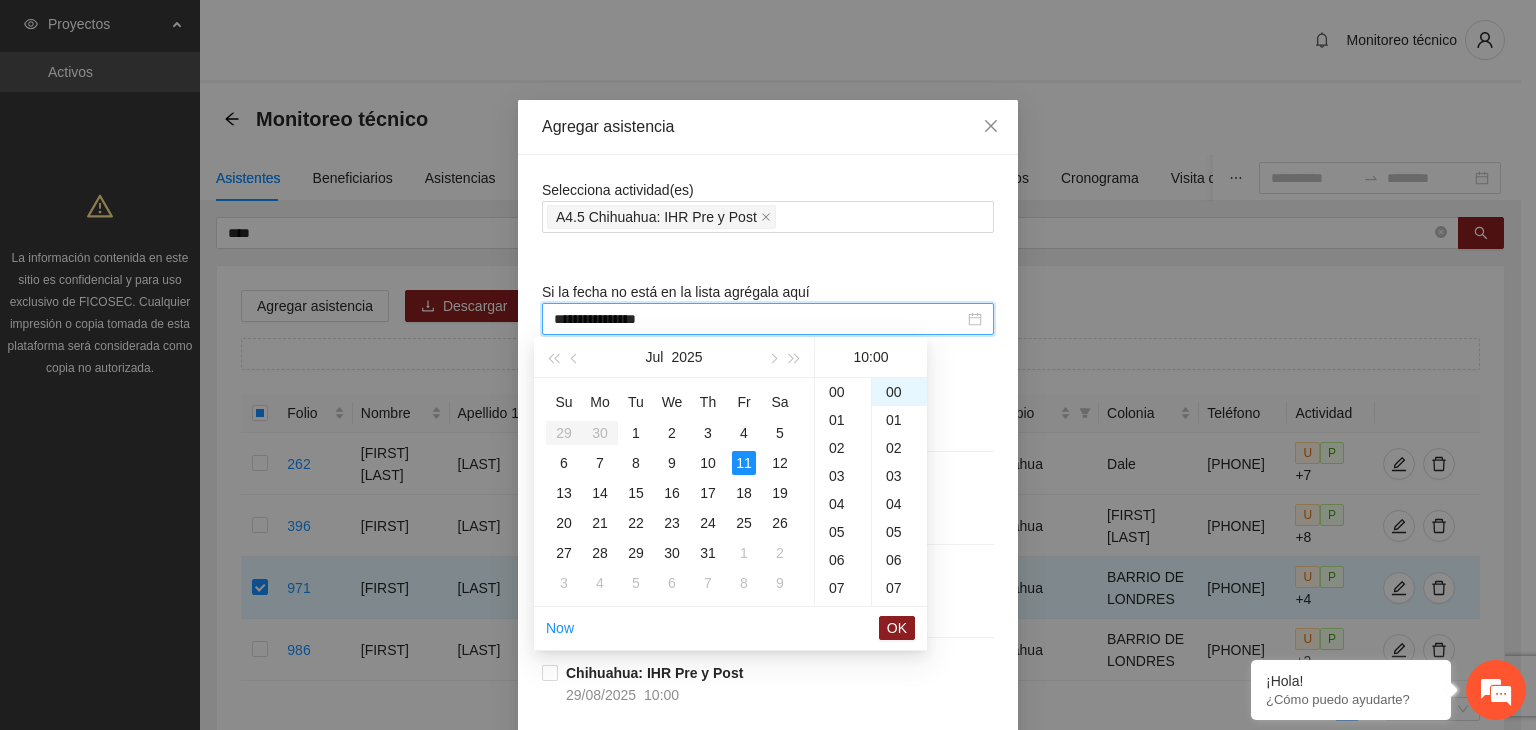 scroll, scrollTop: 280, scrollLeft: 0, axis: vertical 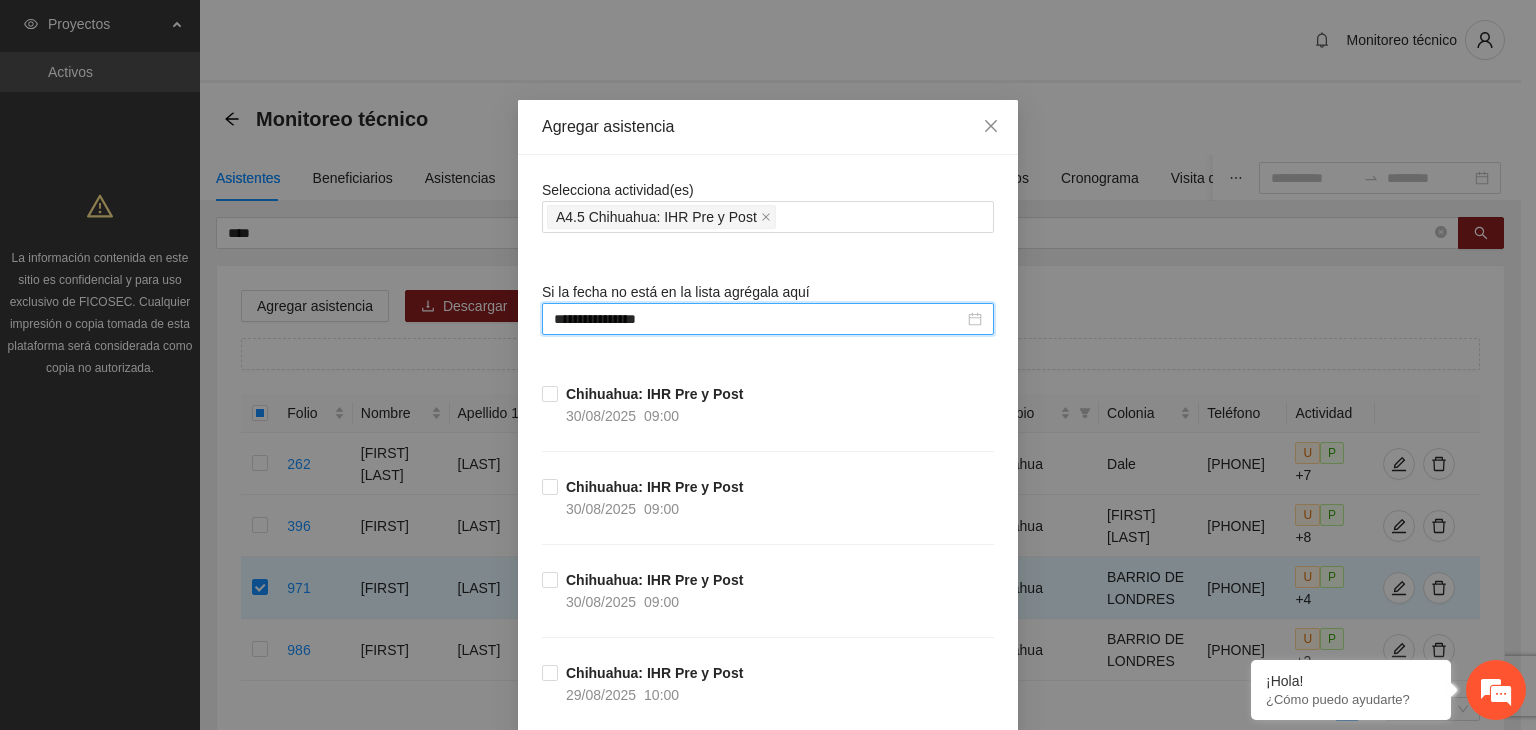 type on "**********" 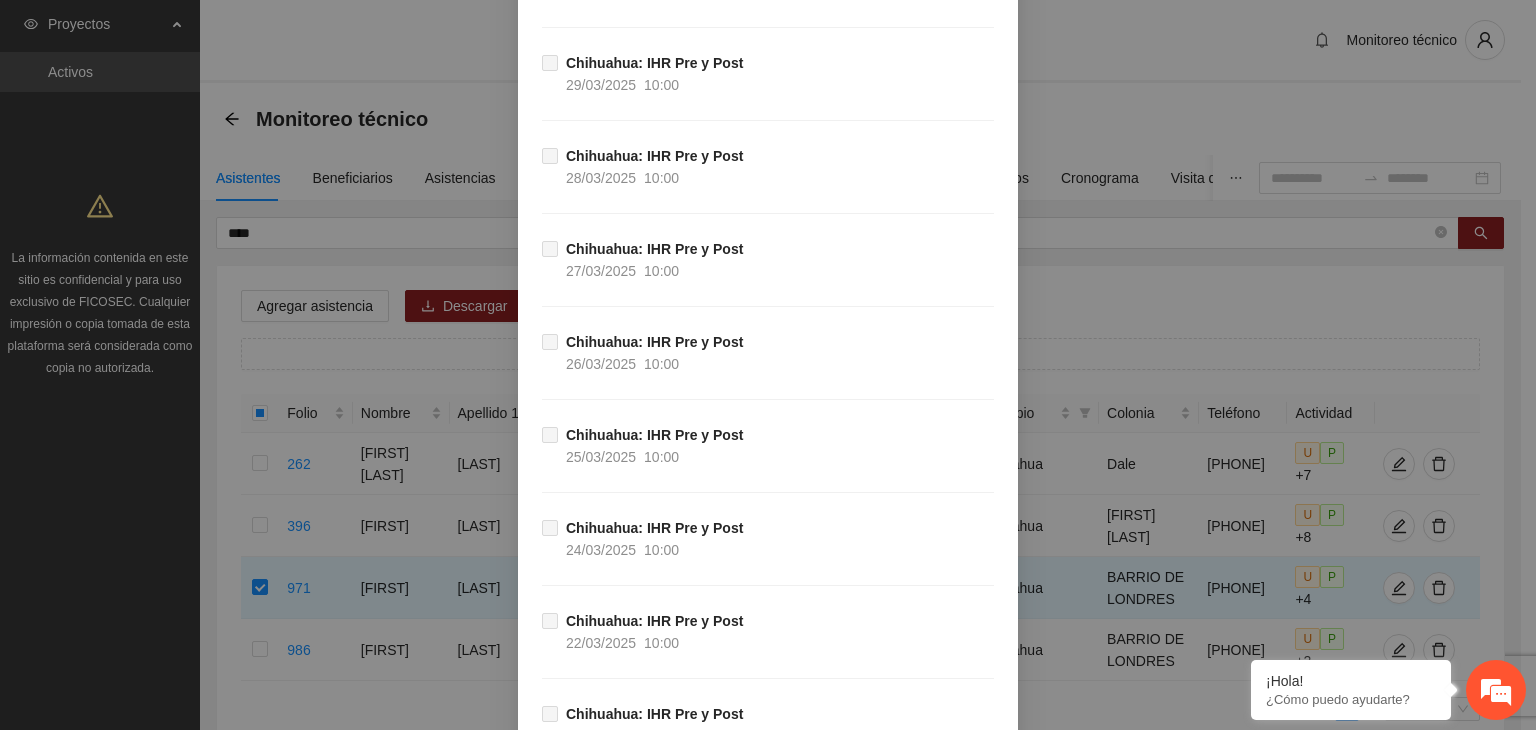 scroll, scrollTop: 21703, scrollLeft: 0, axis: vertical 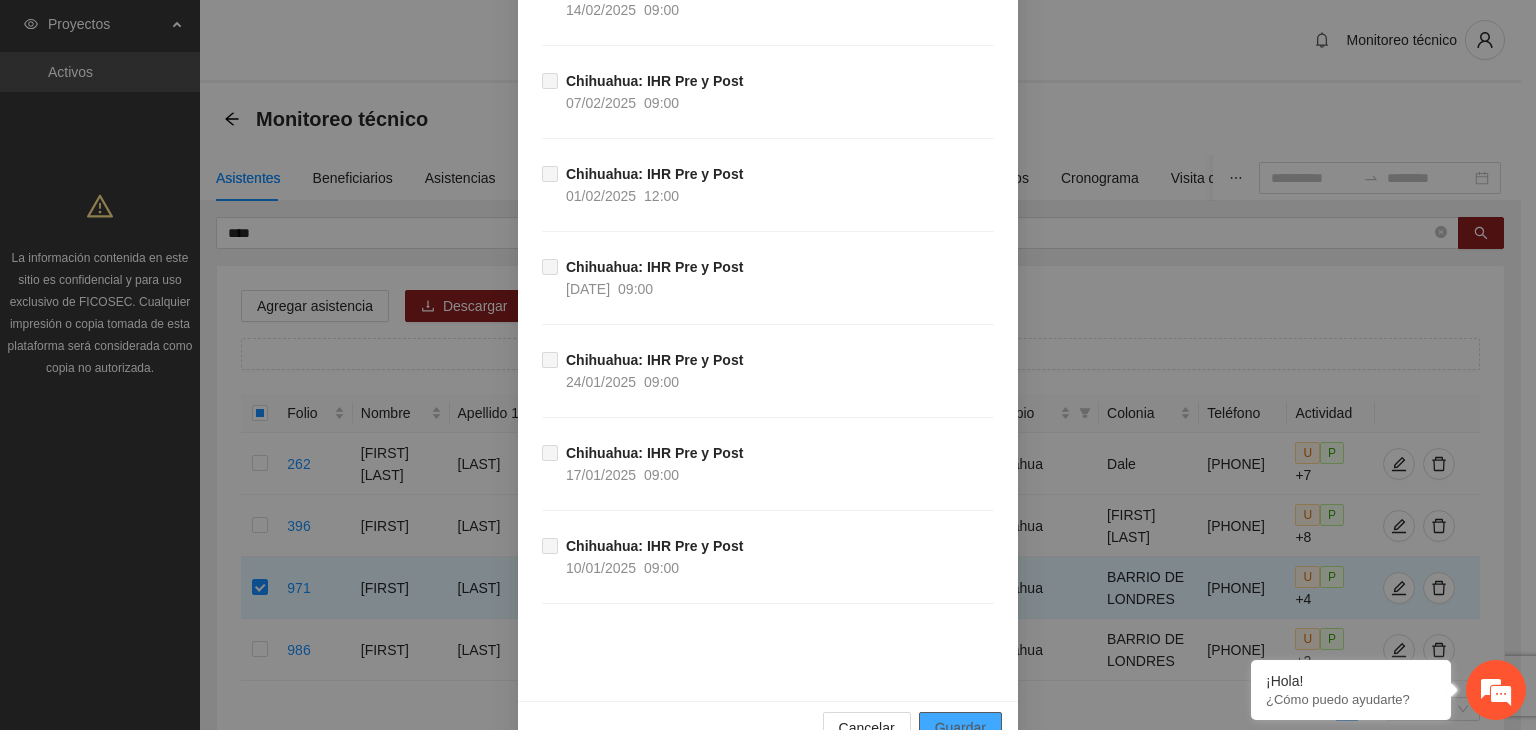 click on "Guardar" at bounding box center (960, 728) 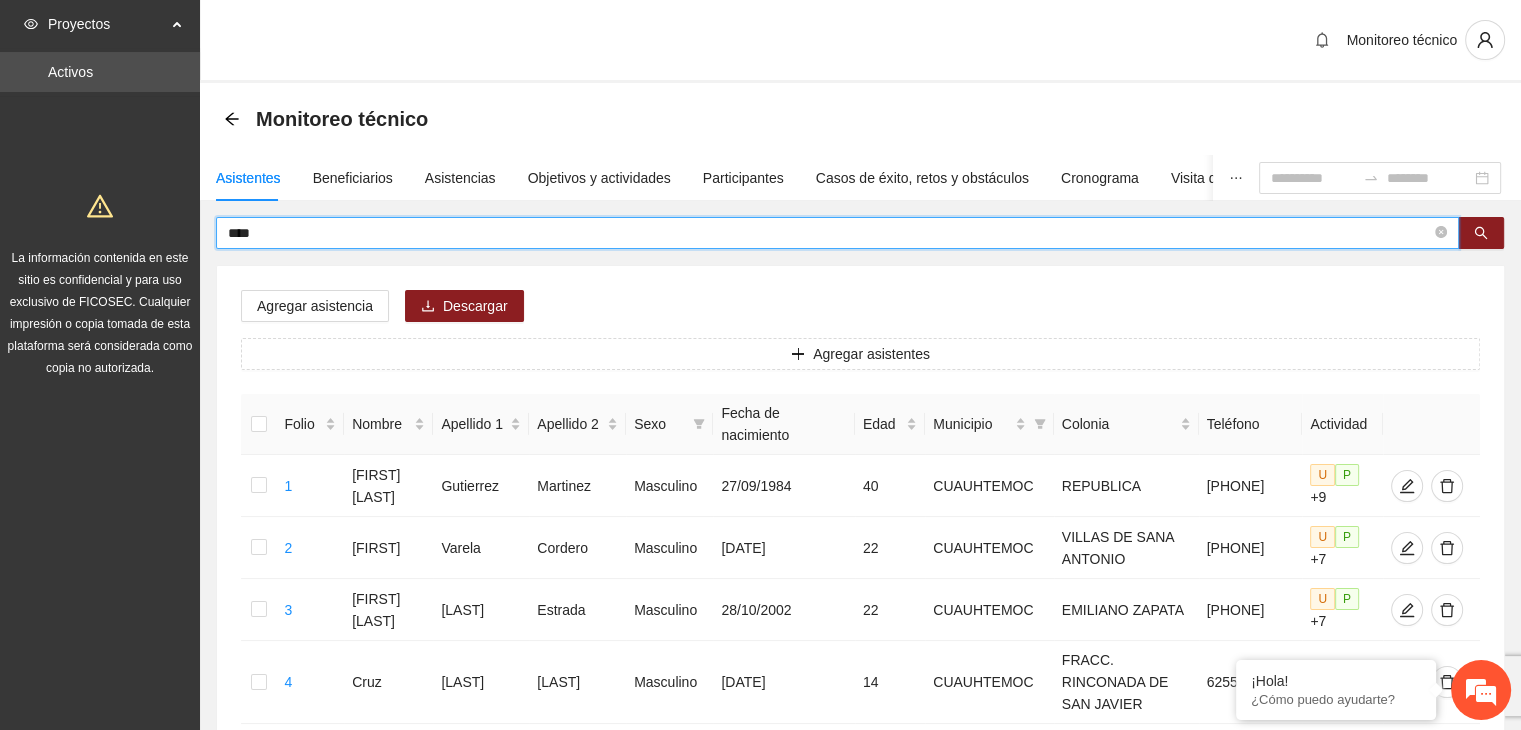 drag, startPoint x: 282, startPoint y: 228, endPoint x: 187, endPoint y: 263, distance: 101.24229 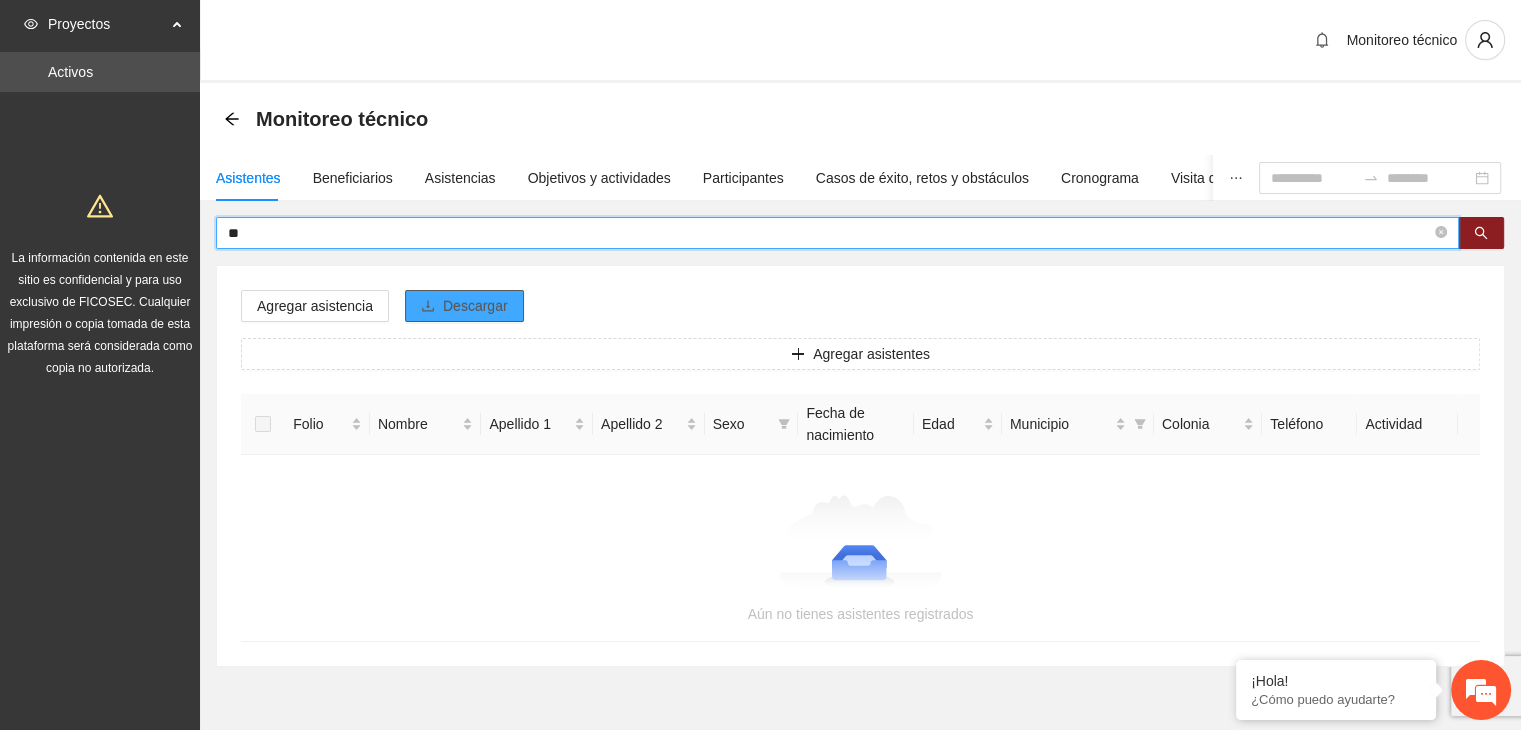 type on "*" 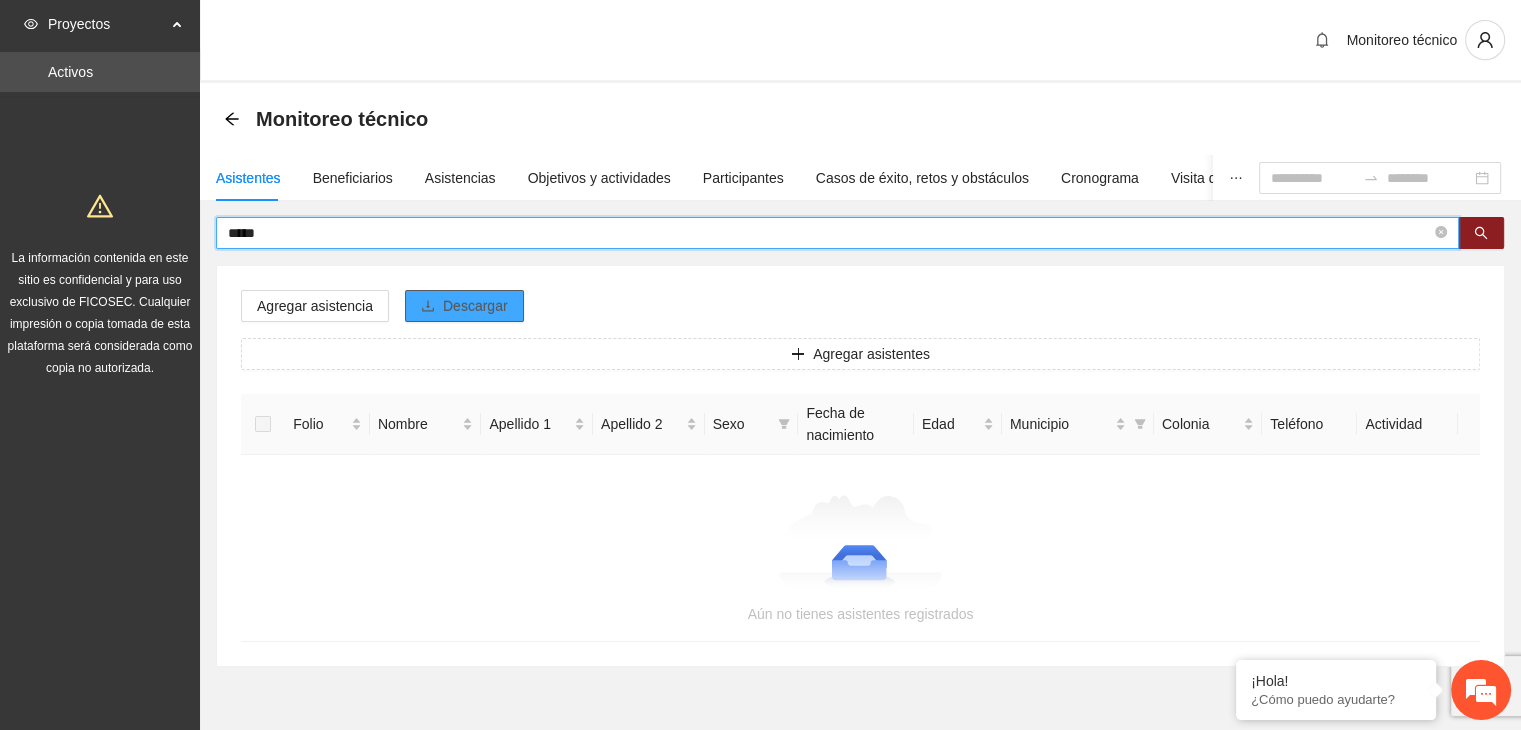 type on "*****" 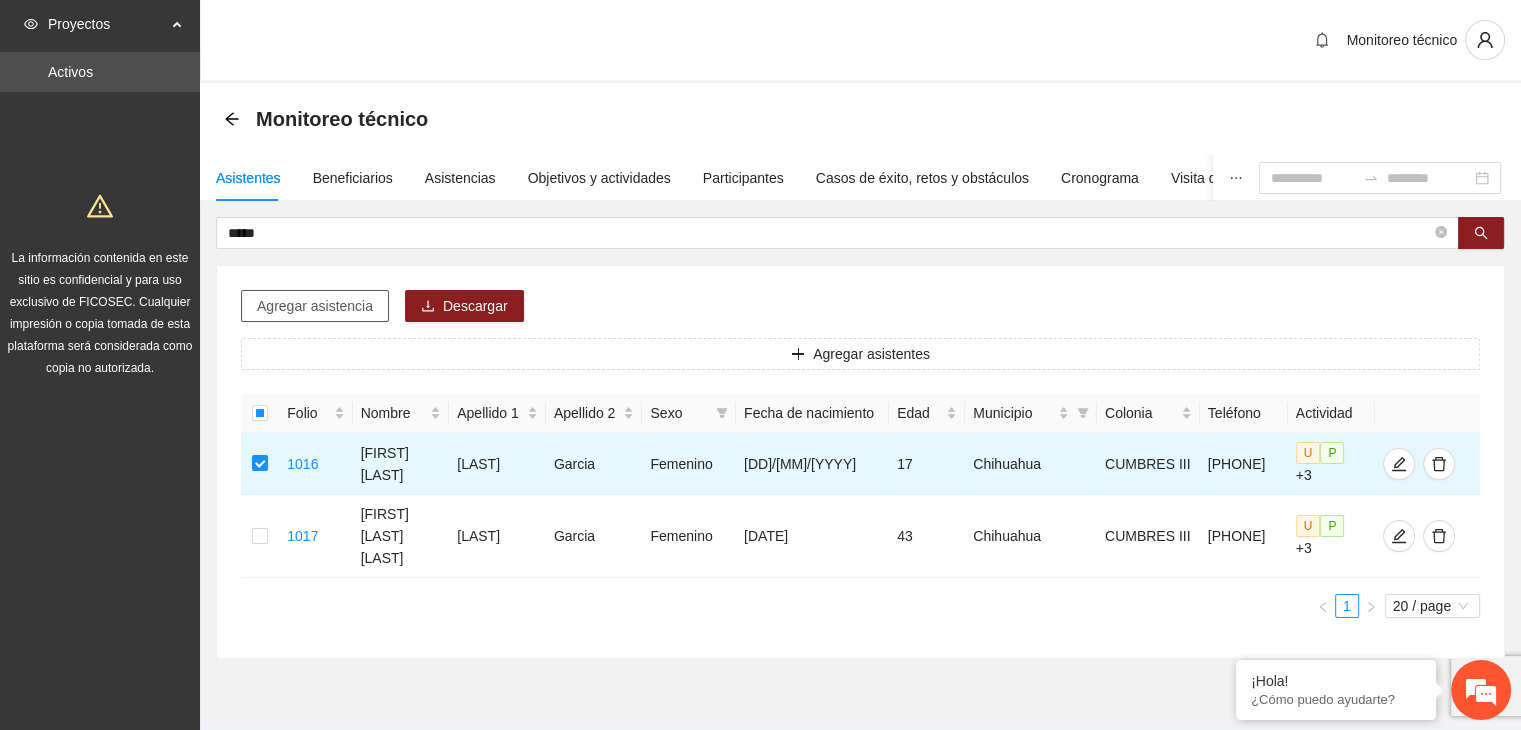 click on "Agregar asistencia" at bounding box center [315, 306] 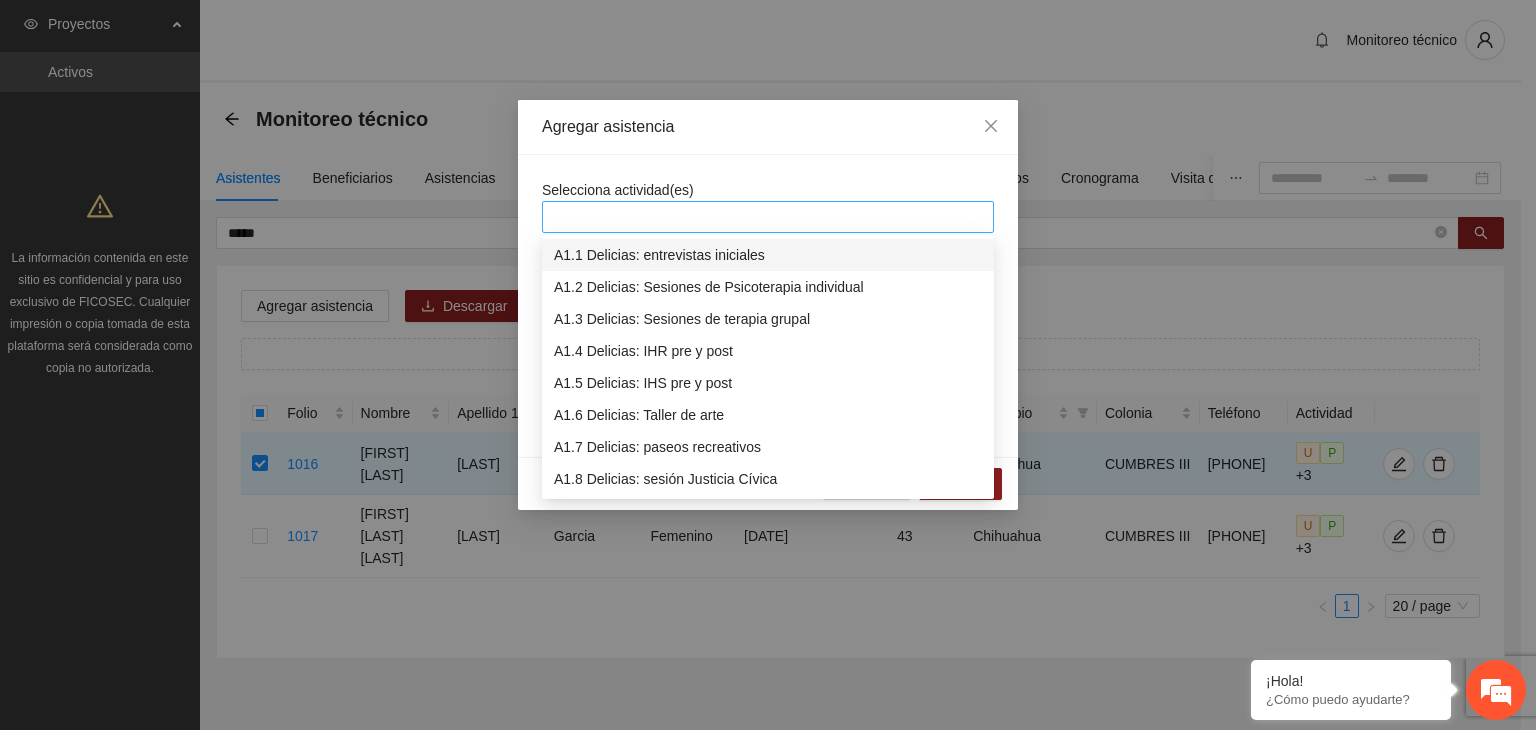 click at bounding box center [768, 217] 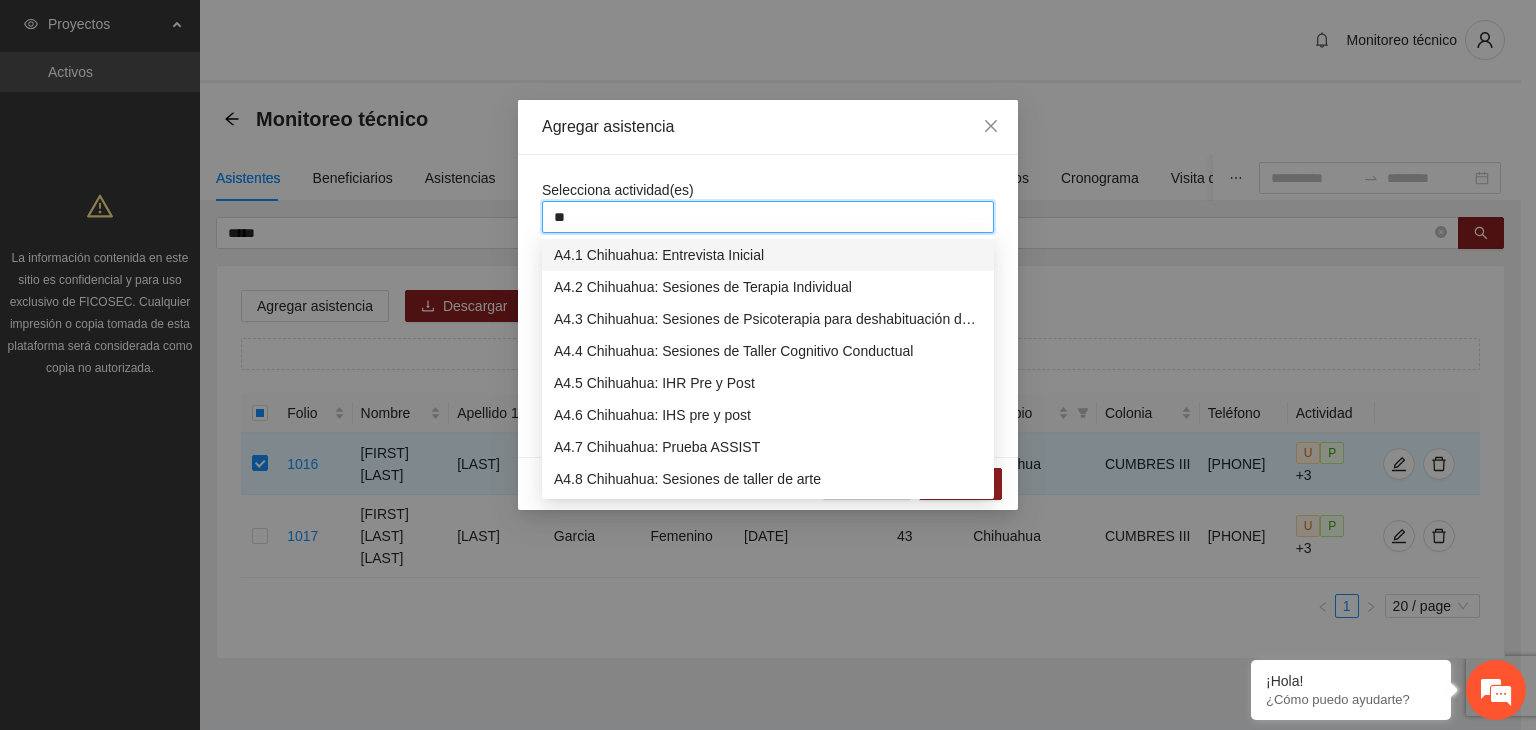 type on "***" 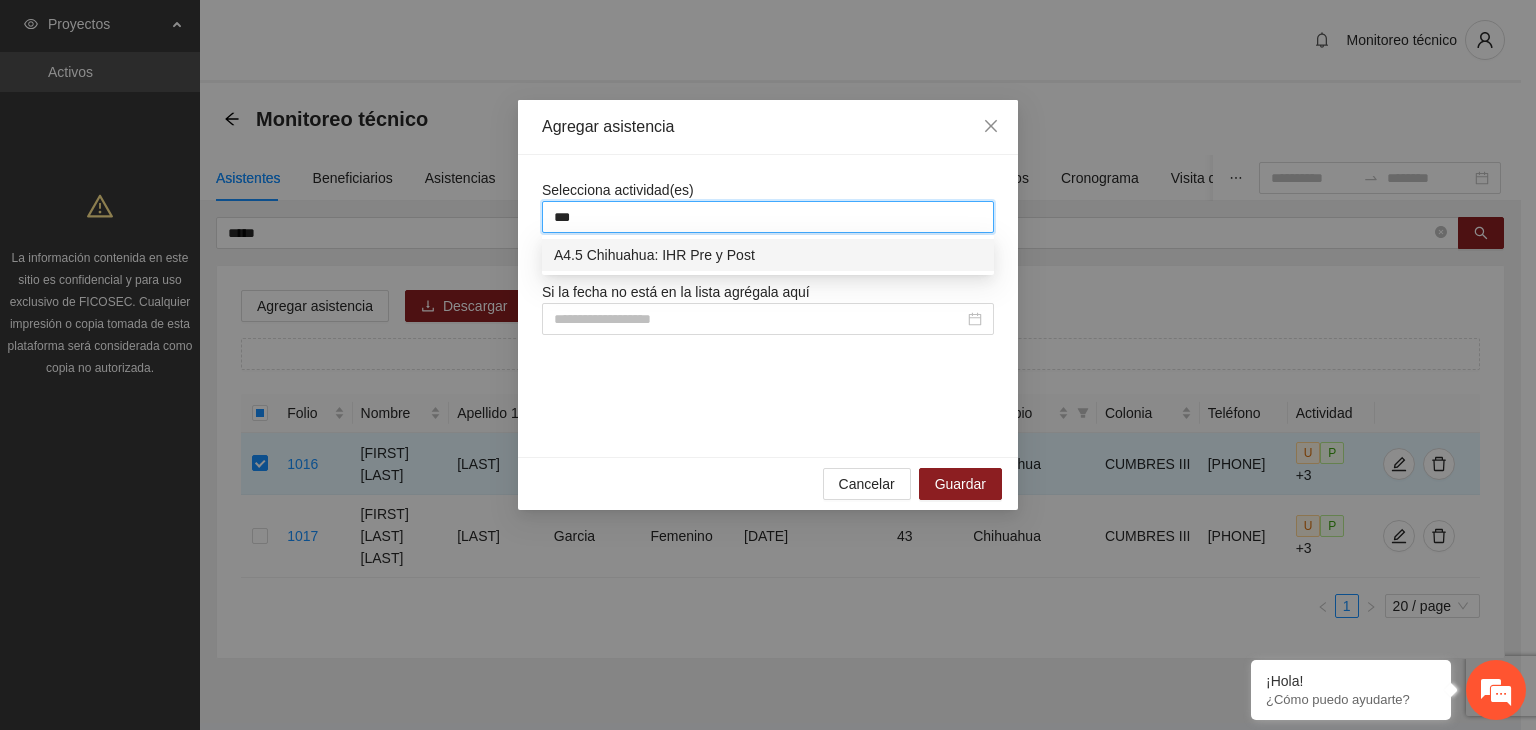 type 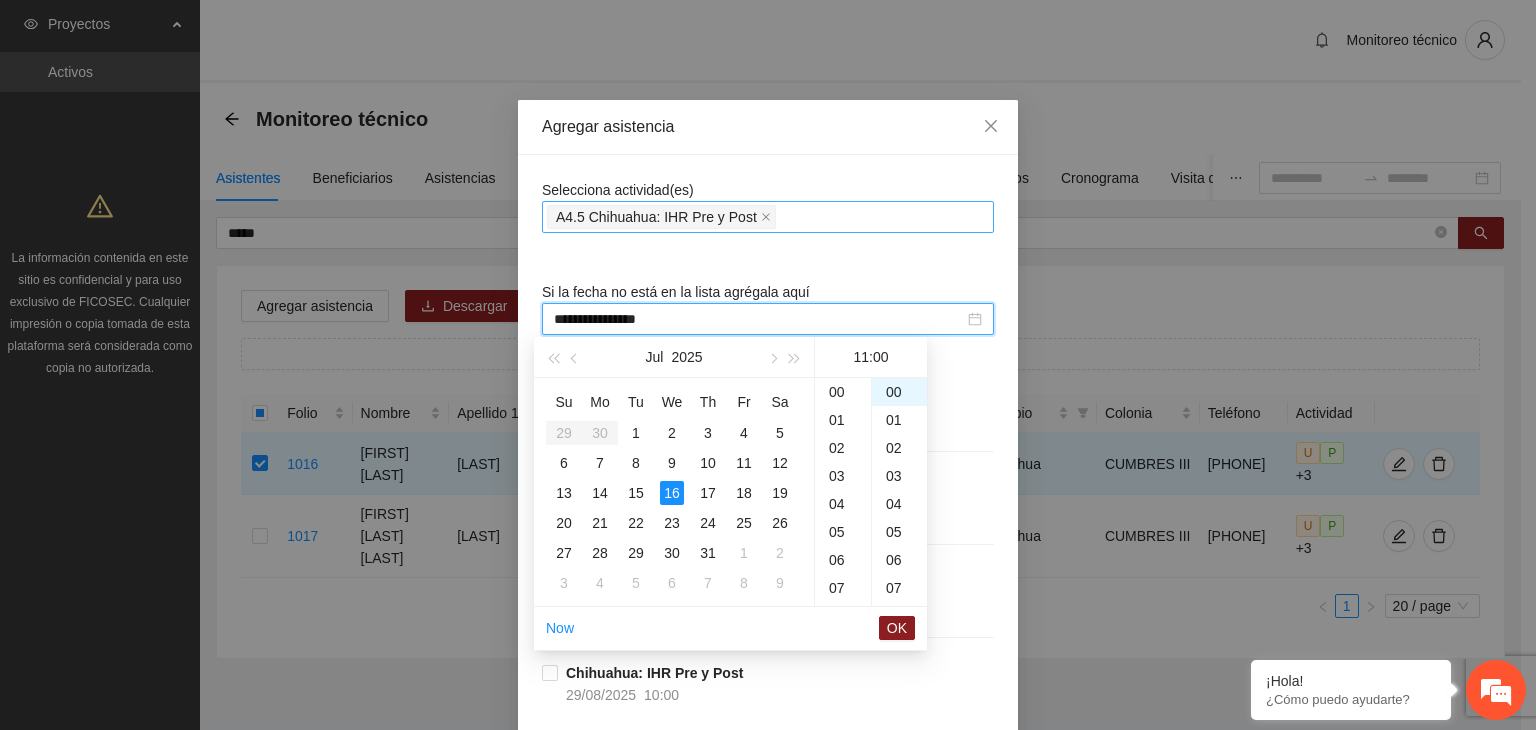 scroll, scrollTop: 308, scrollLeft: 0, axis: vertical 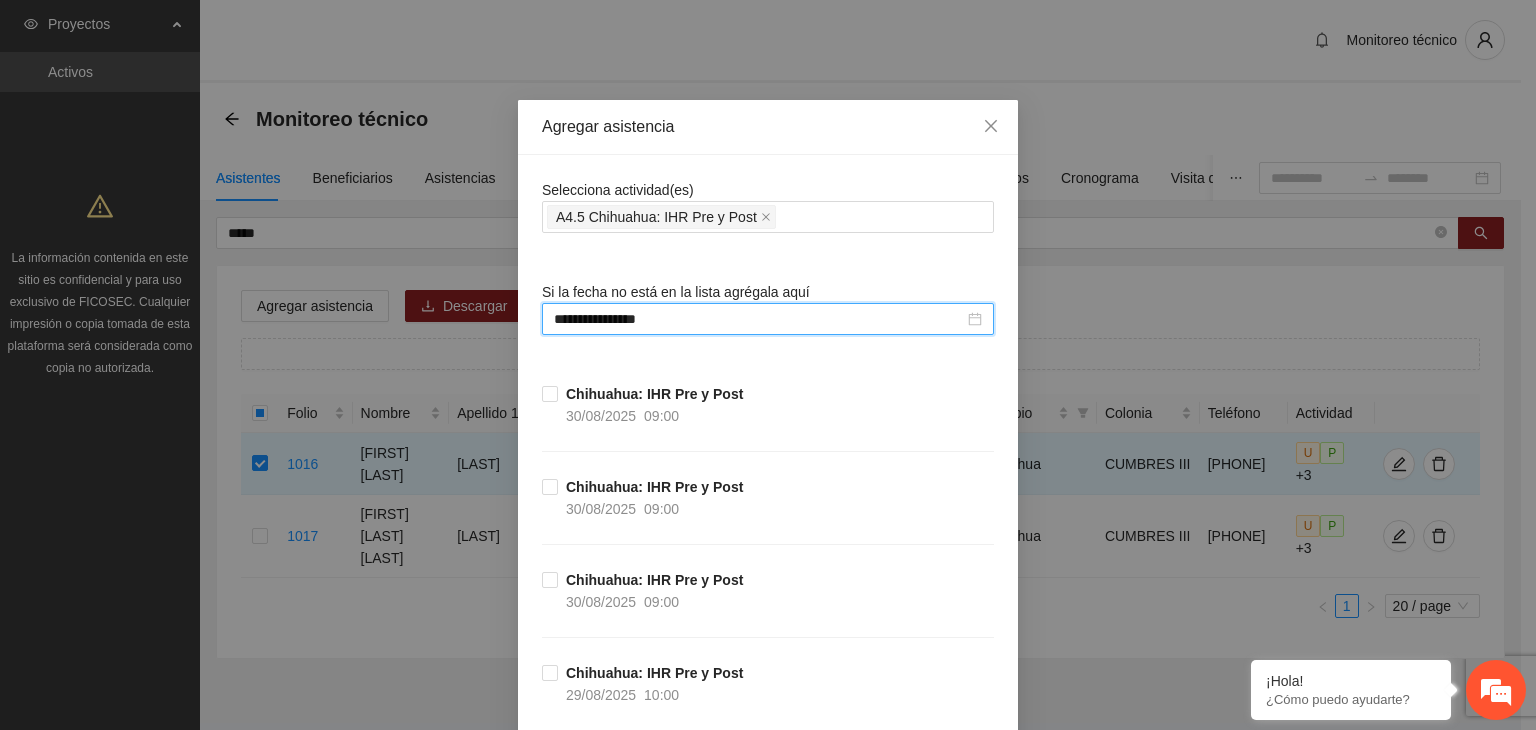 type on "**********" 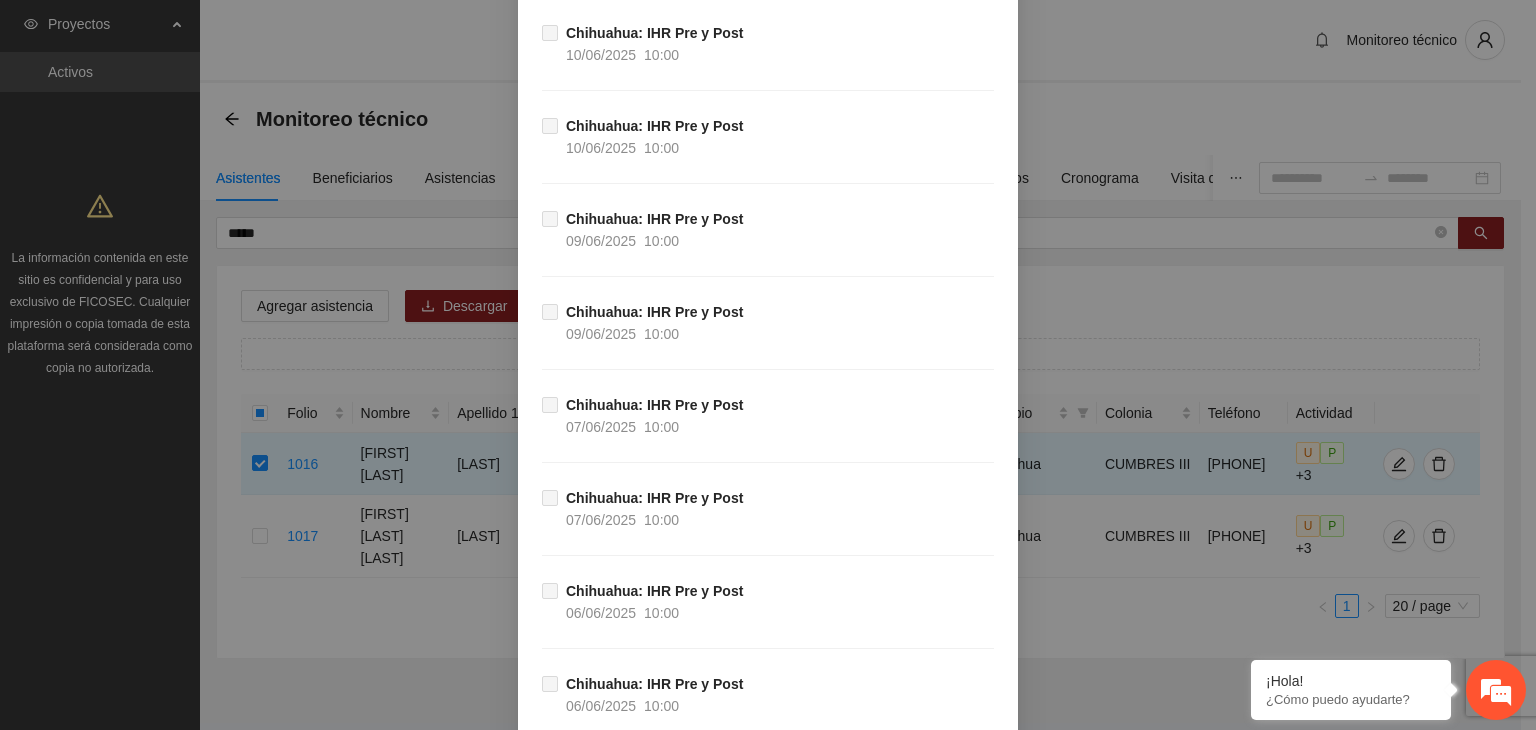 scroll, scrollTop: 21703, scrollLeft: 0, axis: vertical 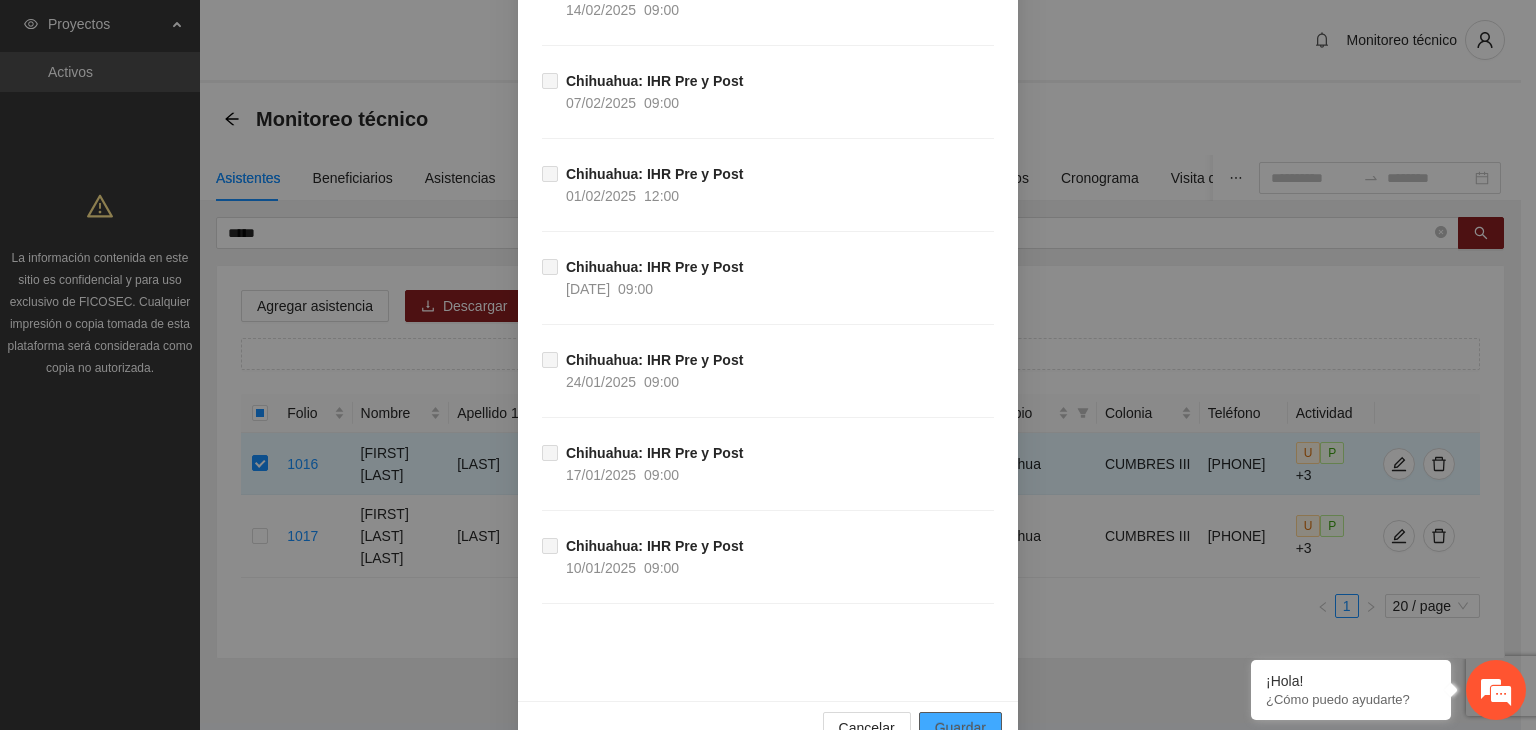 click on "Guardar" at bounding box center (960, 728) 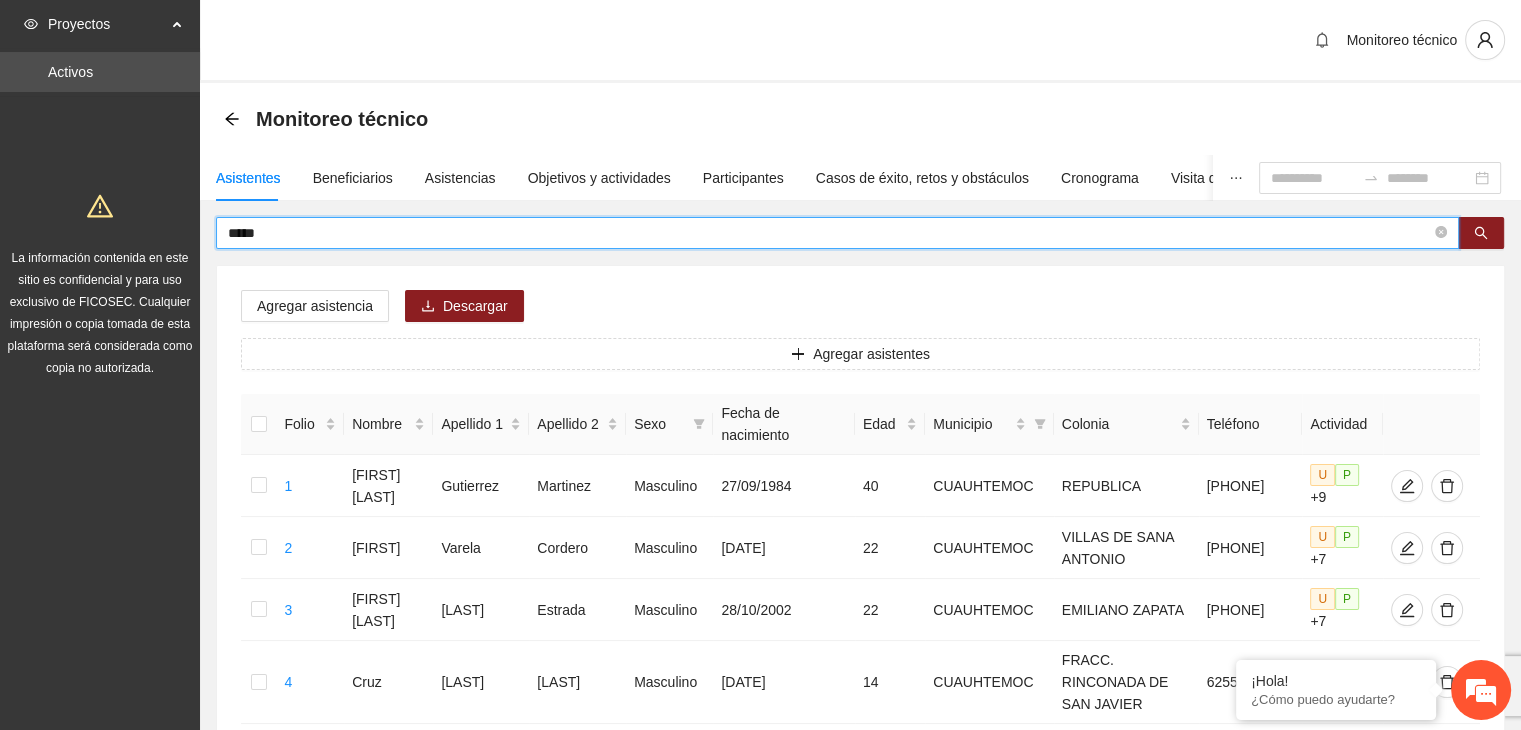 drag, startPoint x: 288, startPoint y: 233, endPoint x: 144, endPoint y: 250, distance: 145 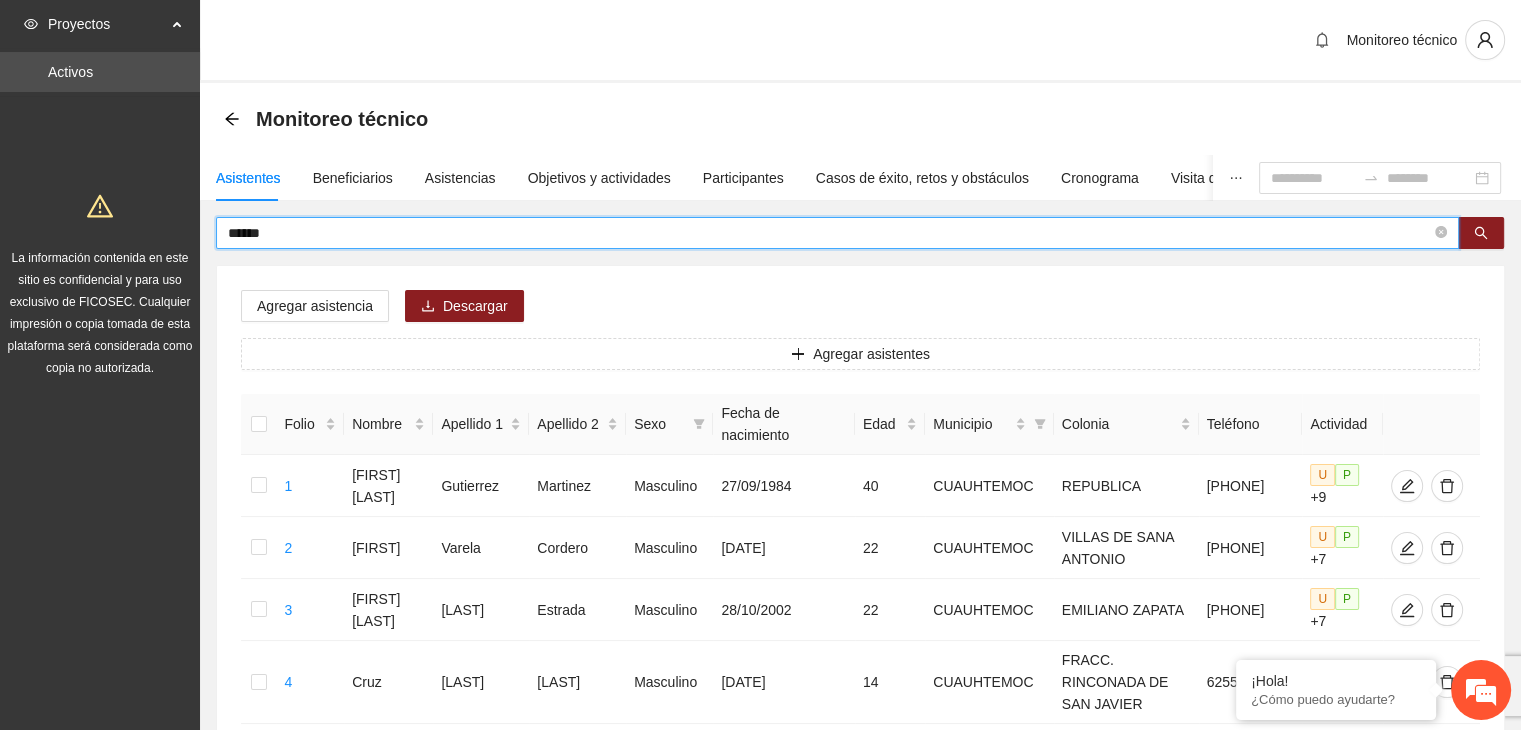 type on "******" 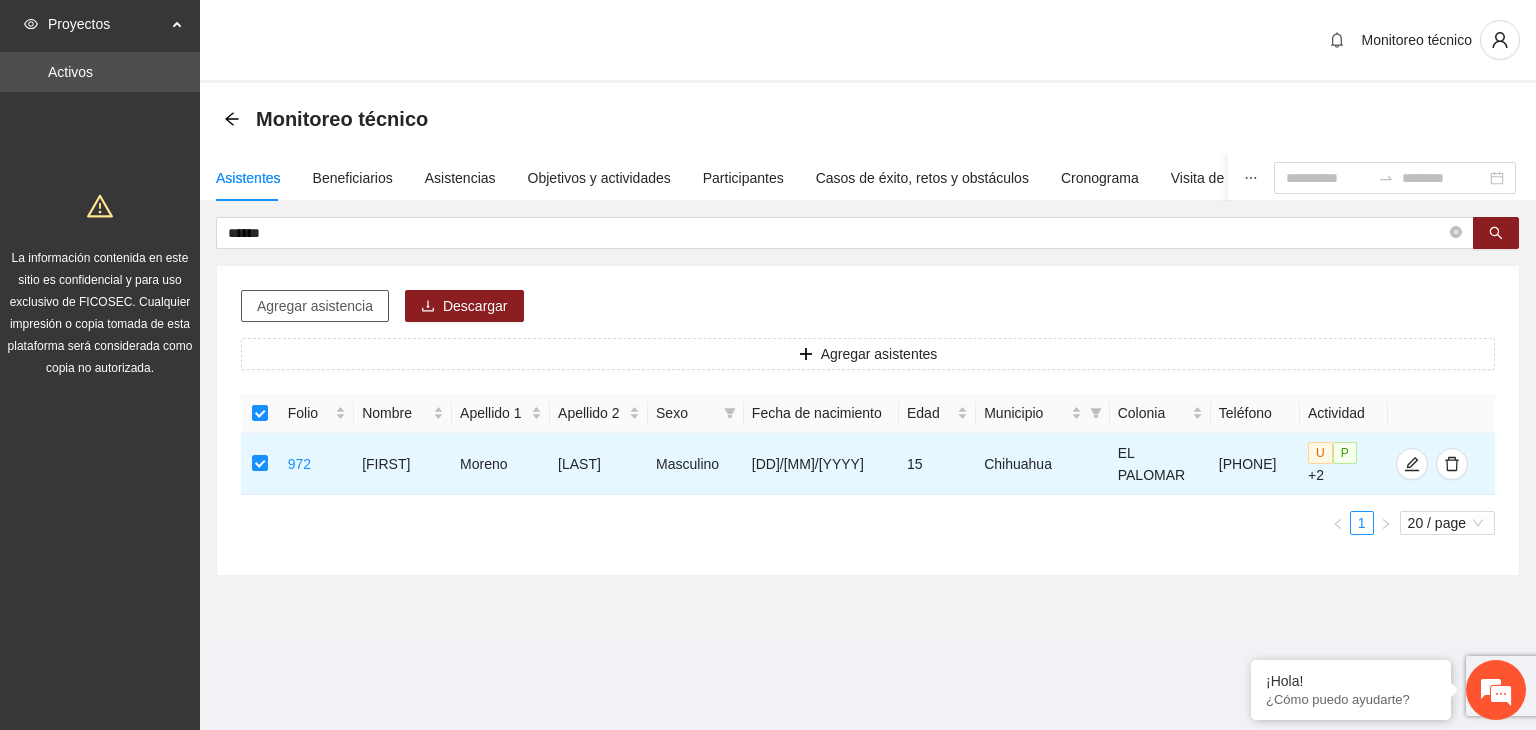 click on "Agregar asistencia" at bounding box center [315, 306] 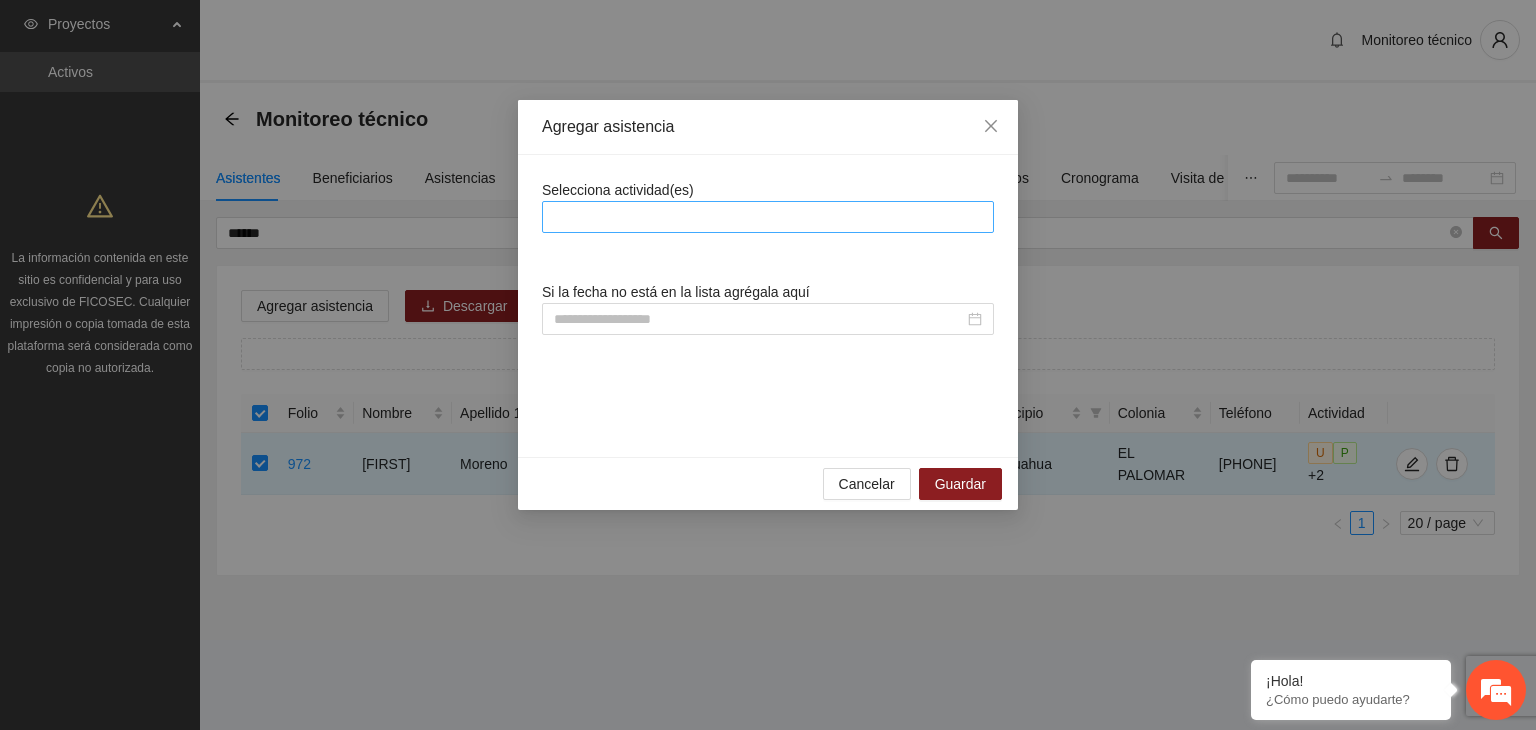 click at bounding box center [768, 217] 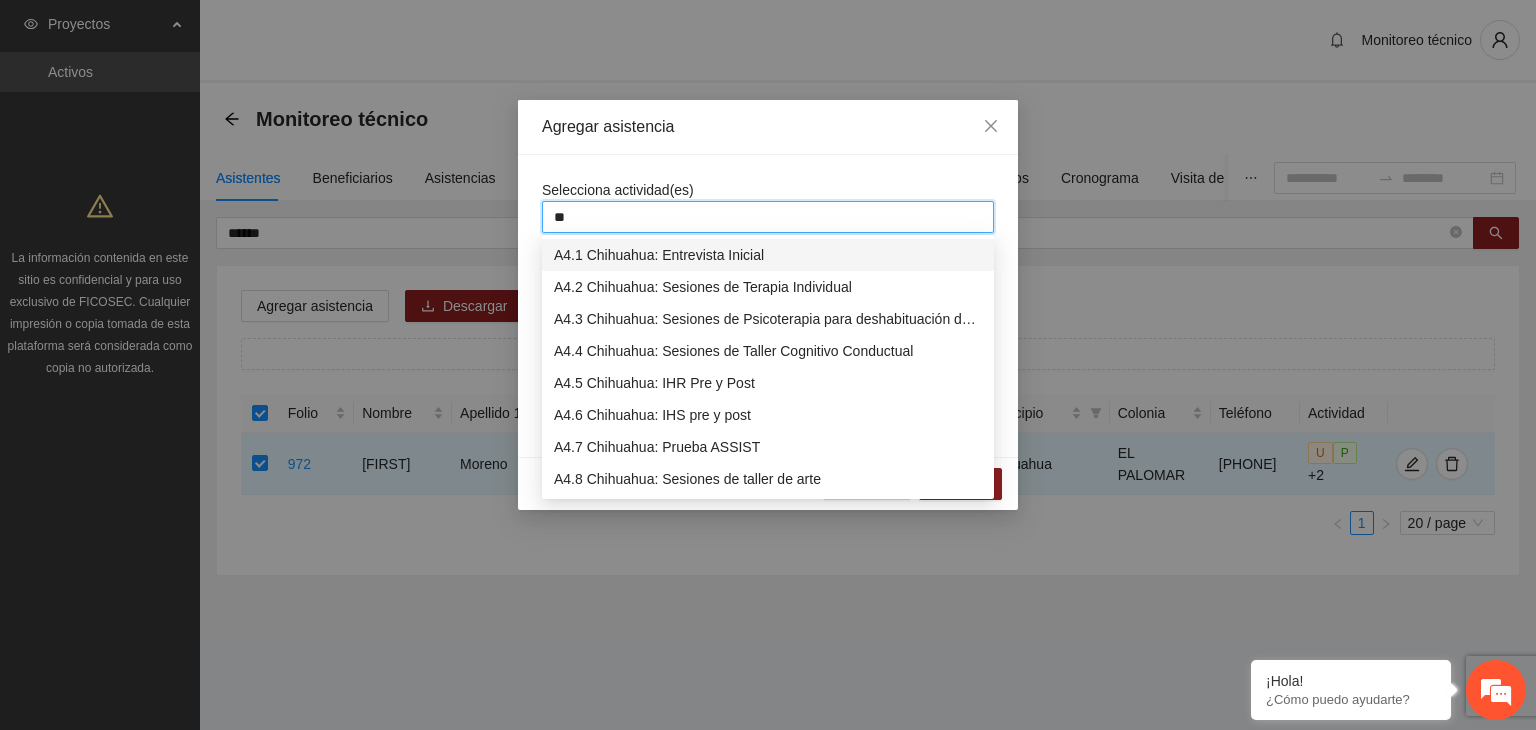 type on "***" 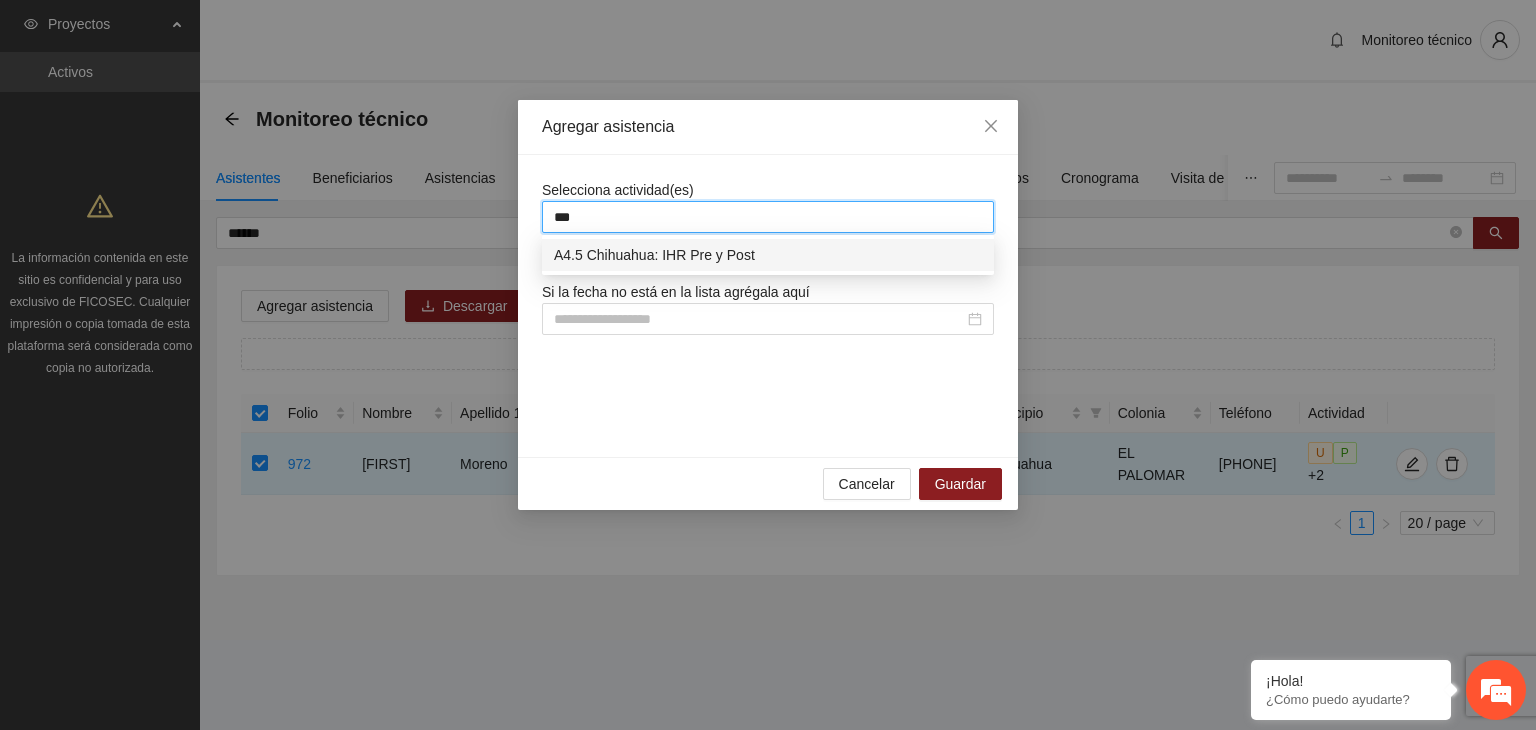 type 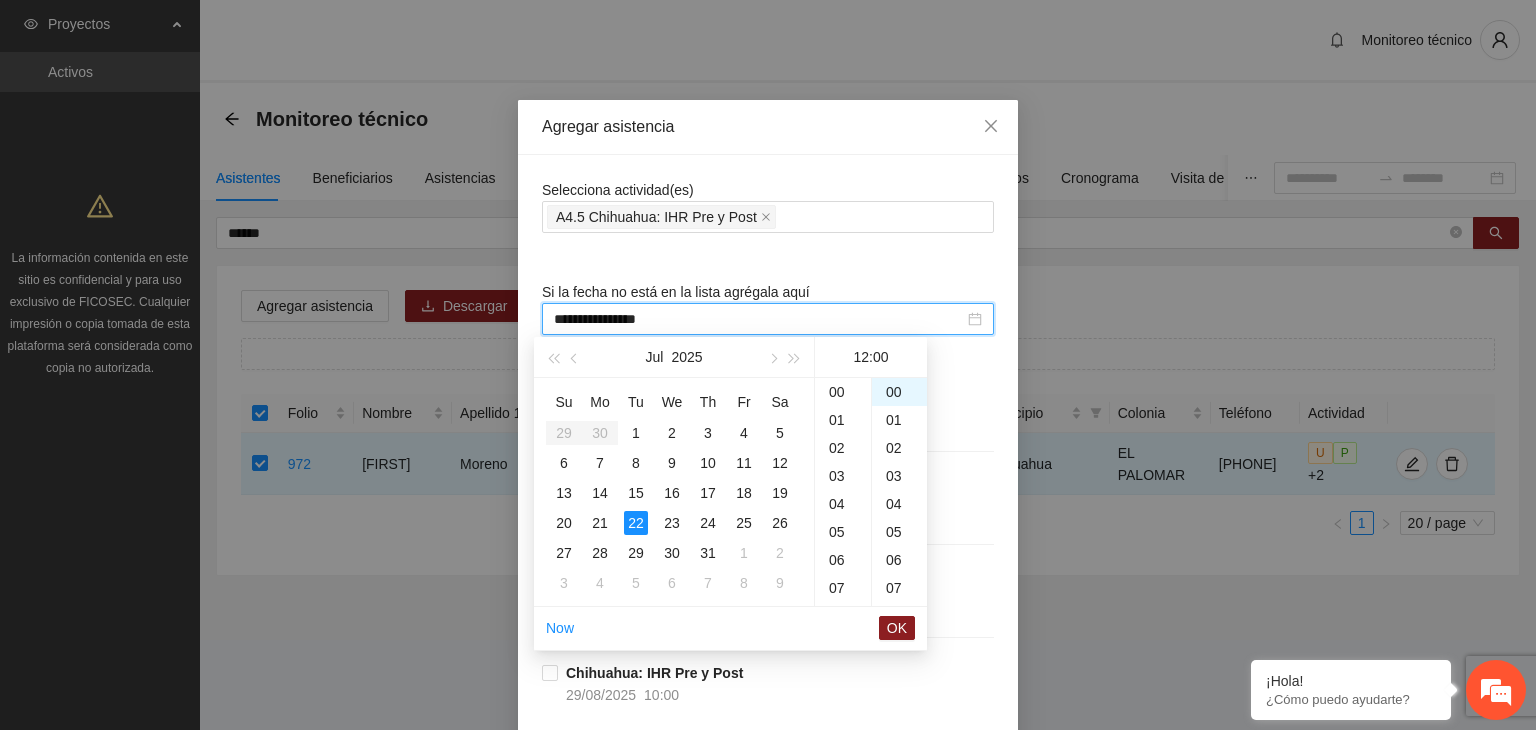 scroll, scrollTop: 336, scrollLeft: 0, axis: vertical 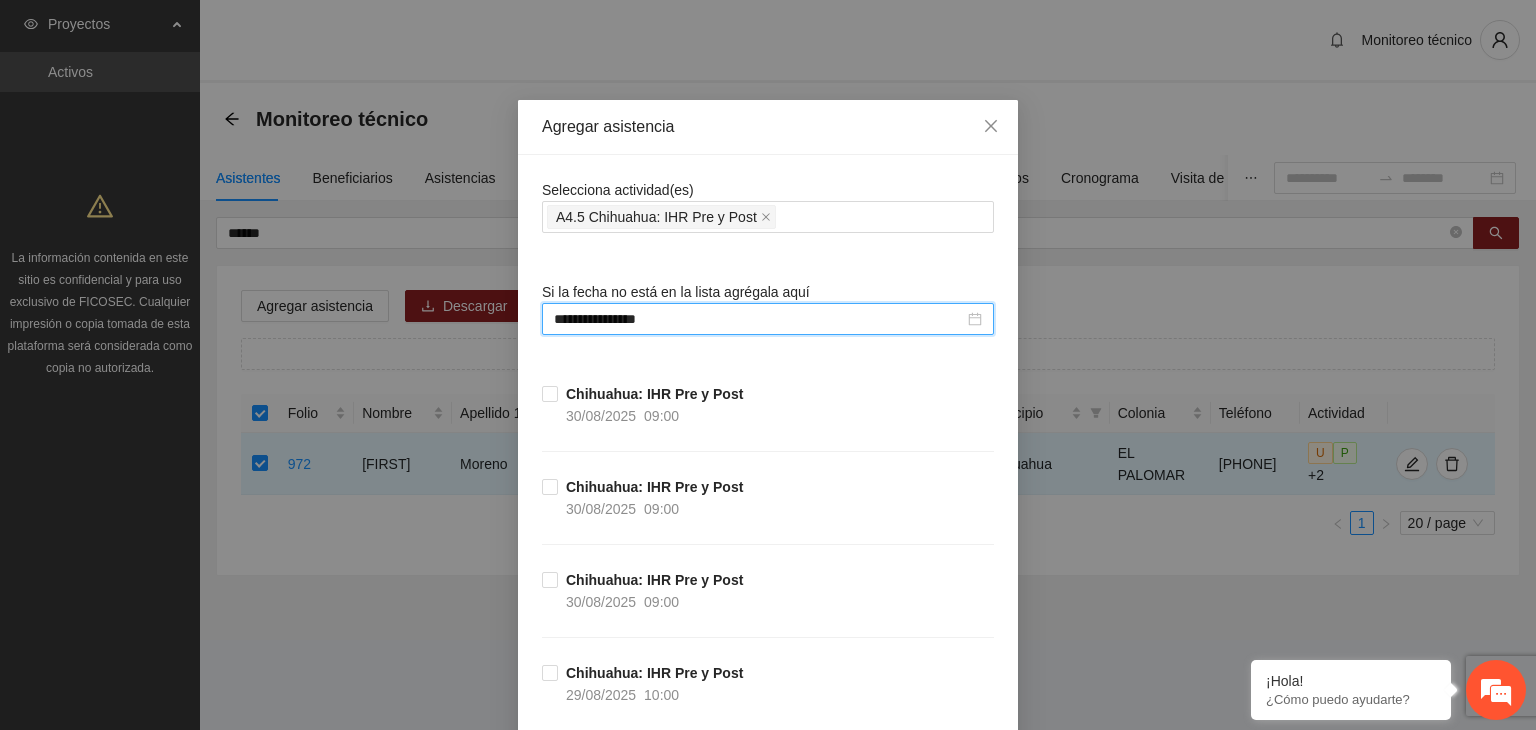 type on "**********" 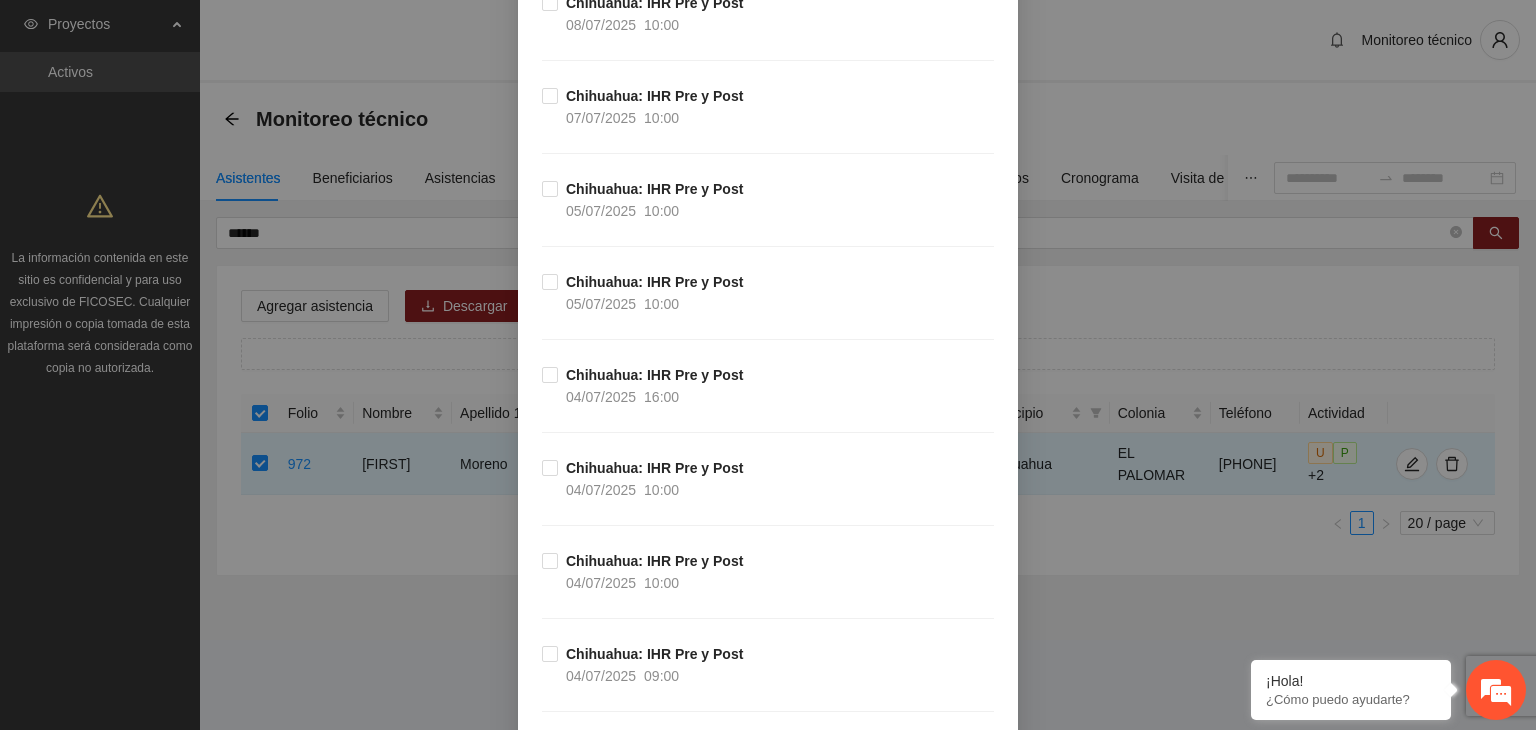 scroll, scrollTop: 21703, scrollLeft: 0, axis: vertical 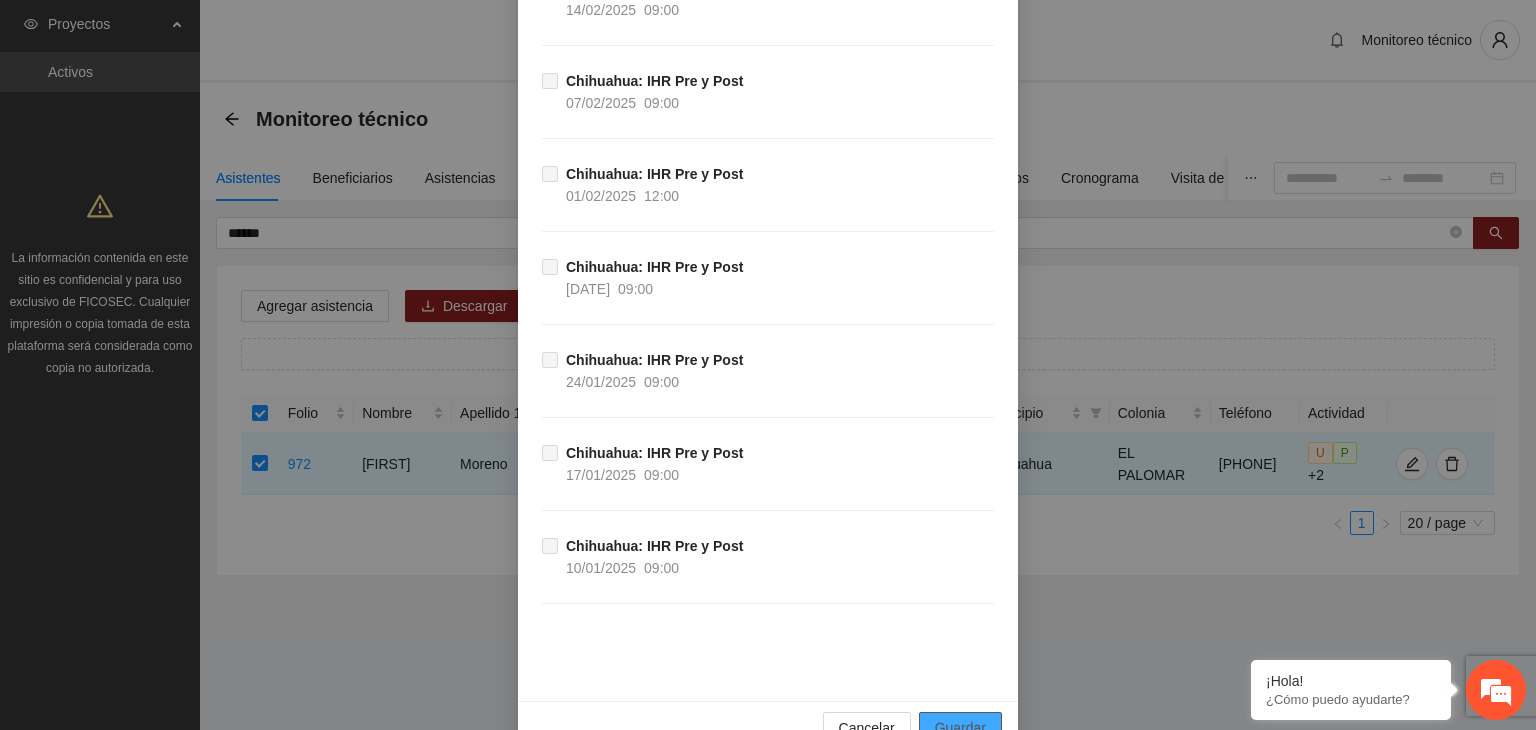click on "Guardar" at bounding box center (960, 728) 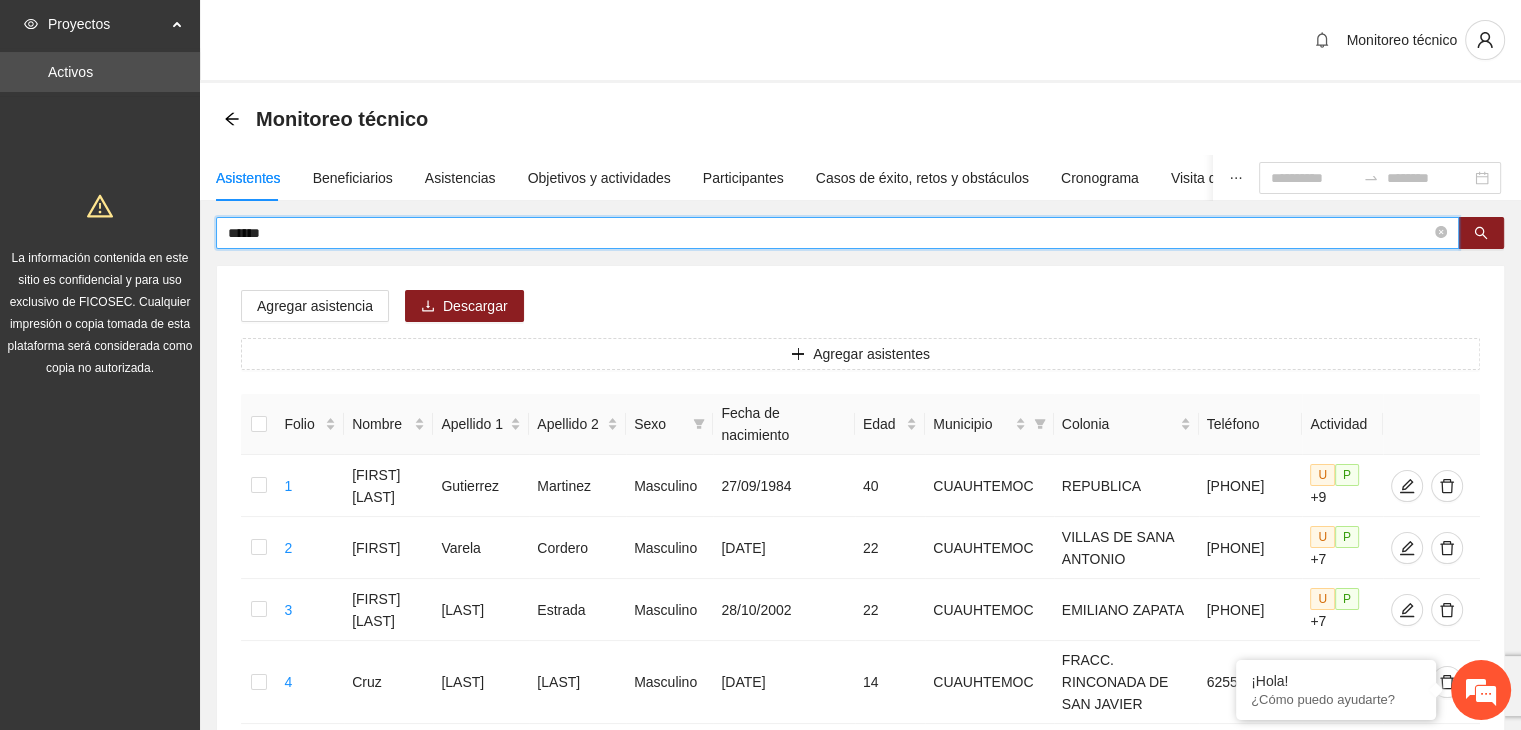 drag, startPoint x: 326, startPoint y: 222, endPoint x: 174, endPoint y: 204, distance: 153.06207 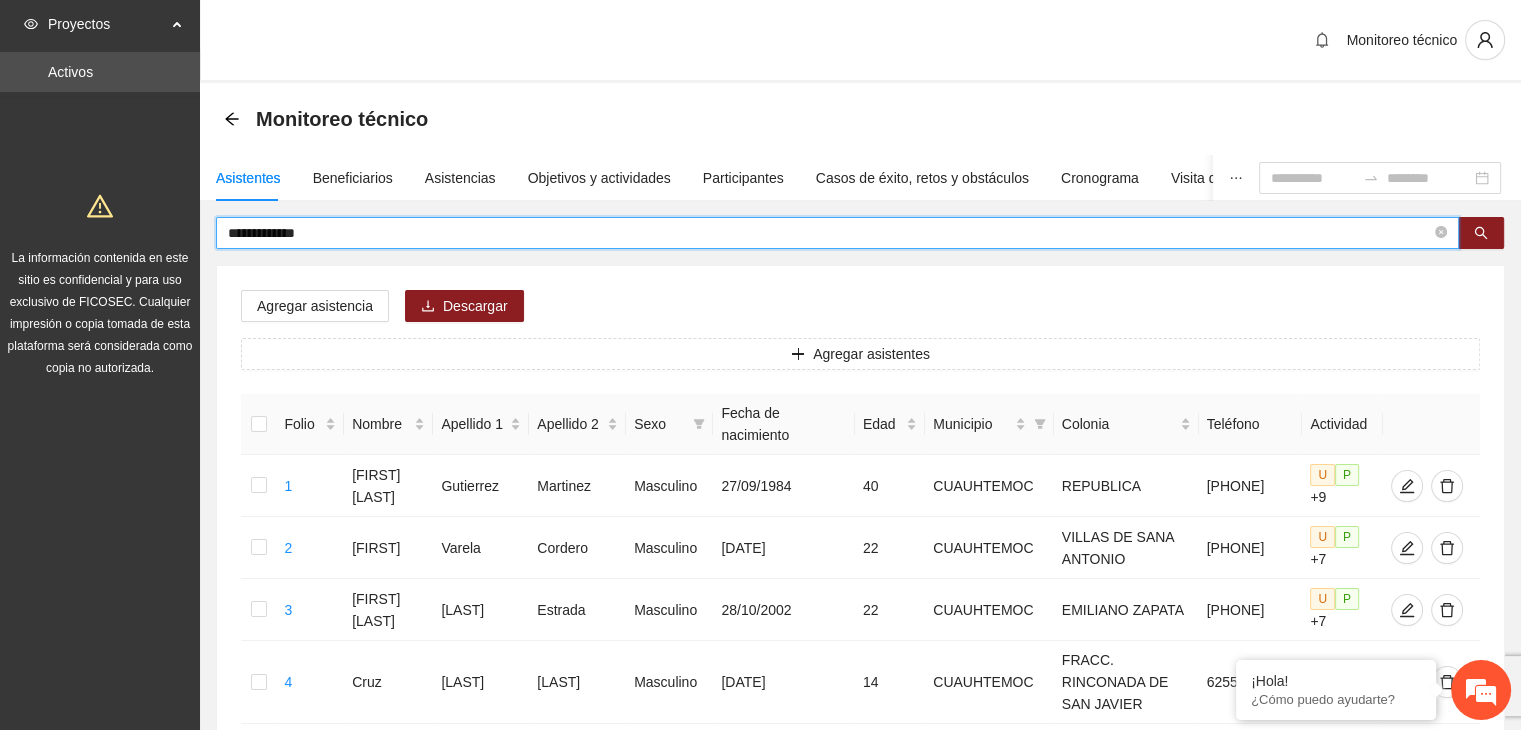 type on "**********" 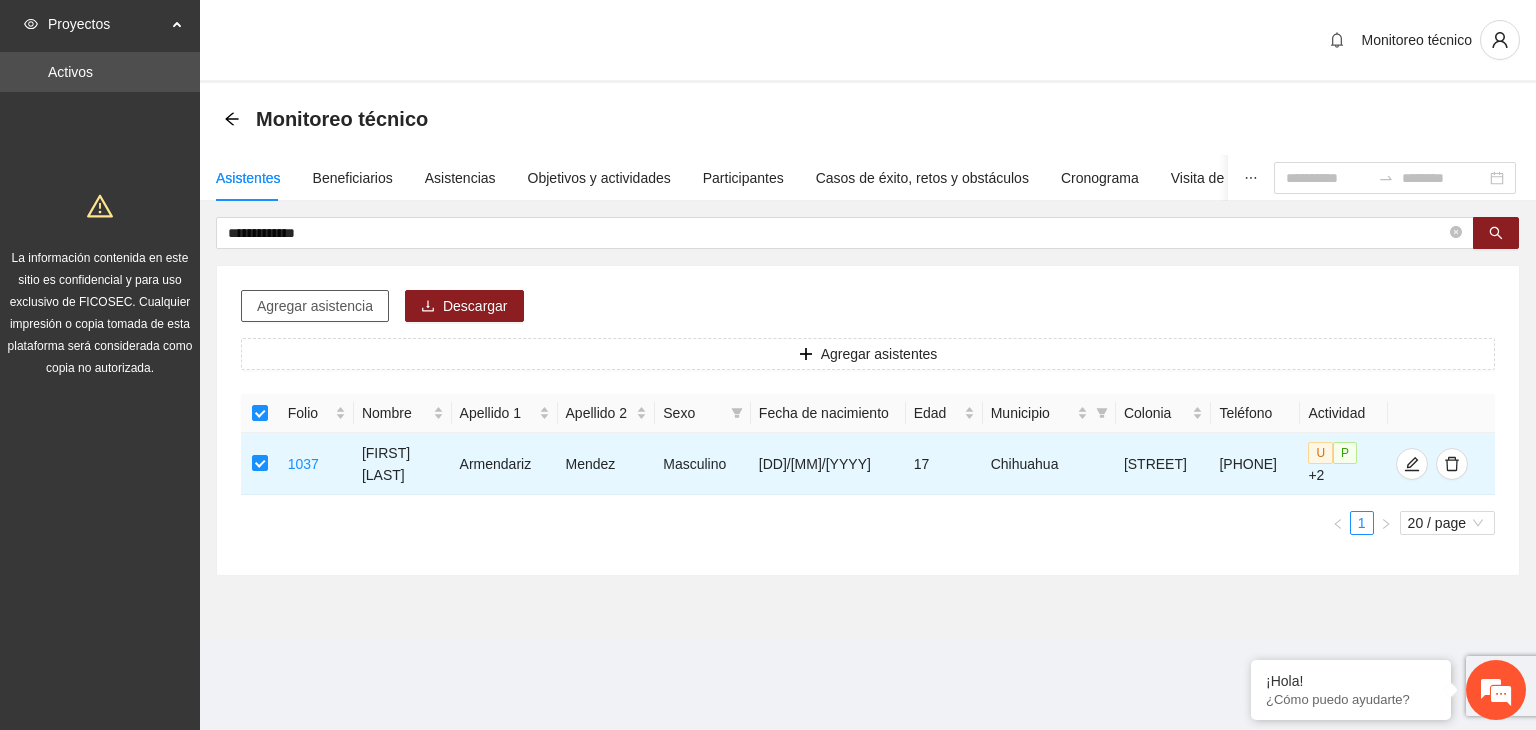 click on "Agregar asistencia" at bounding box center (315, 306) 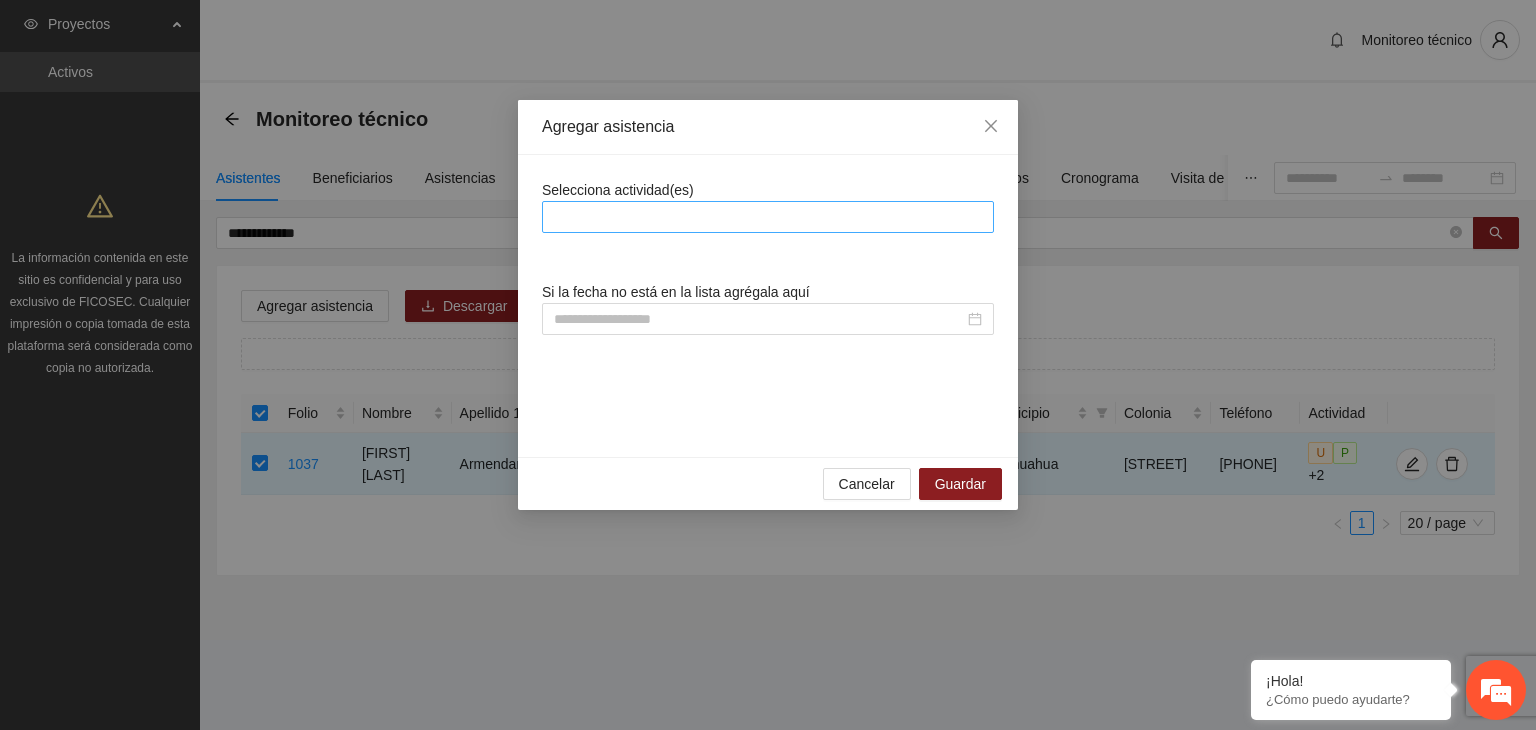 click at bounding box center (768, 217) 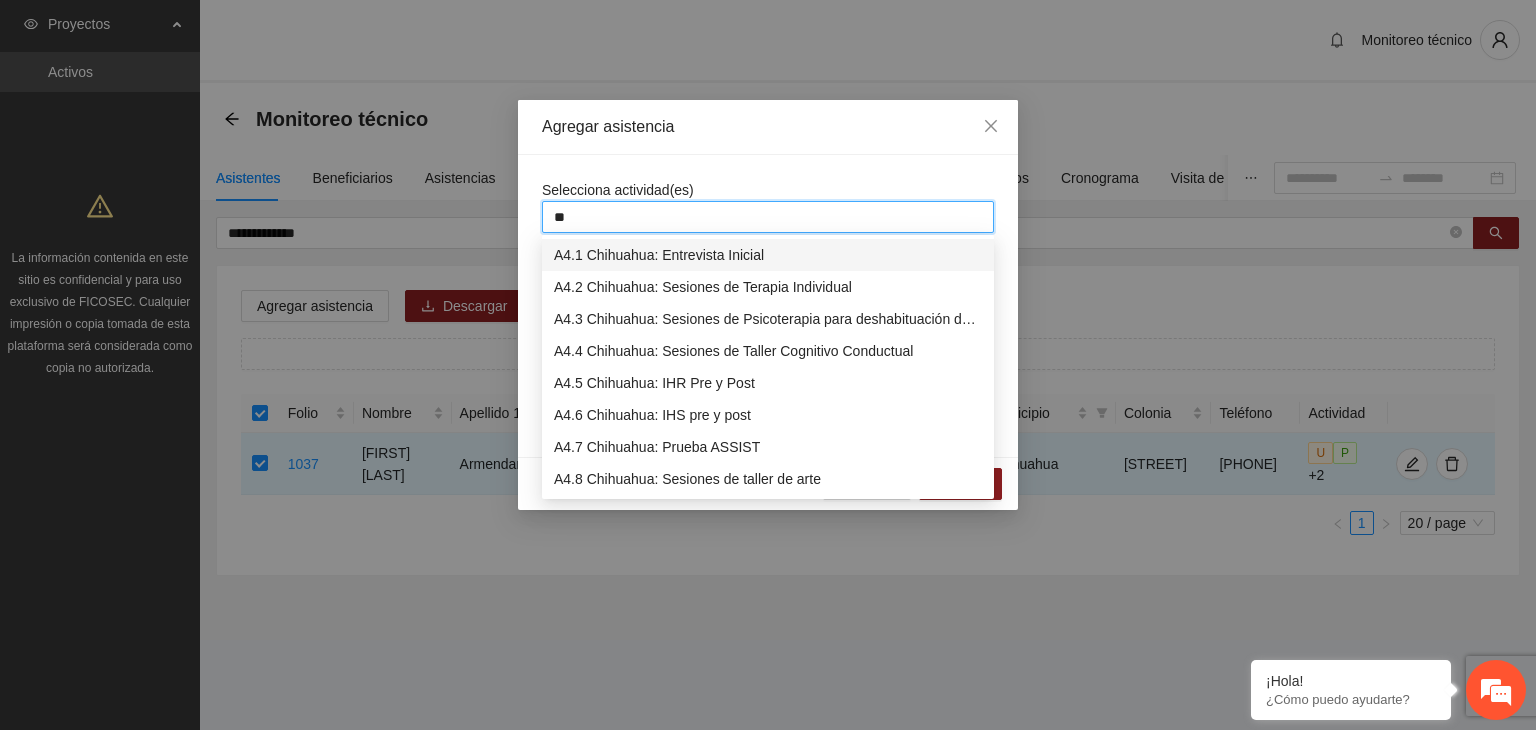 type on "***" 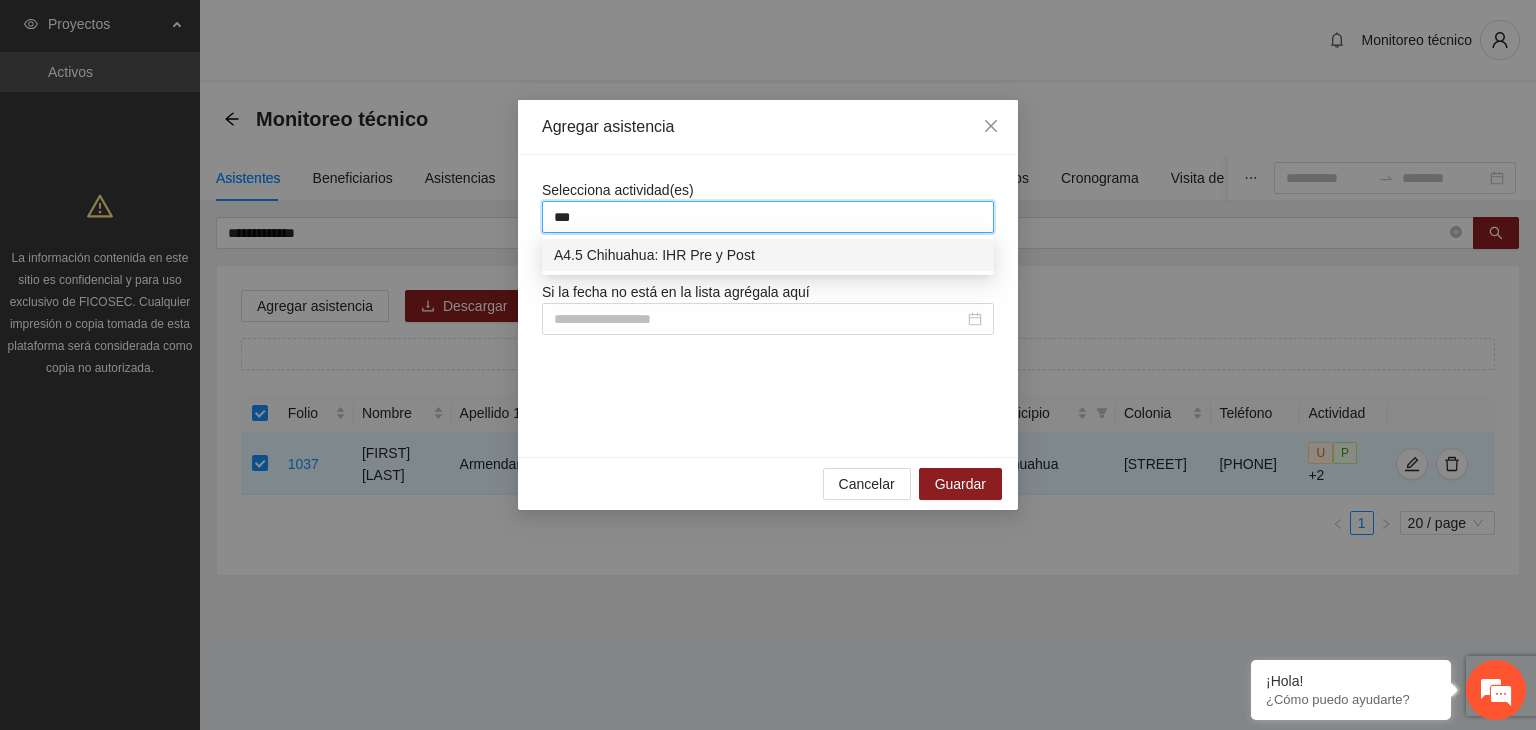 type 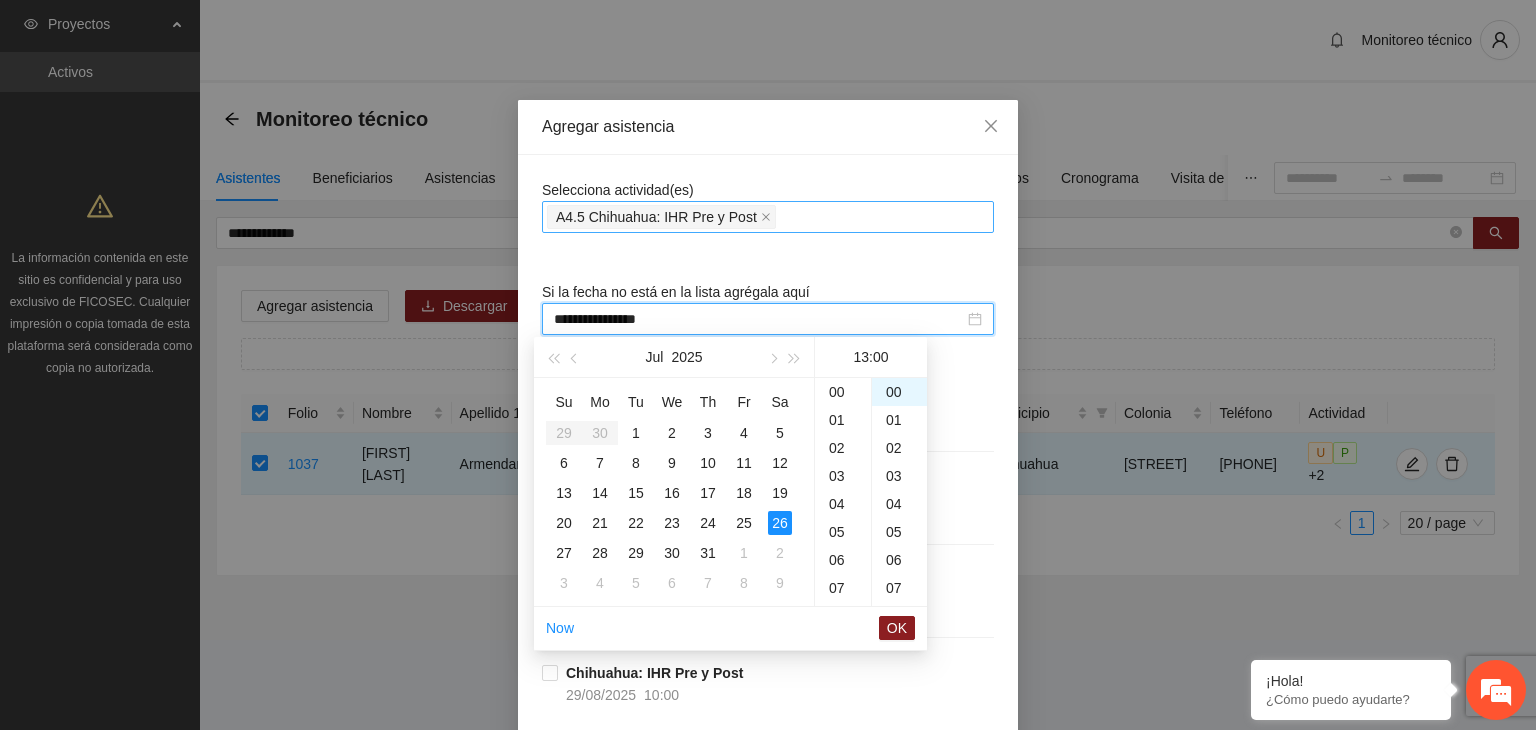 scroll, scrollTop: 364, scrollLeft: 0, axis: vertical 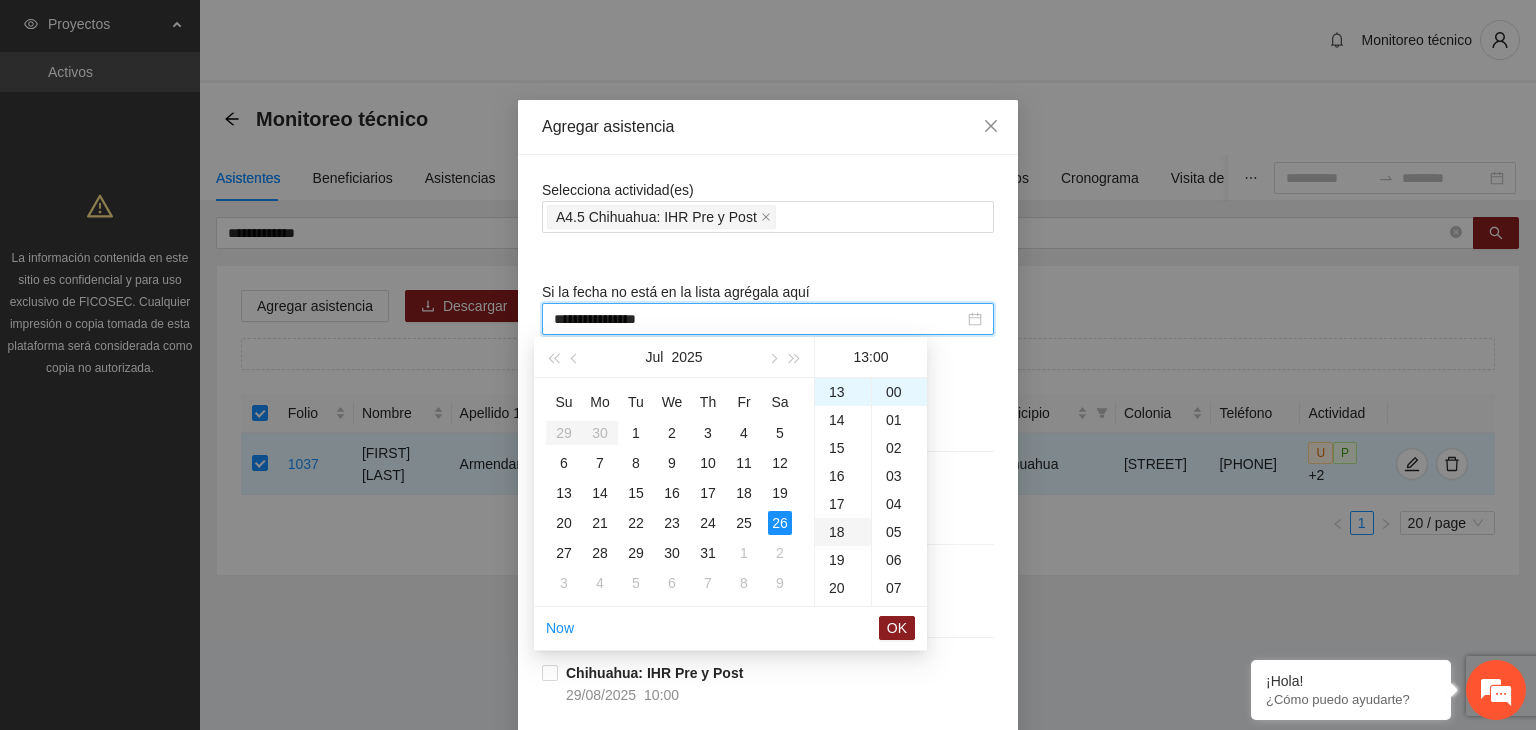 type on "**********" 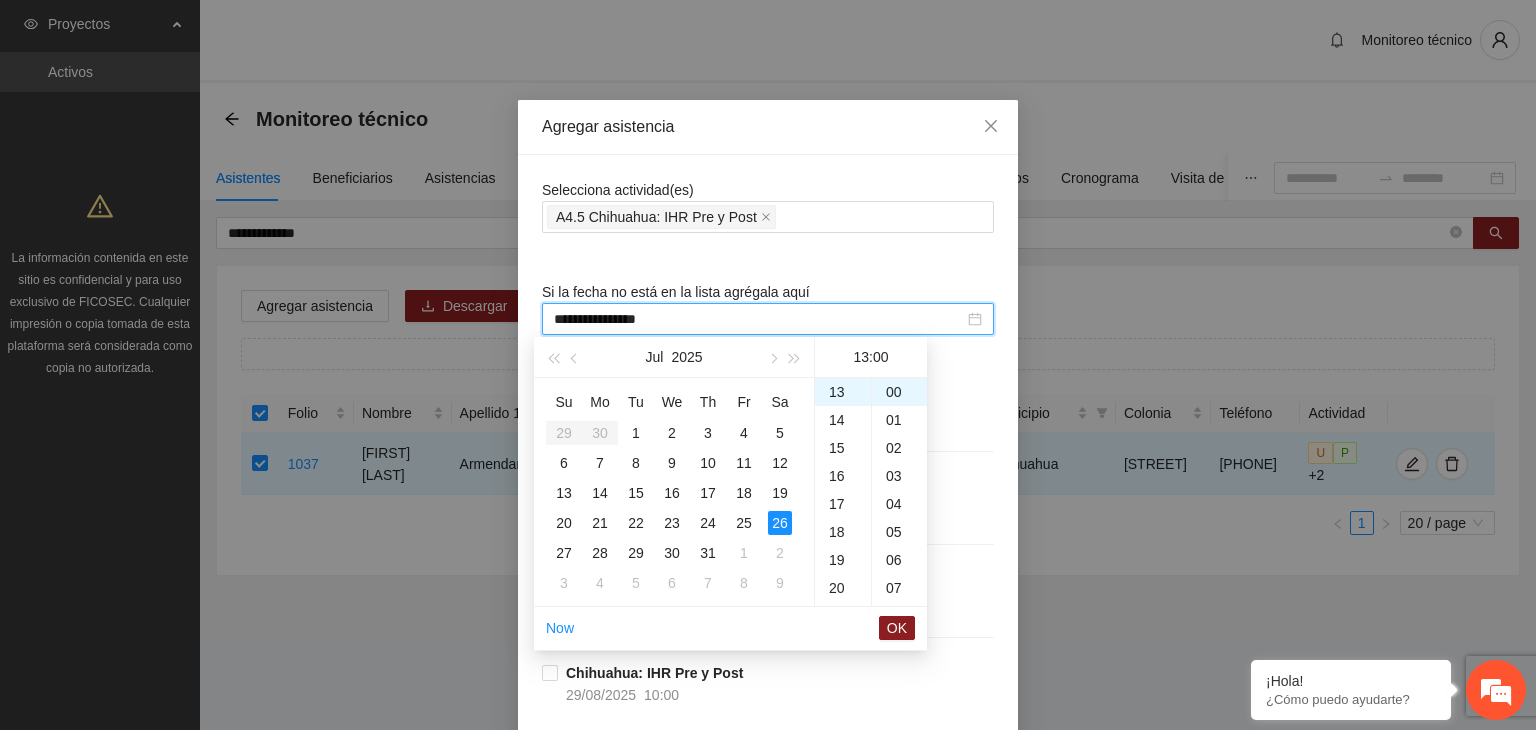 click on "**********" at bounding box center (768, 11279) 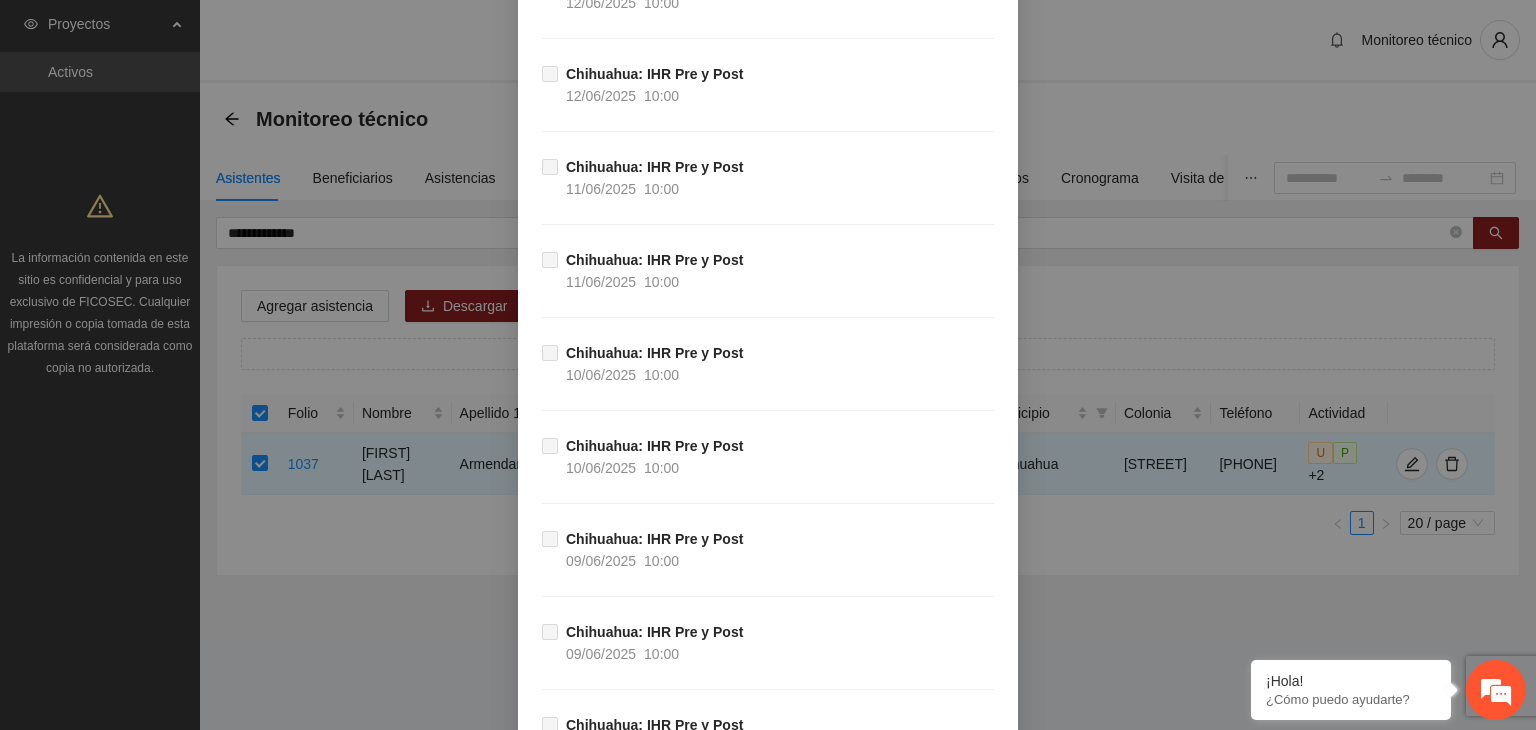 scroll, scrollTop: 21703, scrollLeft: 0, axis: vertical 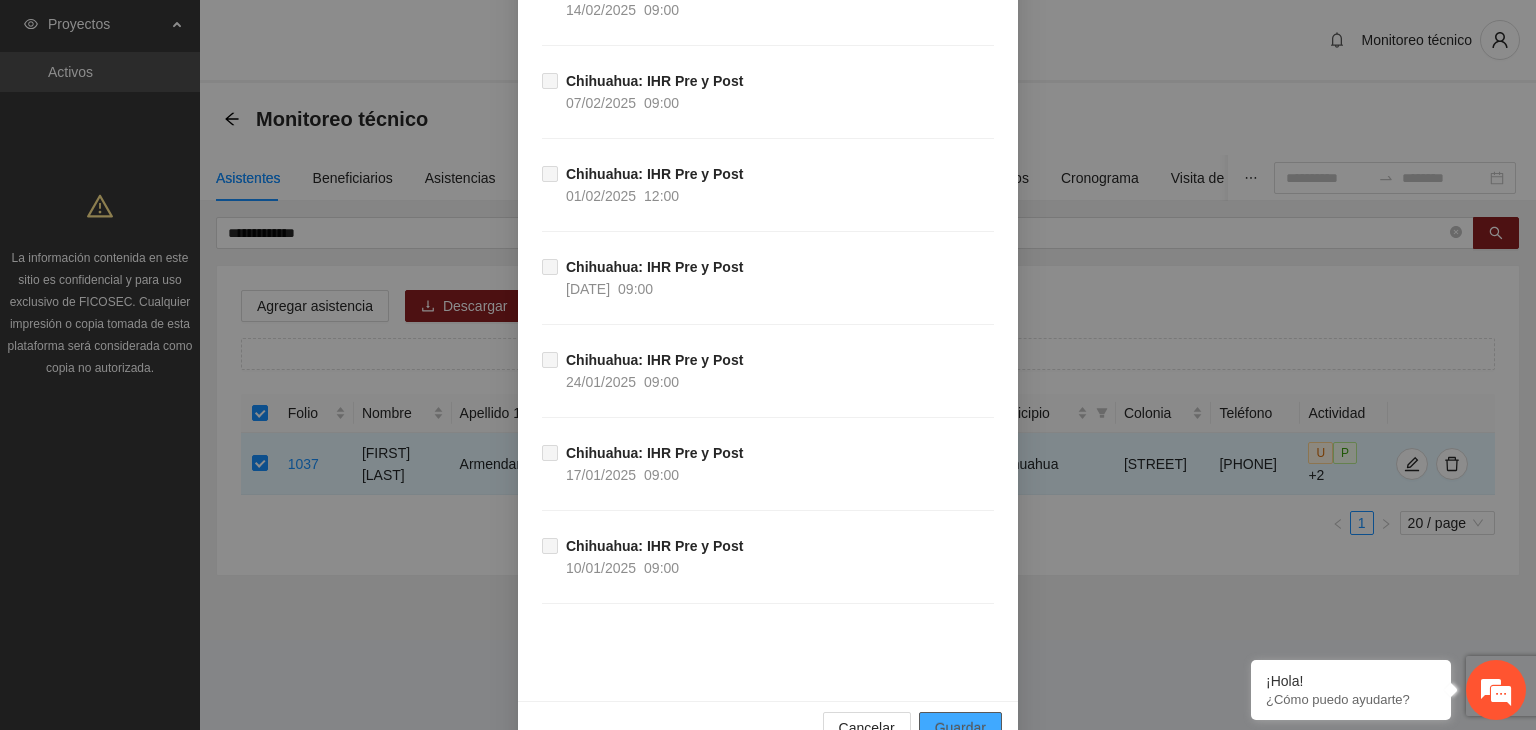 click on "Guardar" at bounding box center [960, 728] 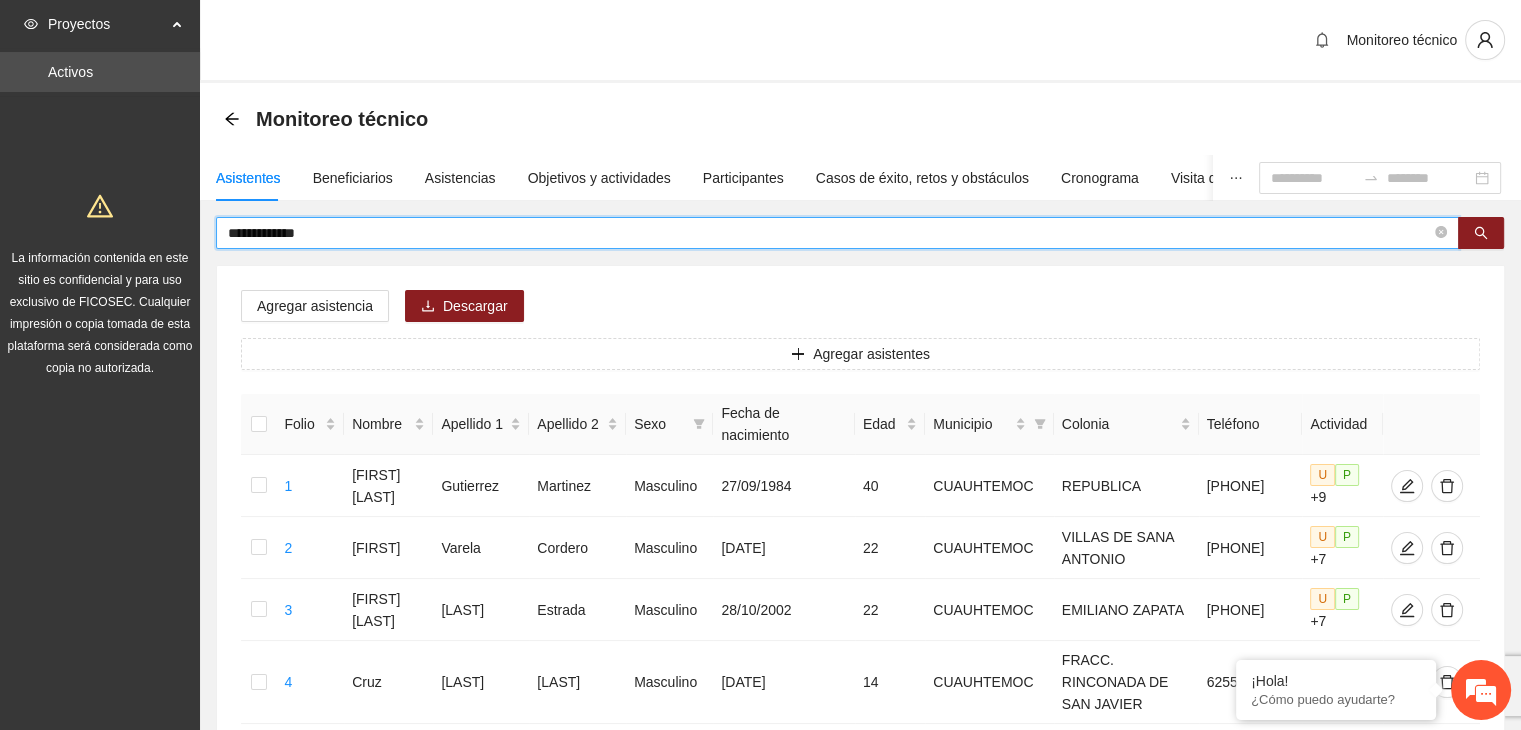 click on "**********" at bounding box center (829, 233) 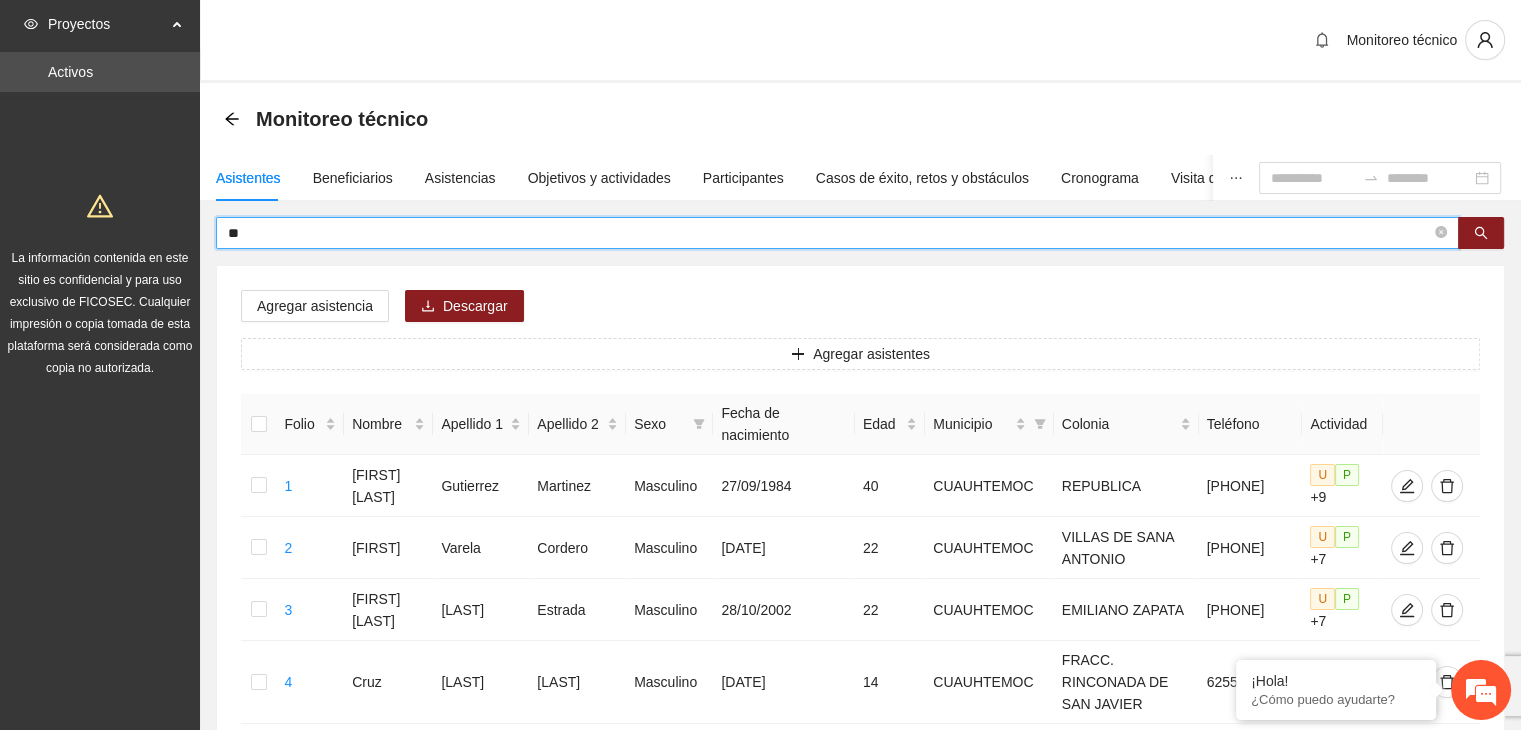 type on "*" 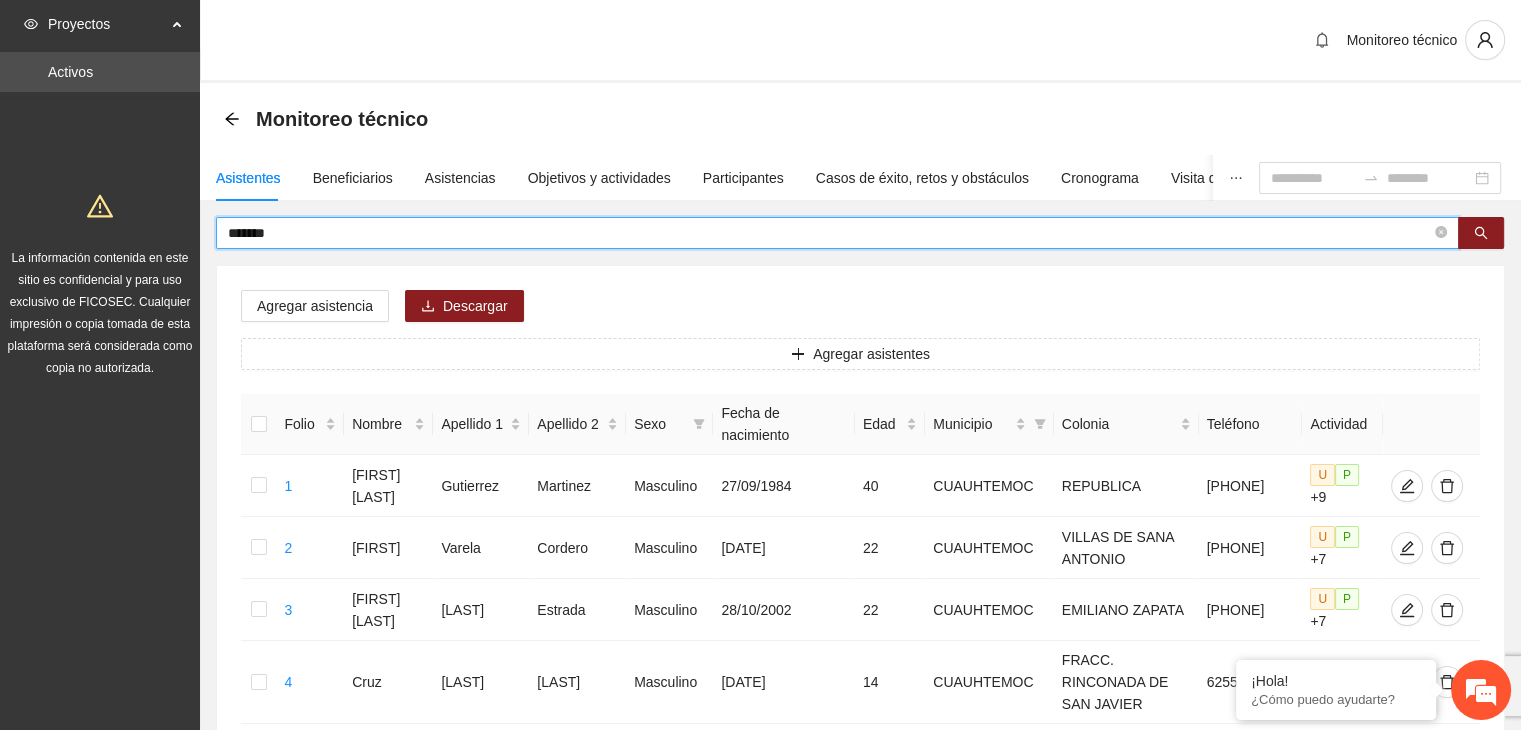 type on "*******" 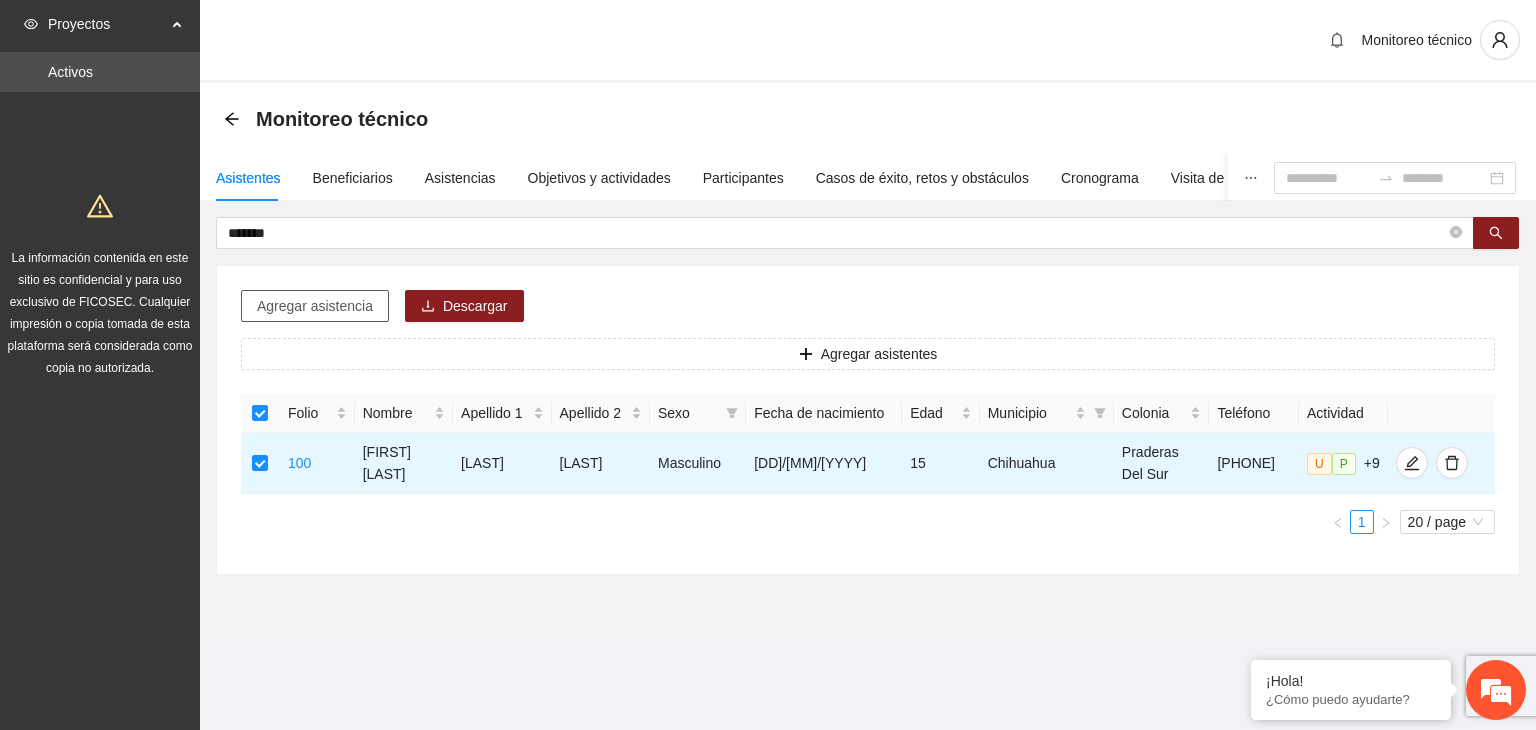 click on "Agregar asistencia" at bounding box center [315, 306] 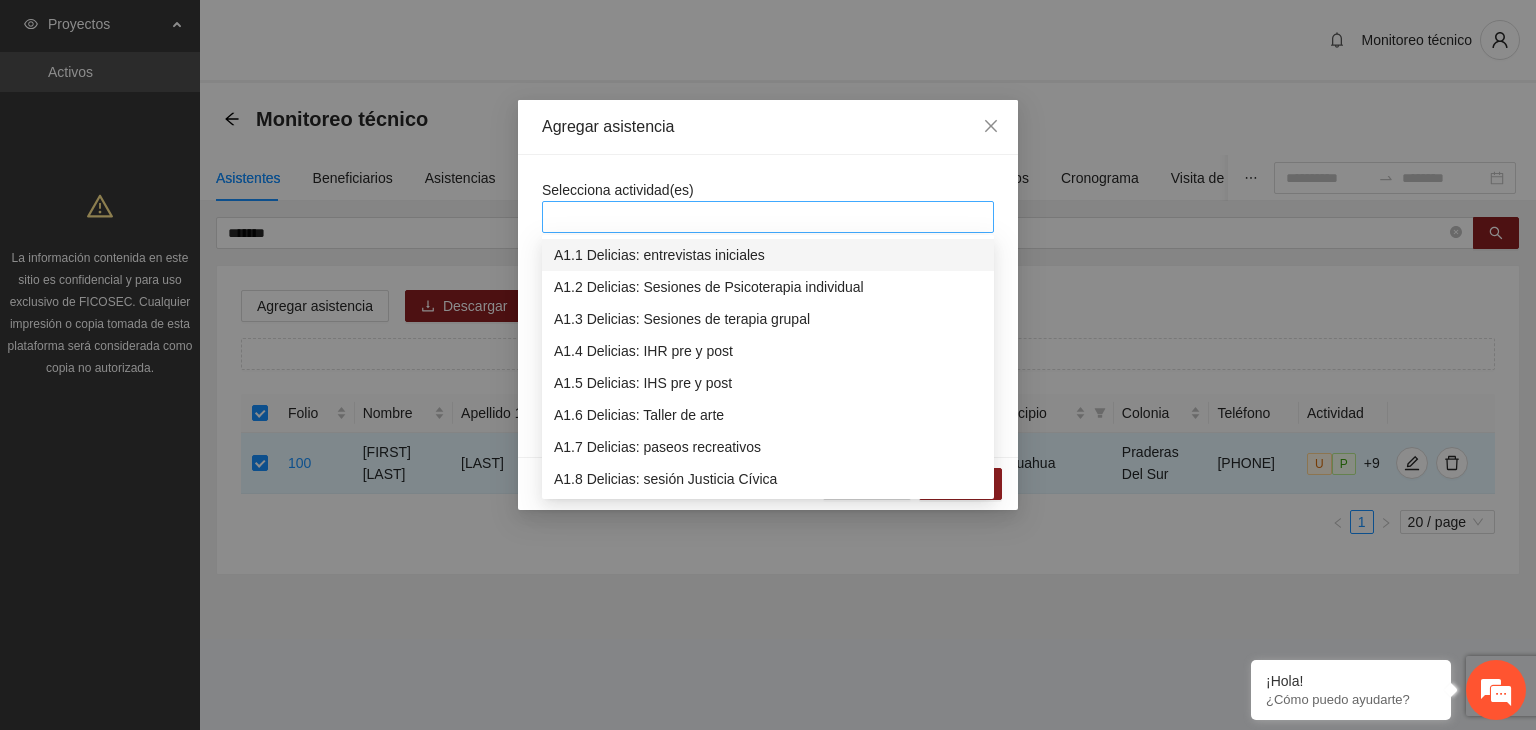click at bounding box center (768, 217) 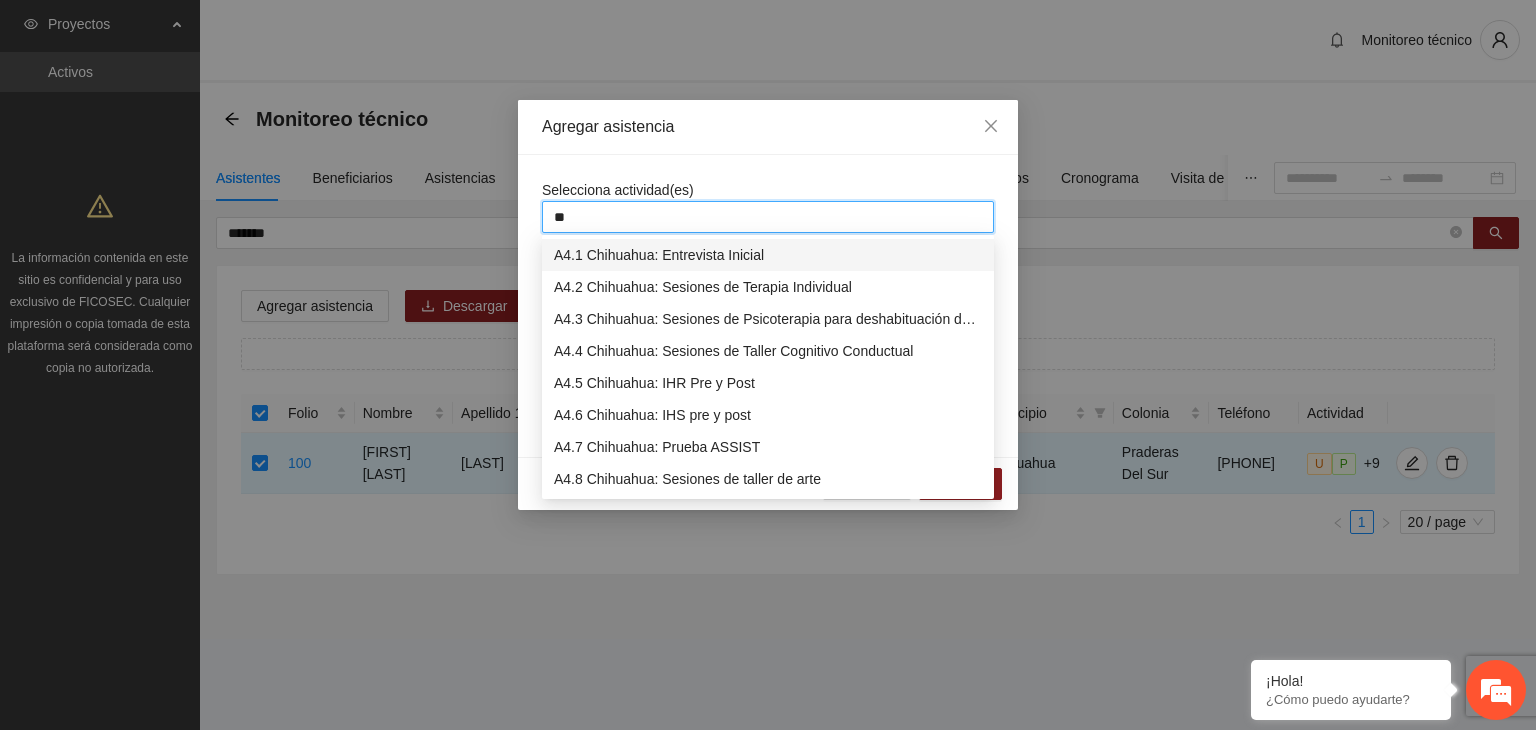 type on "***" 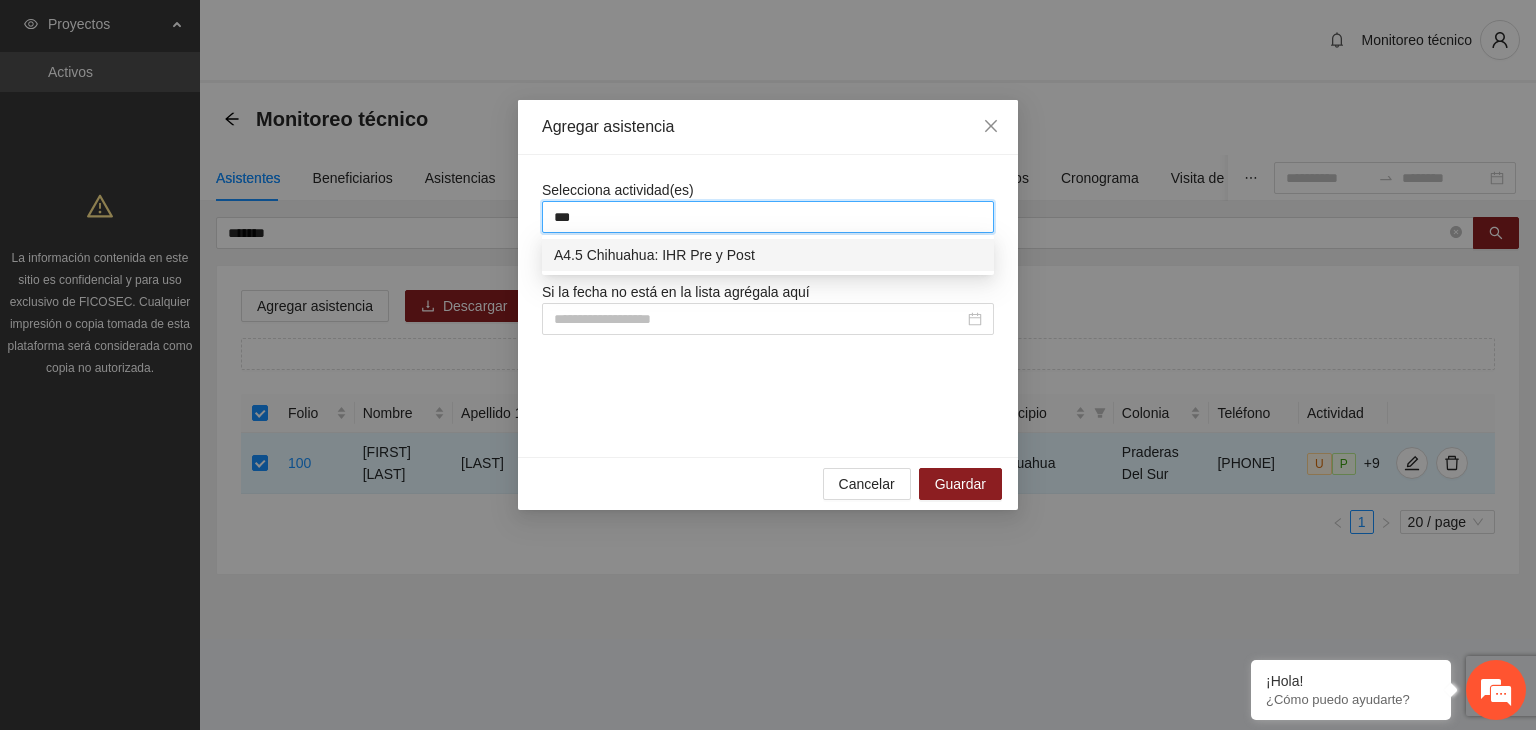 type 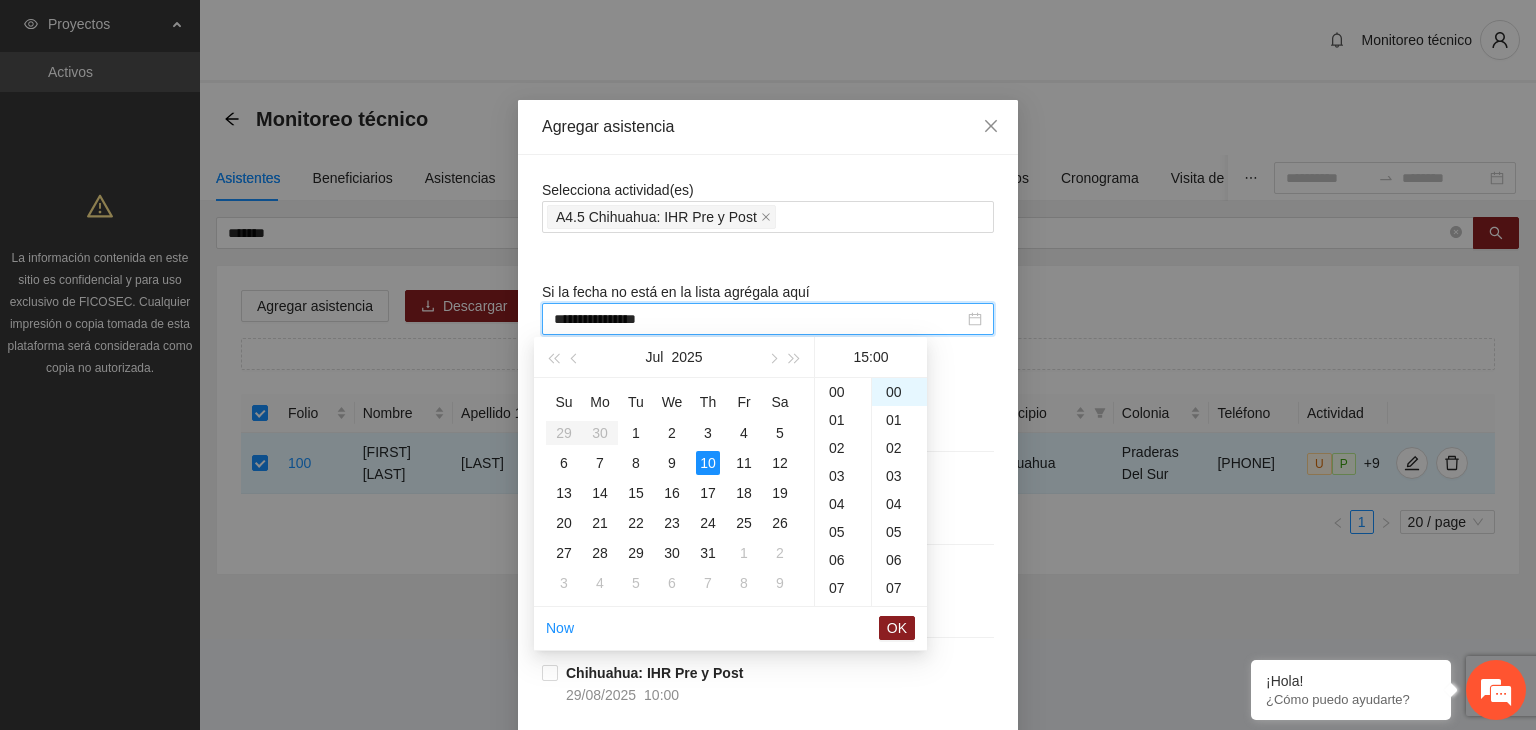 scroll, scrollTop: 420, scrollLeft: 0, axis: vertical 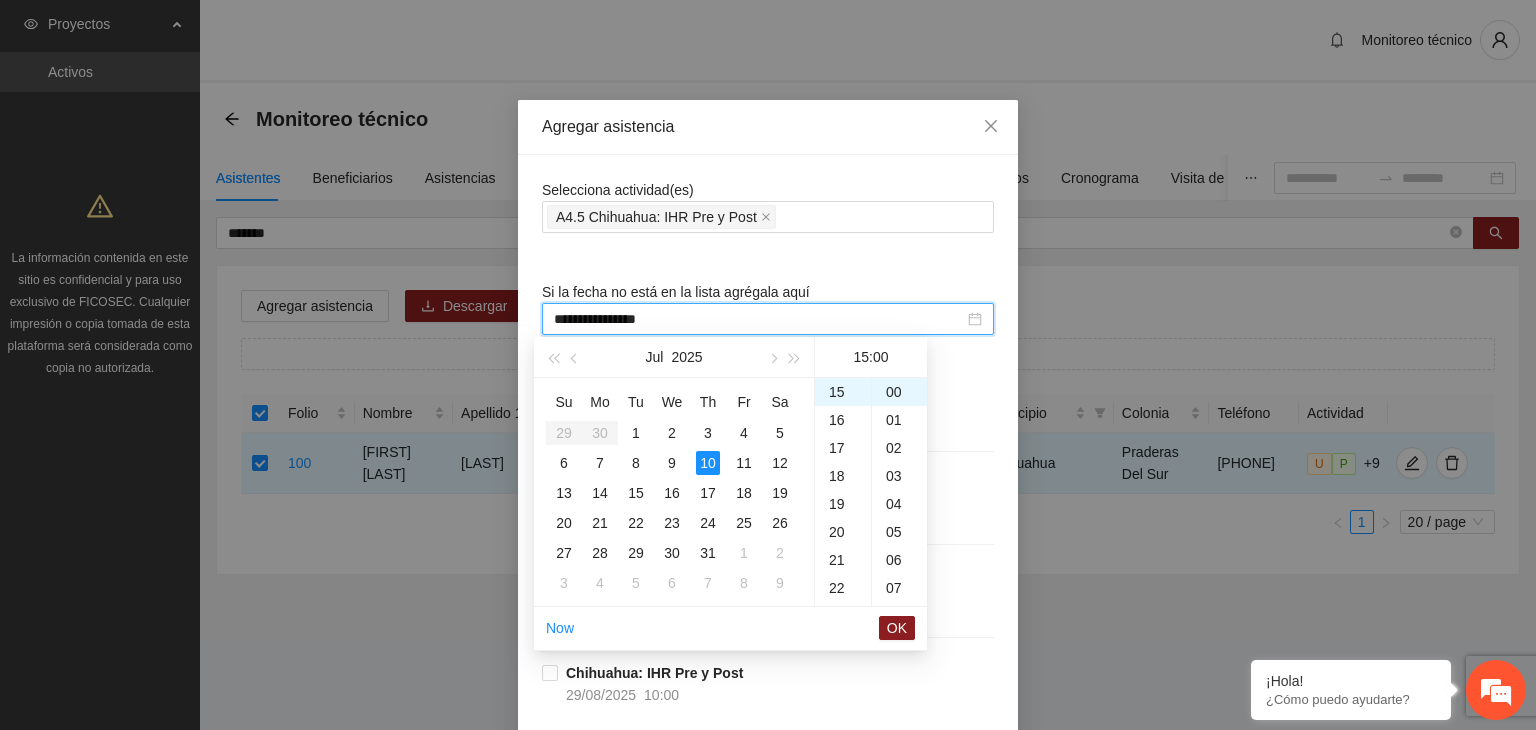 type on "**********" 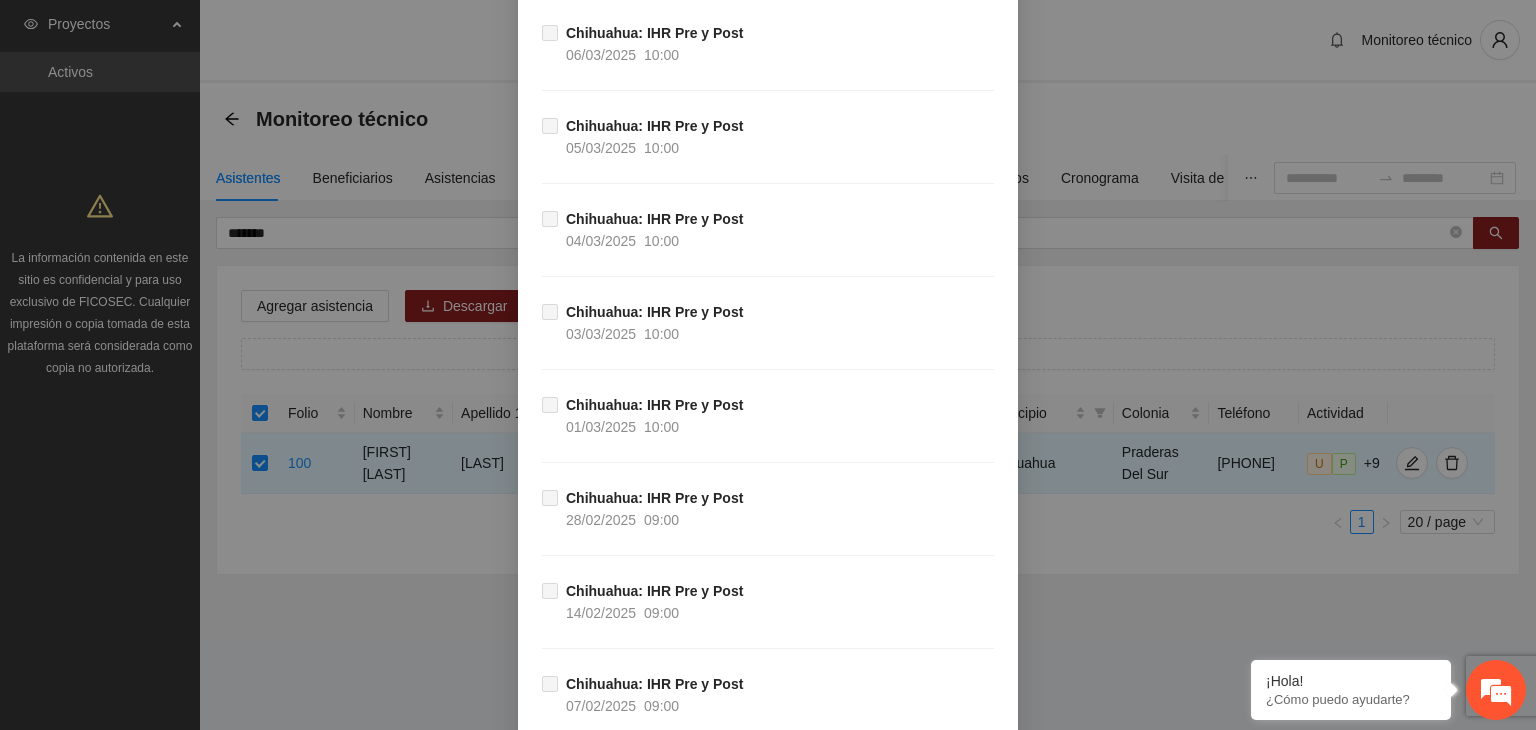 scroll, scrollTop: 21703, scrollLeft: 0, axis: vertical 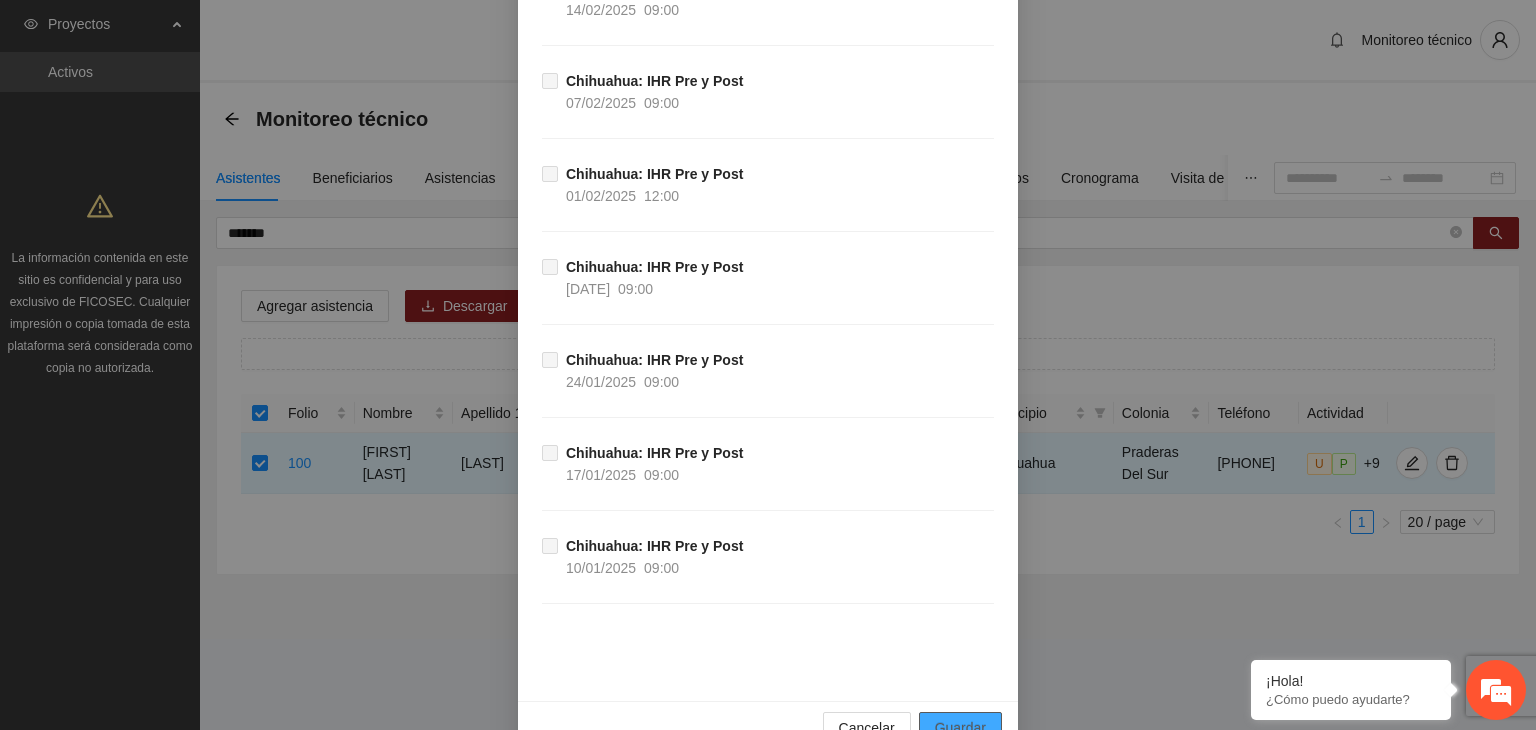 click on "Guardar" at bounding box center (960, 728) 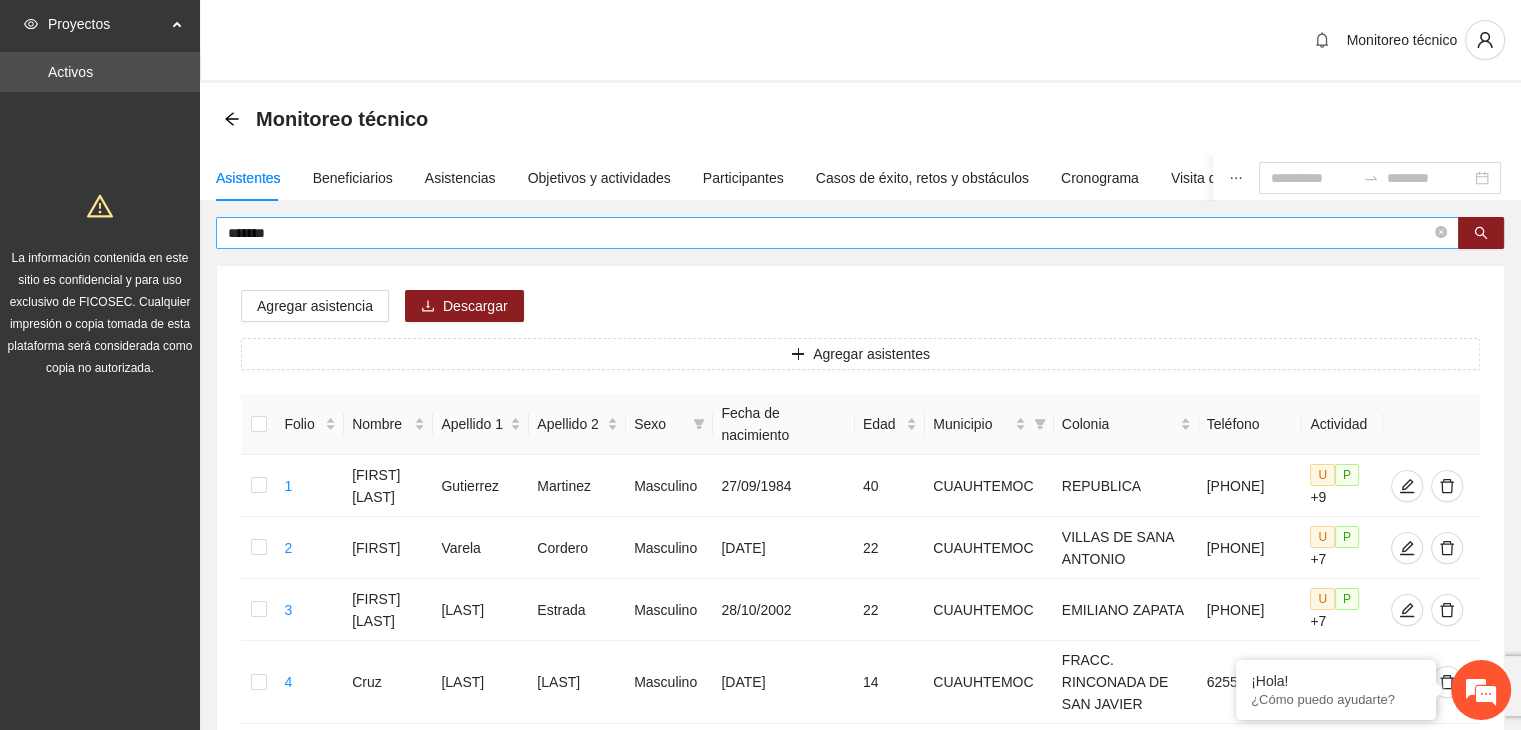 drag, startPoint x: 324, startPoint y: 217, endPoint x: 276, endPoint y: 237, distance: 52 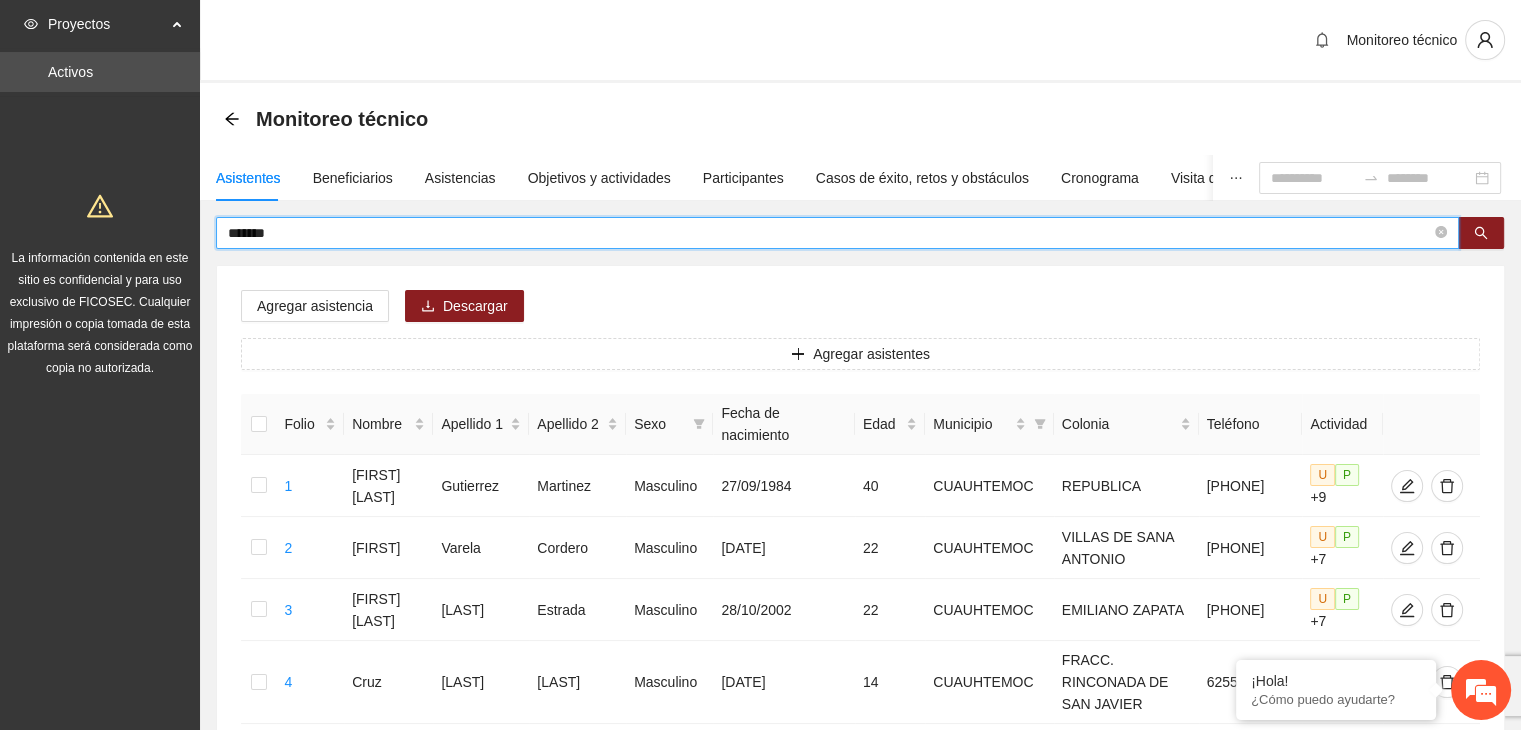 drag, startPoint x: 275, startPoint y: 241, endPoint x: 159, endPoint y: 217, distance: 118.45674 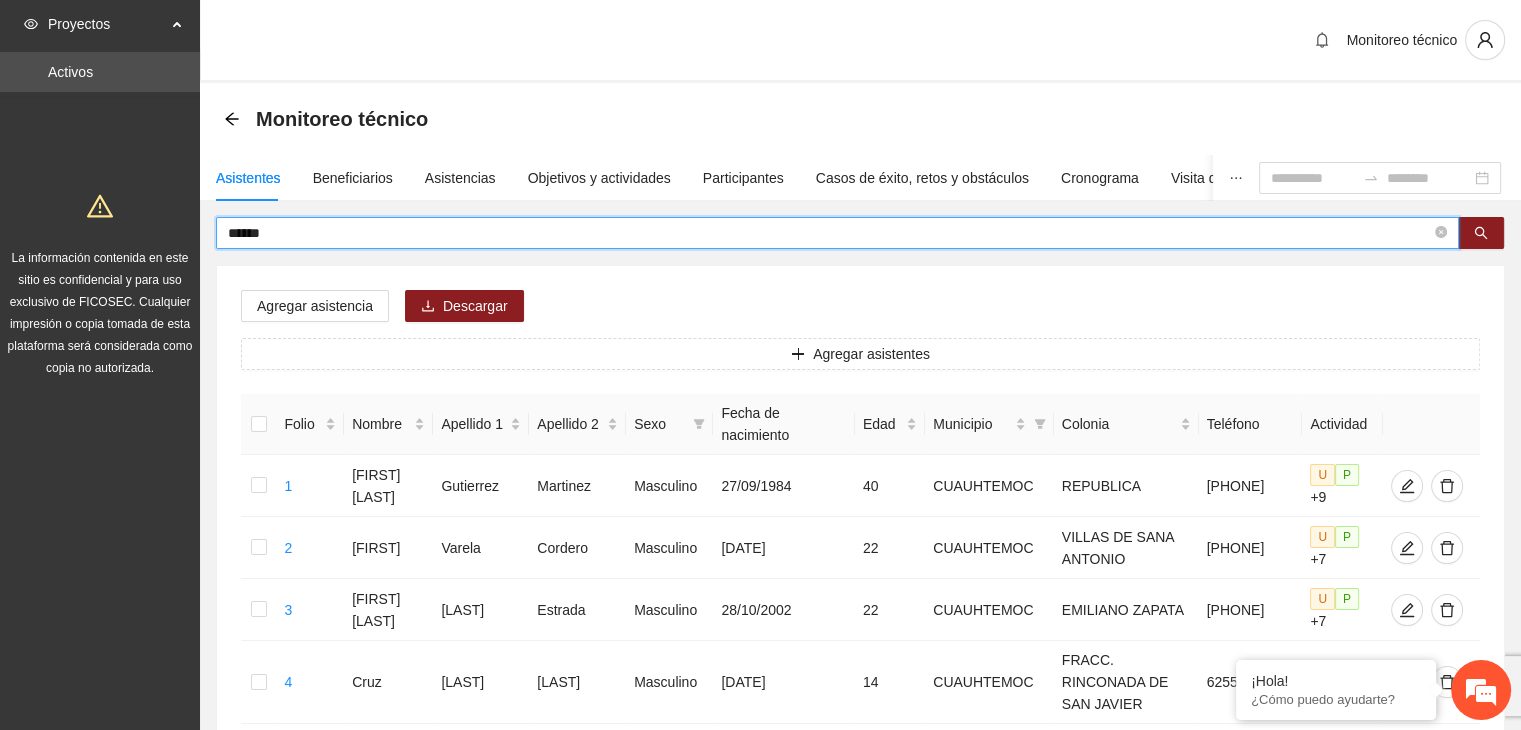 type on "******" 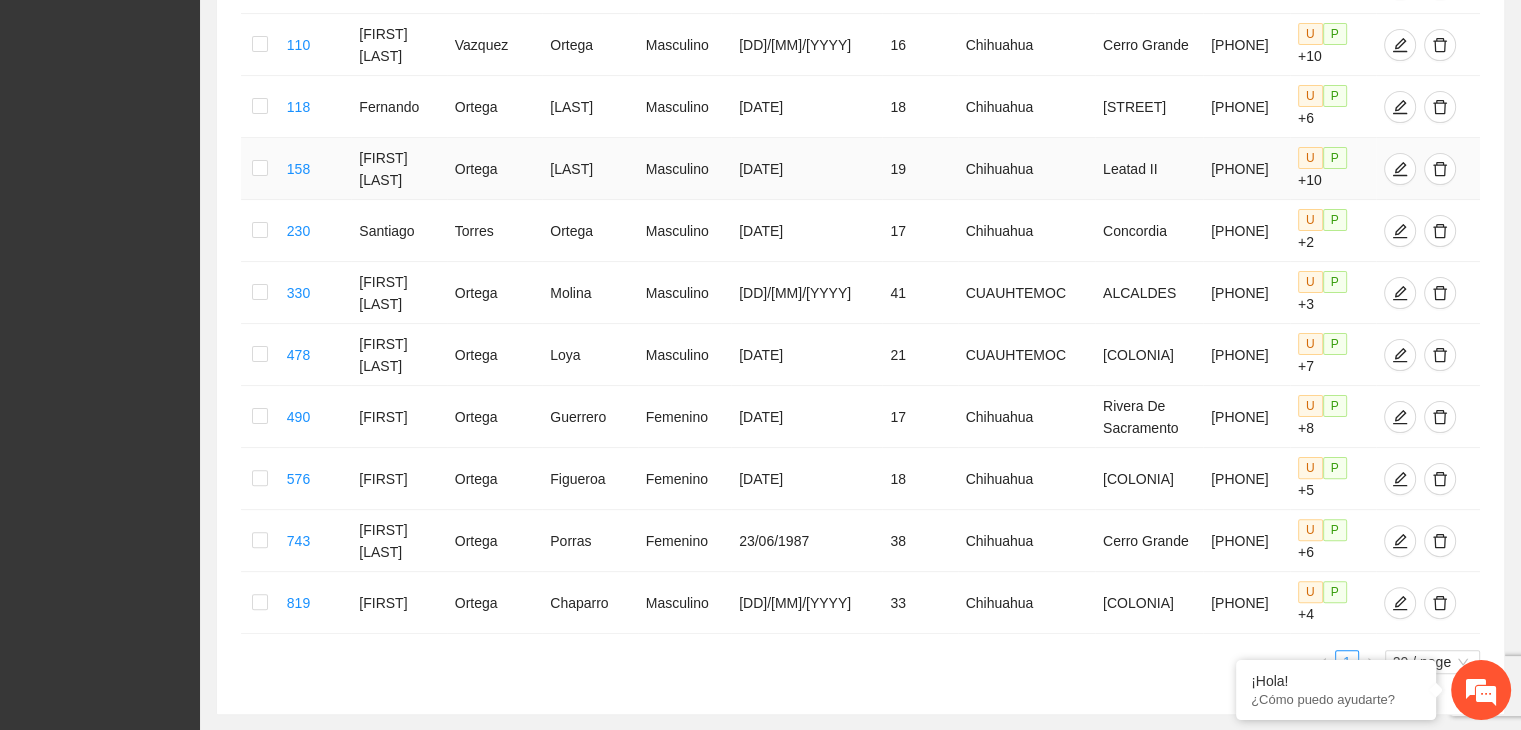 scroll, scrollTop: 500, scrollLeft: 0, axis: vertical 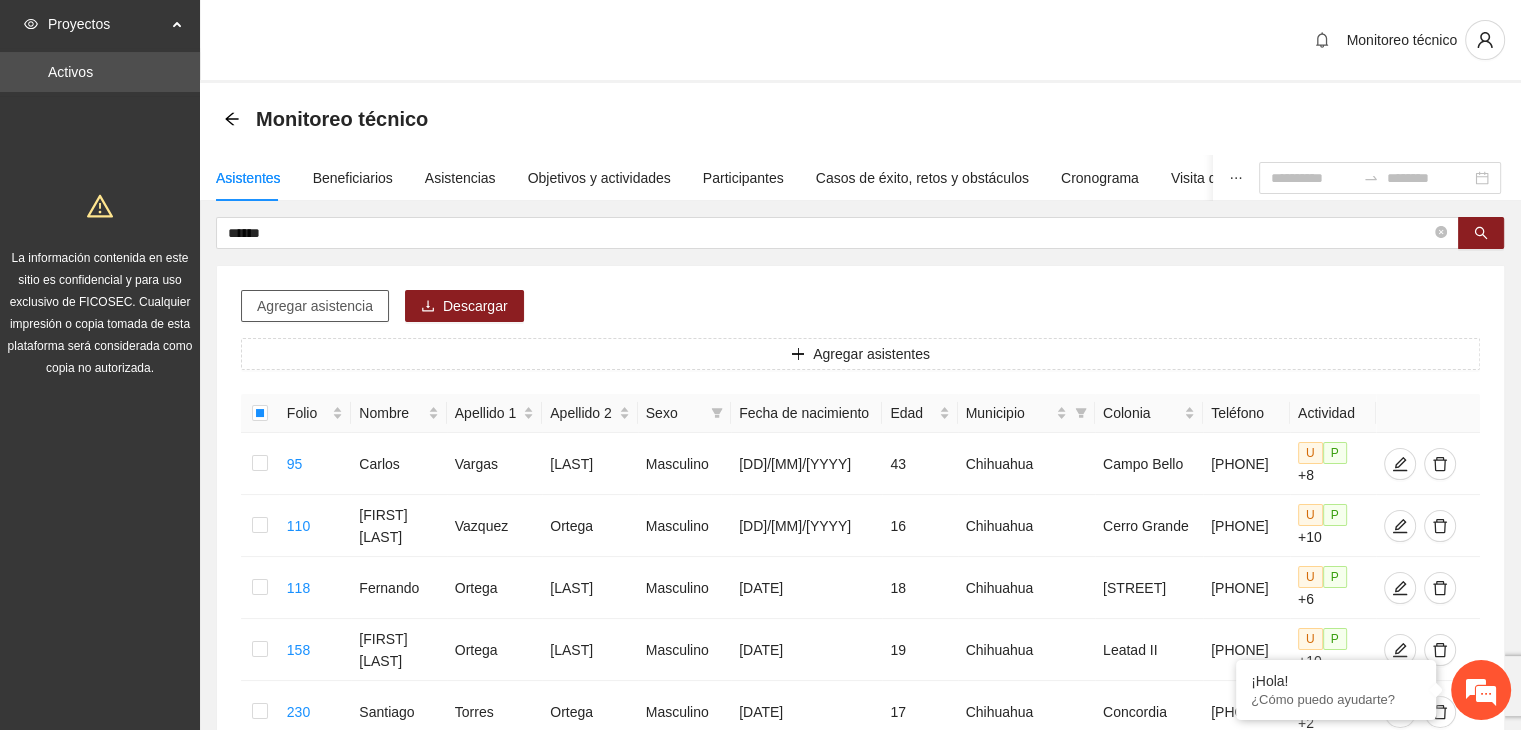 click on "Agregar asistencia" at bounding box center (315, 306) 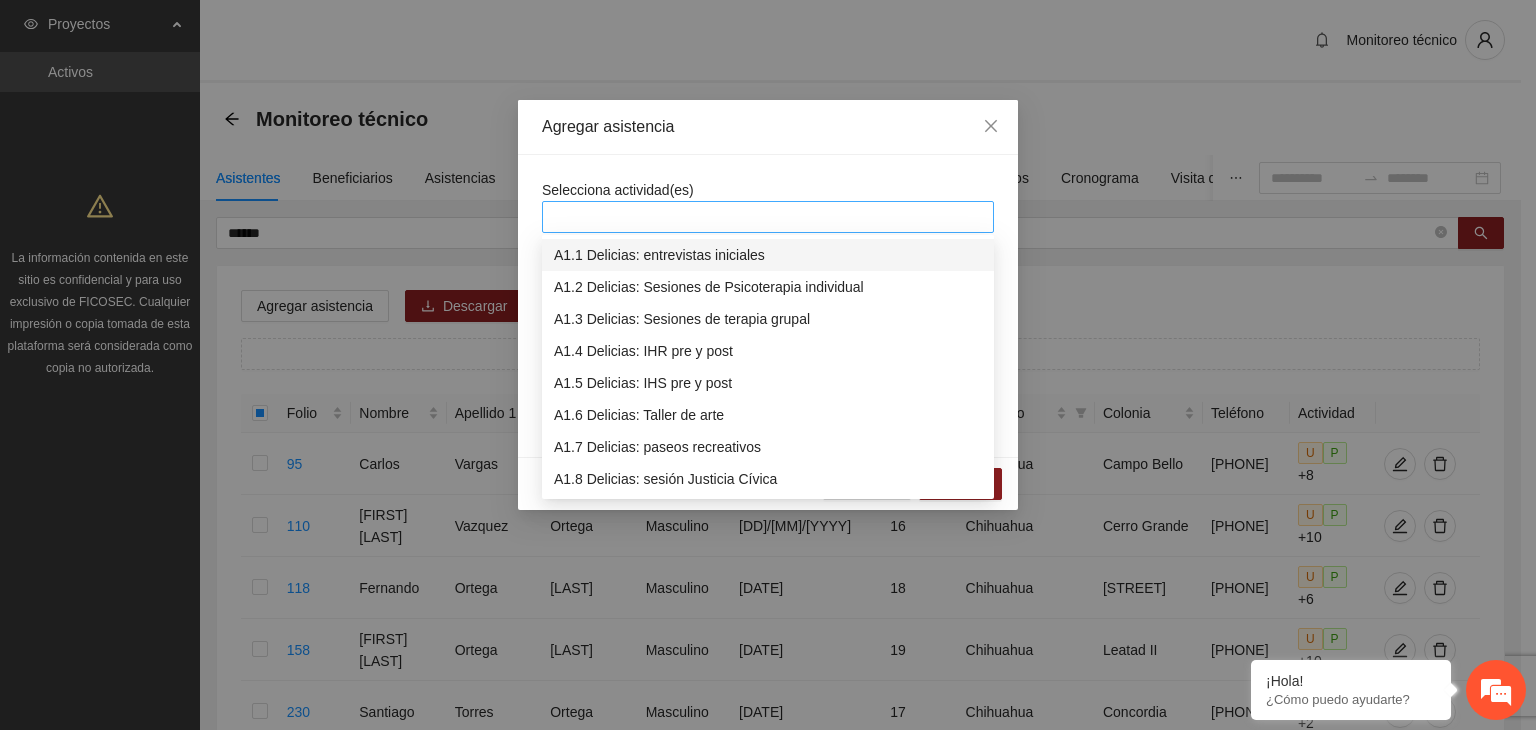 click at bounding box center [768, 217] 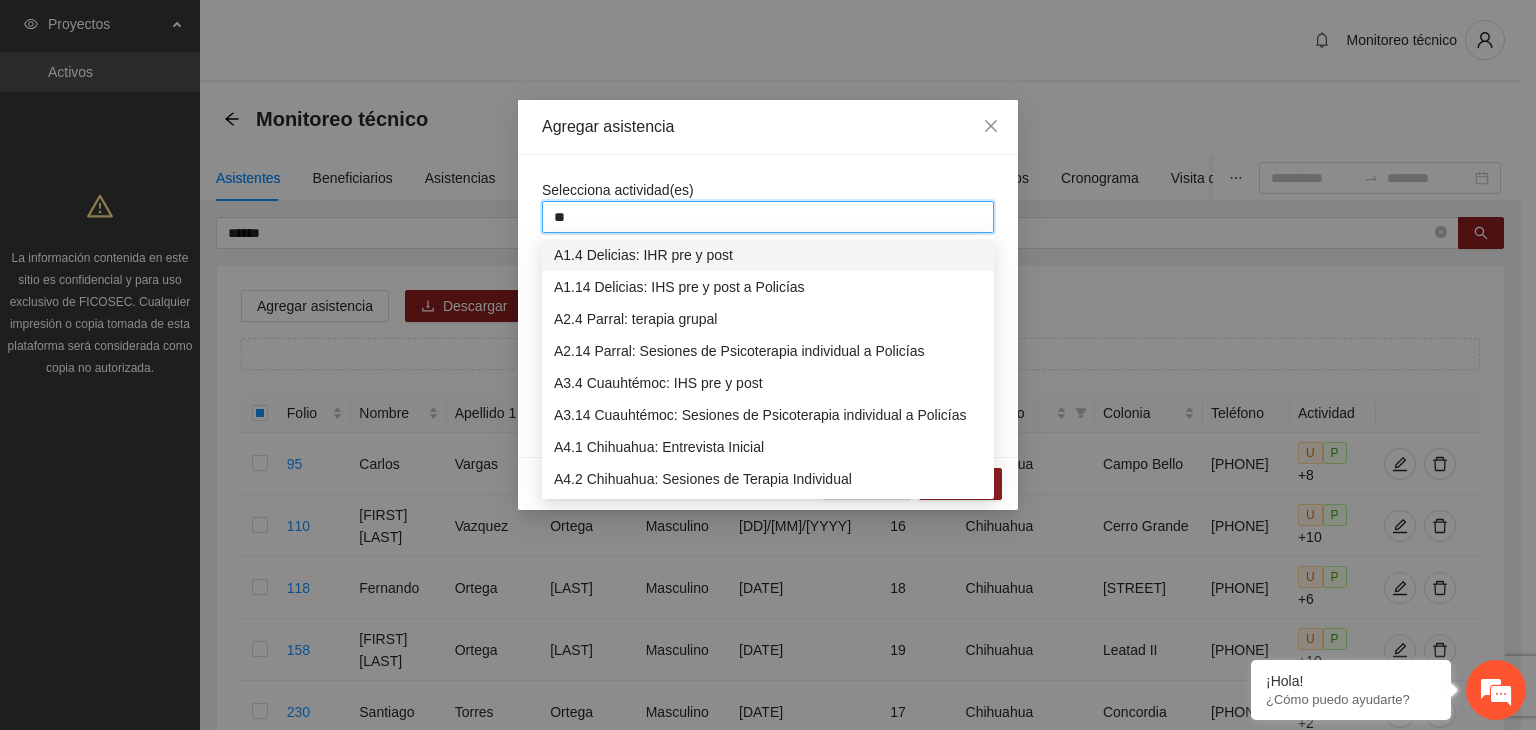 type on "***" 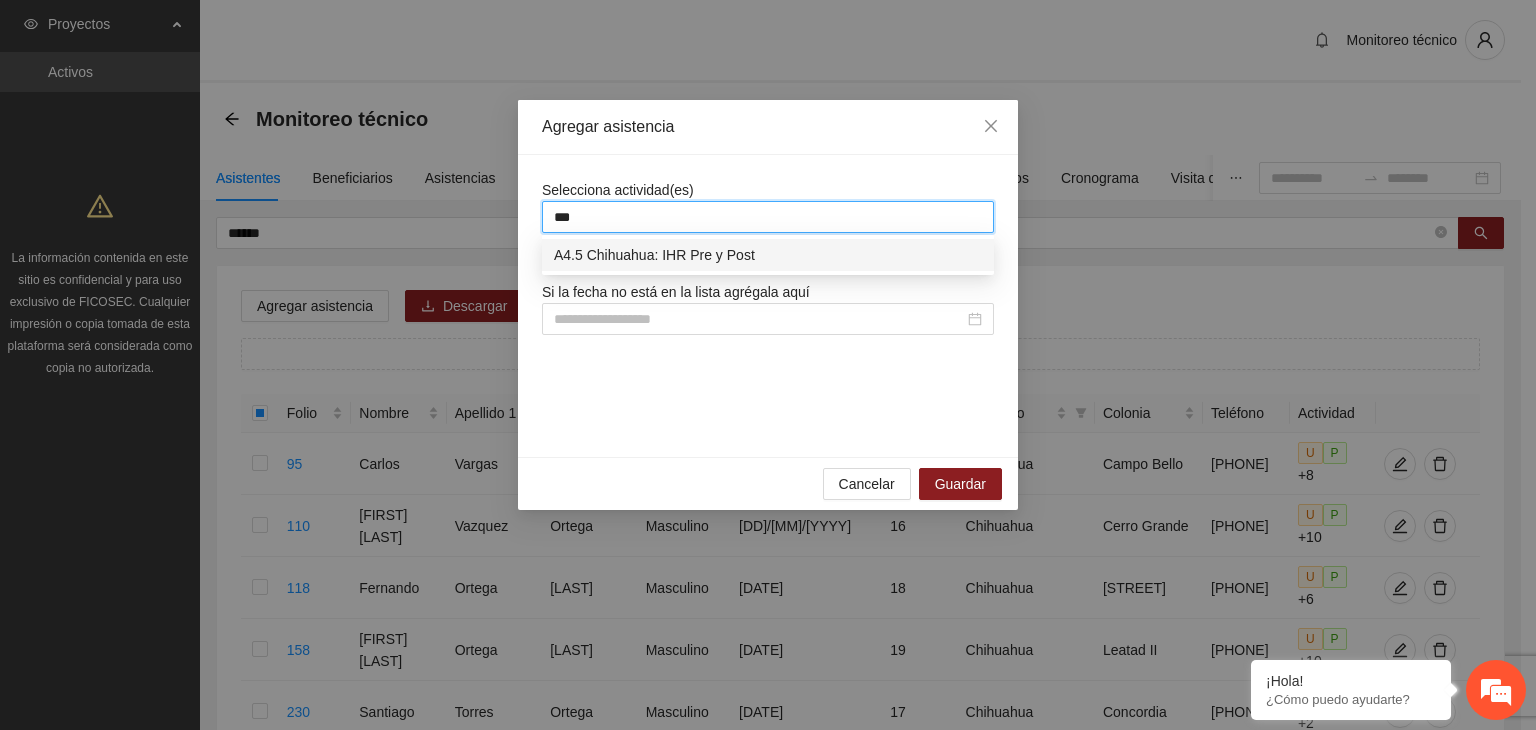 type 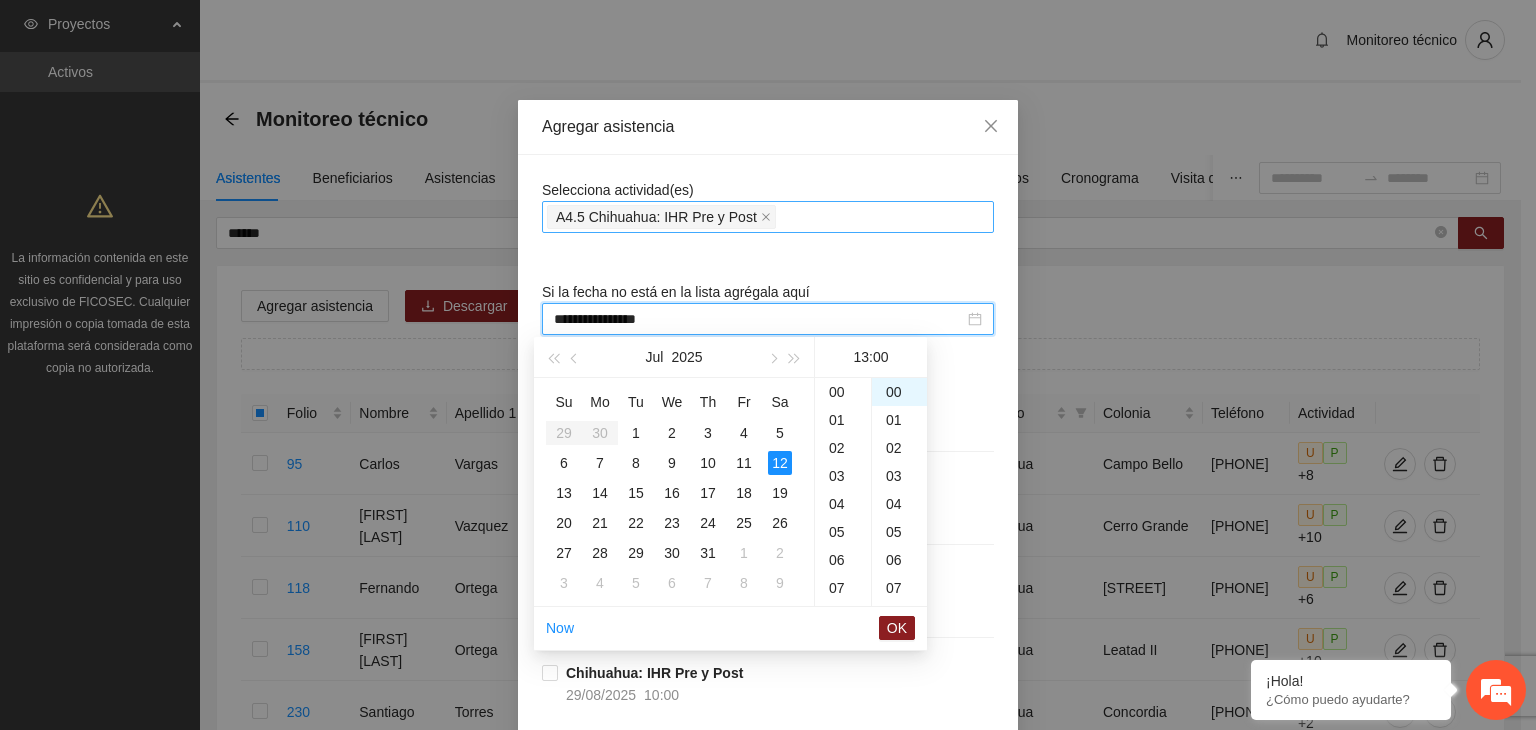 scroll, scrollTop: 364, scrollLeft: 0, axis: vertical 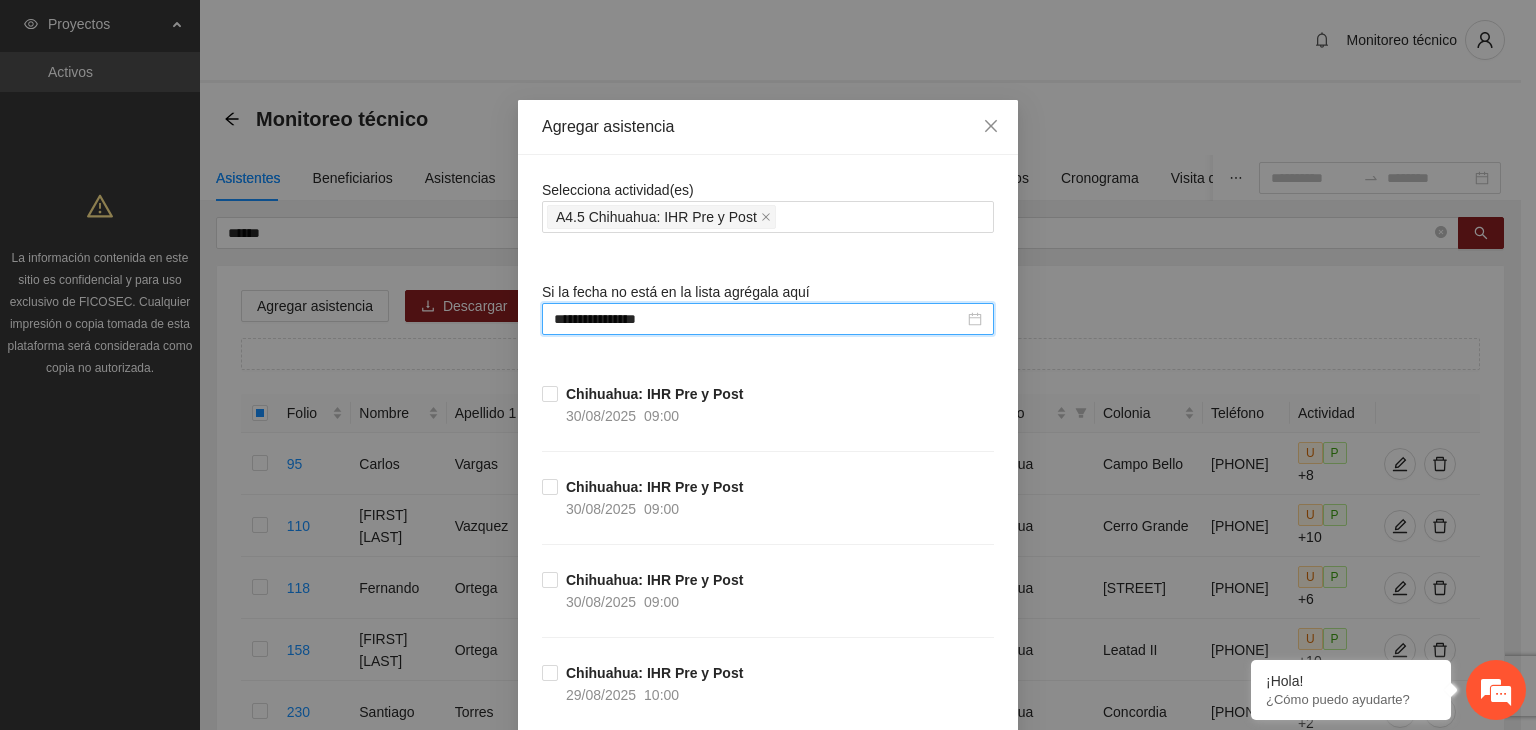type on "**********" 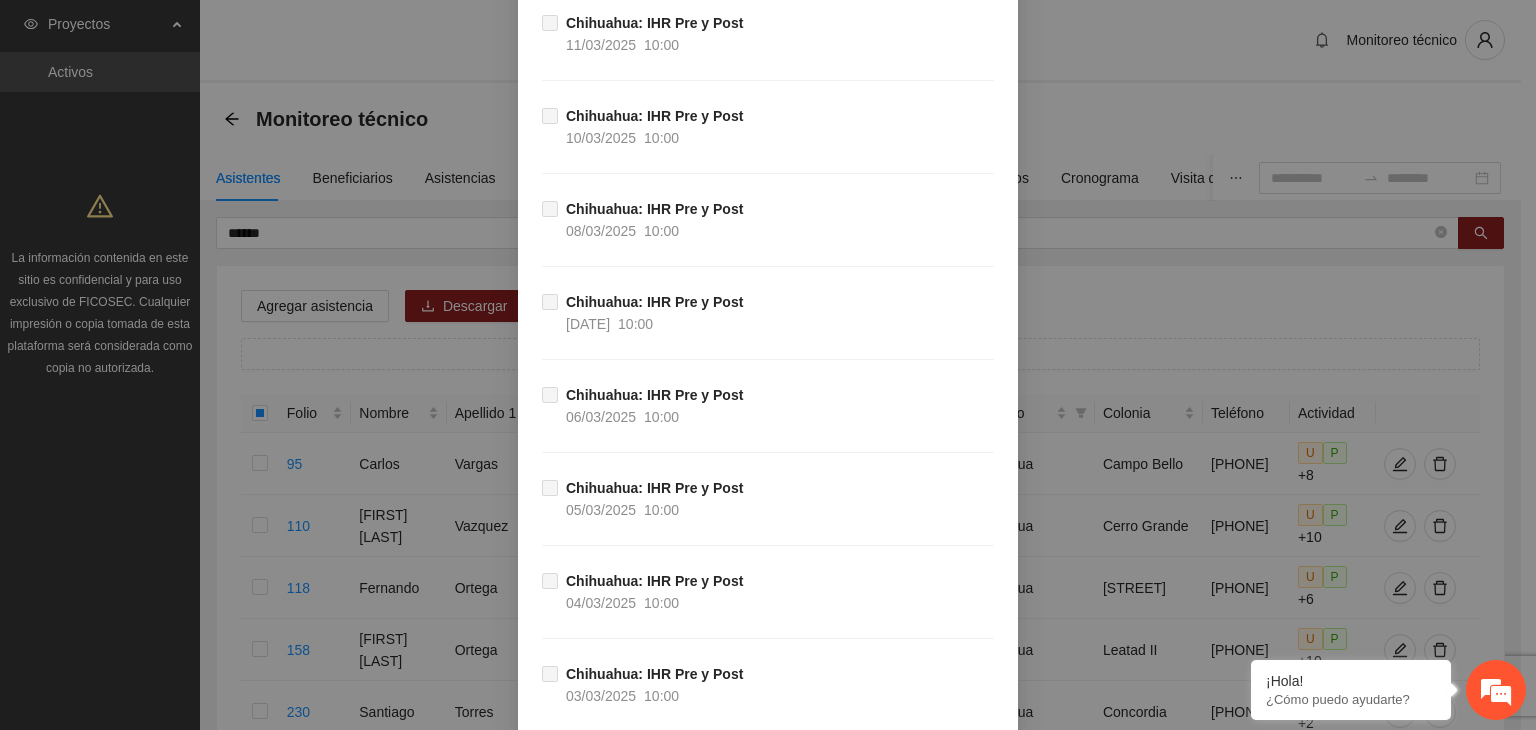 scroll, scrollTop: 21703, scrollLeft: 0, axis: vertical 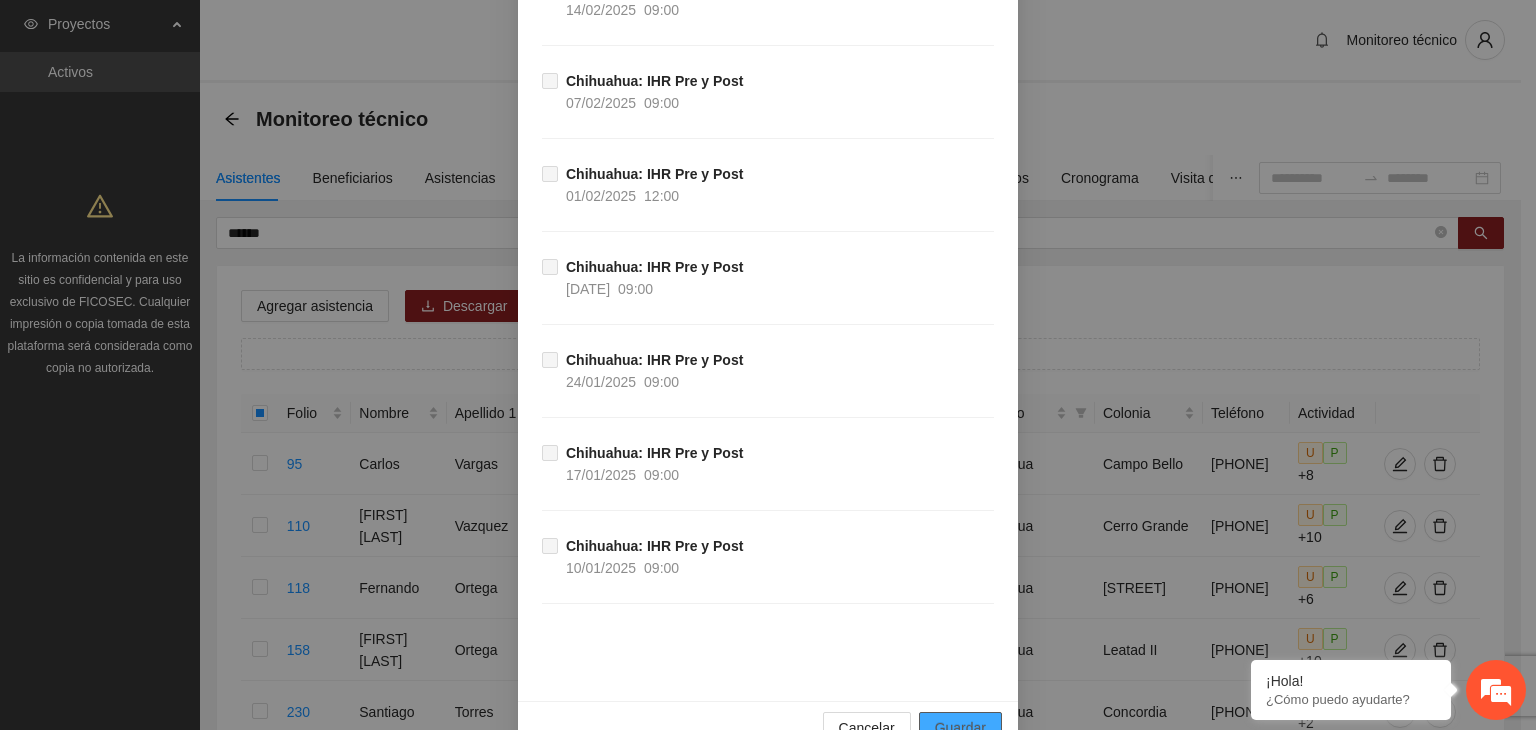 click on "Guardar" at bounding box center [960, 728] 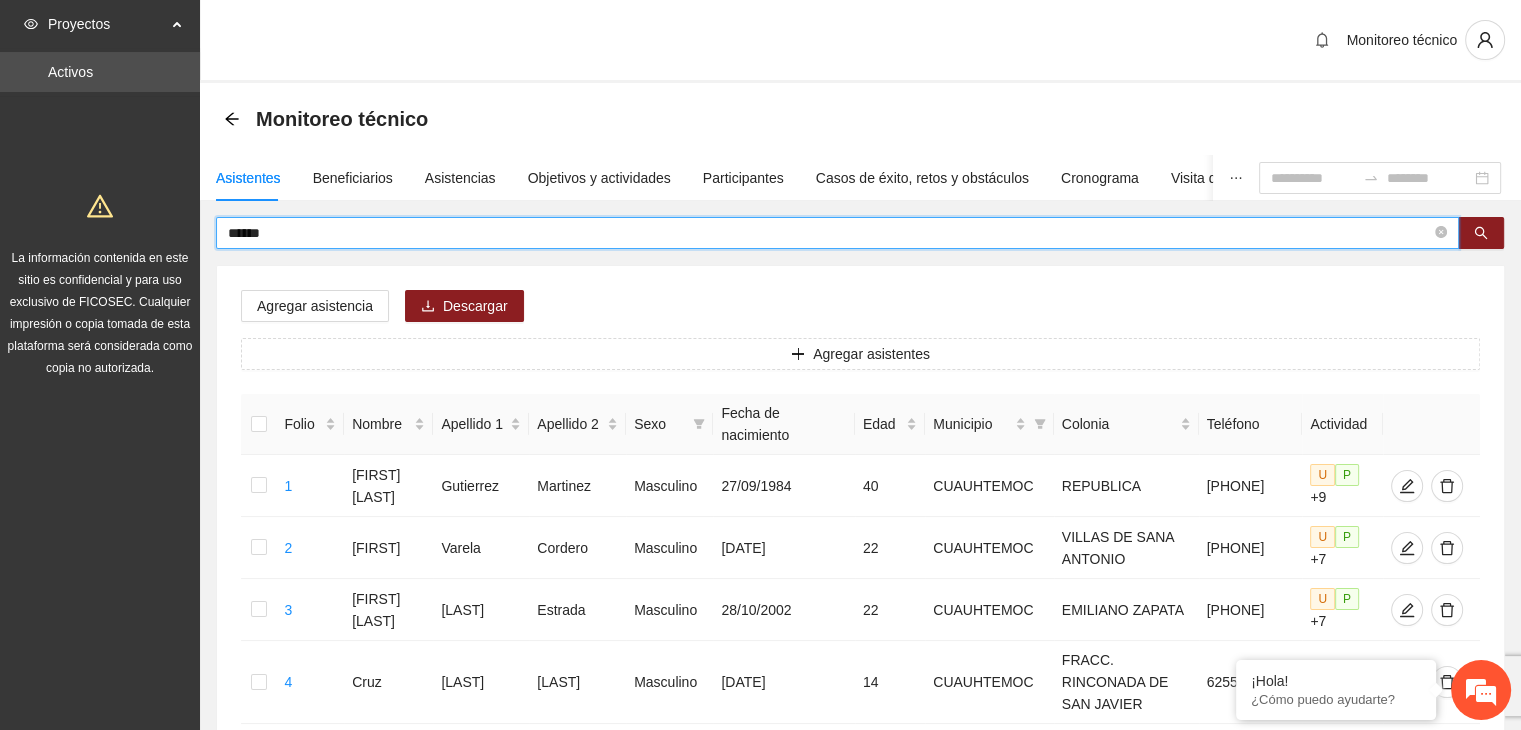 drag, startPoint x: 277, startPoint y: 230, endPoint x: 52, endPoint y: 245, distance: 225.49945 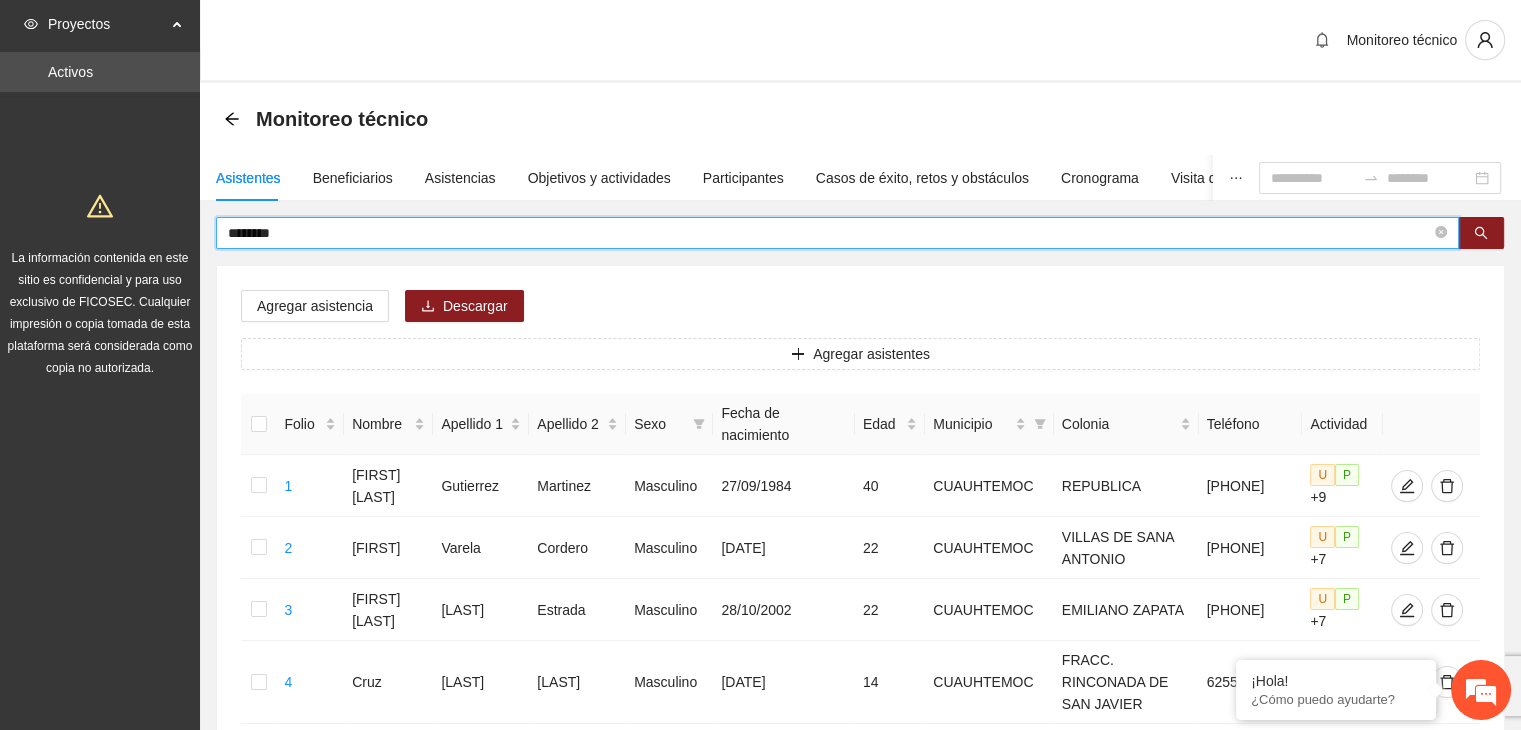 type on "********" 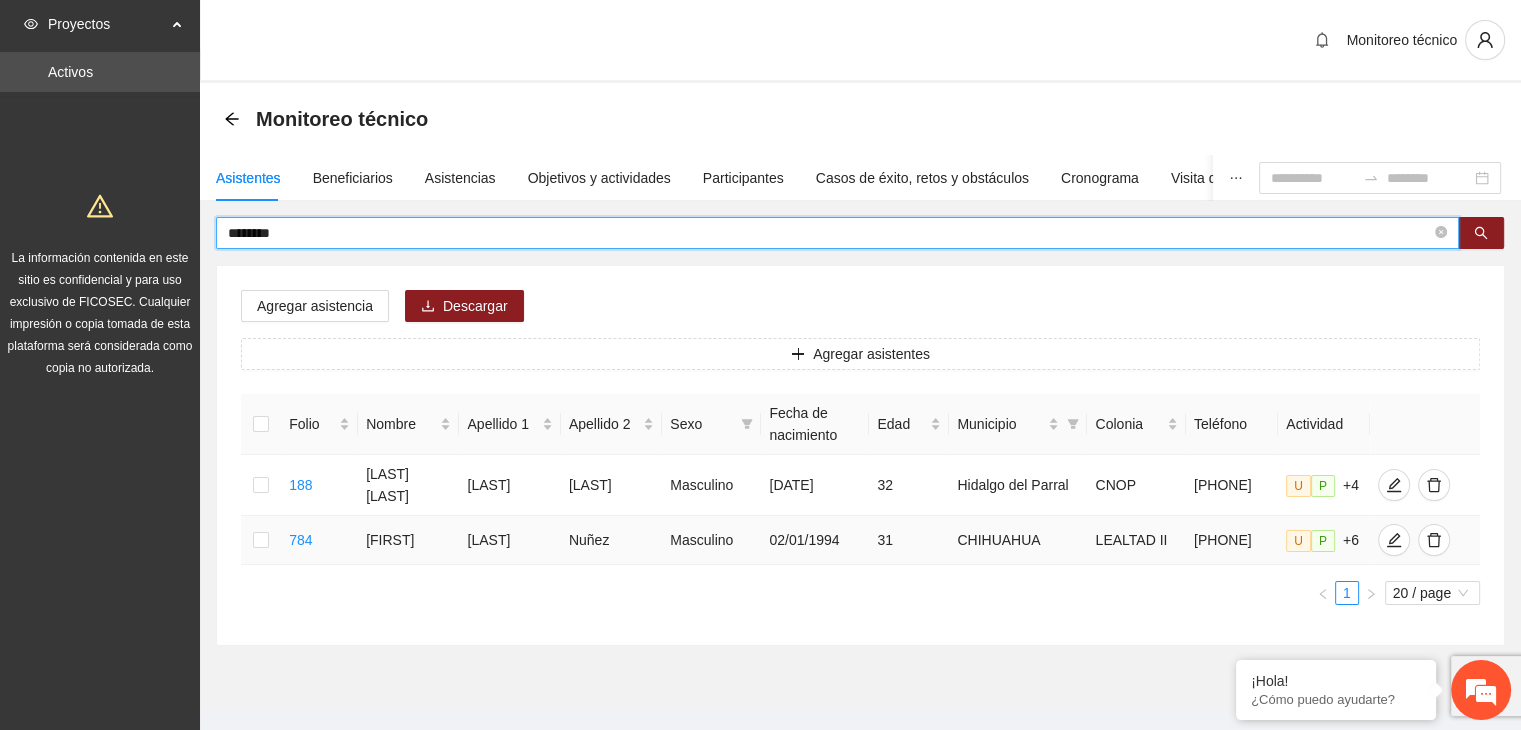 click at bounding box center (261, 540) 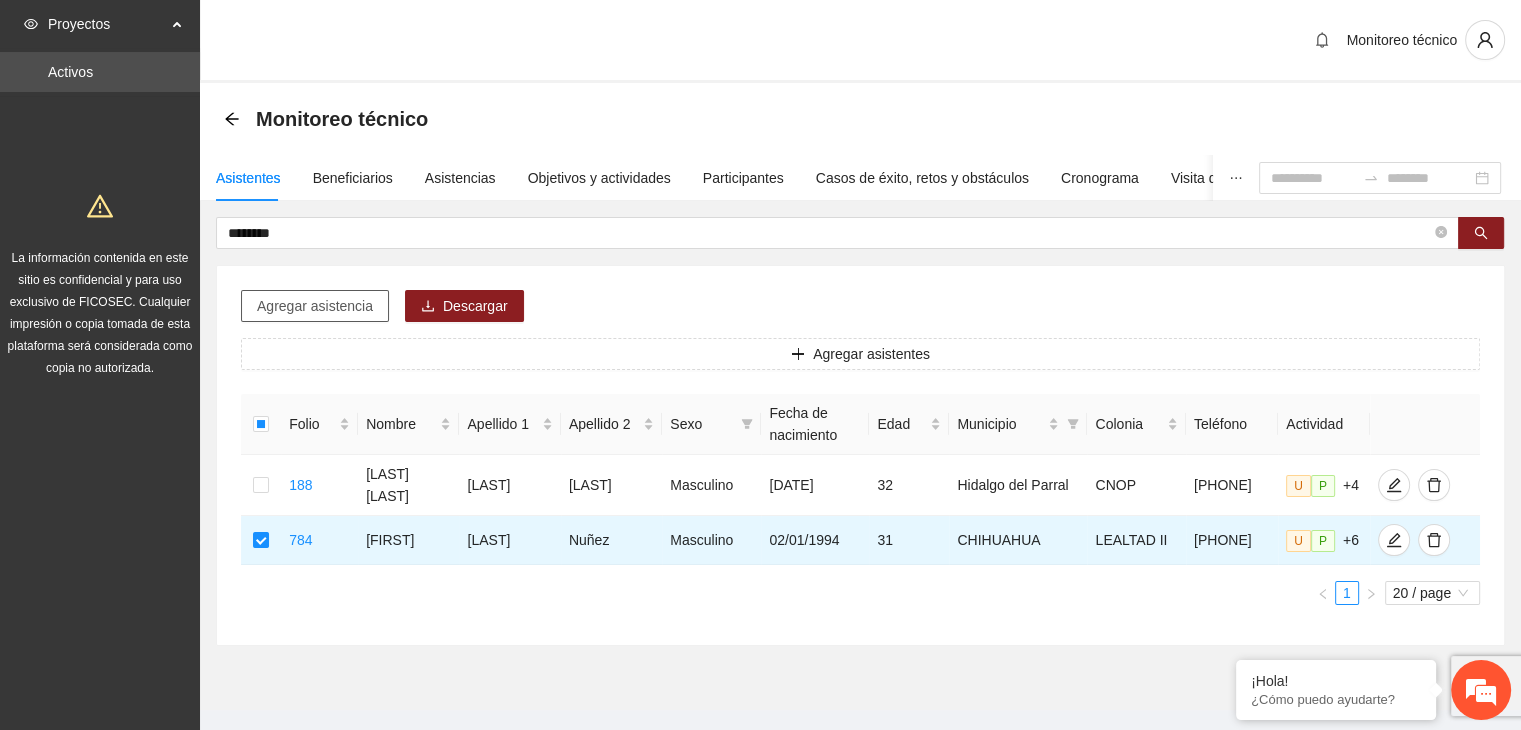 click on "Agregar asistencia" at bounding box center (315, 306) 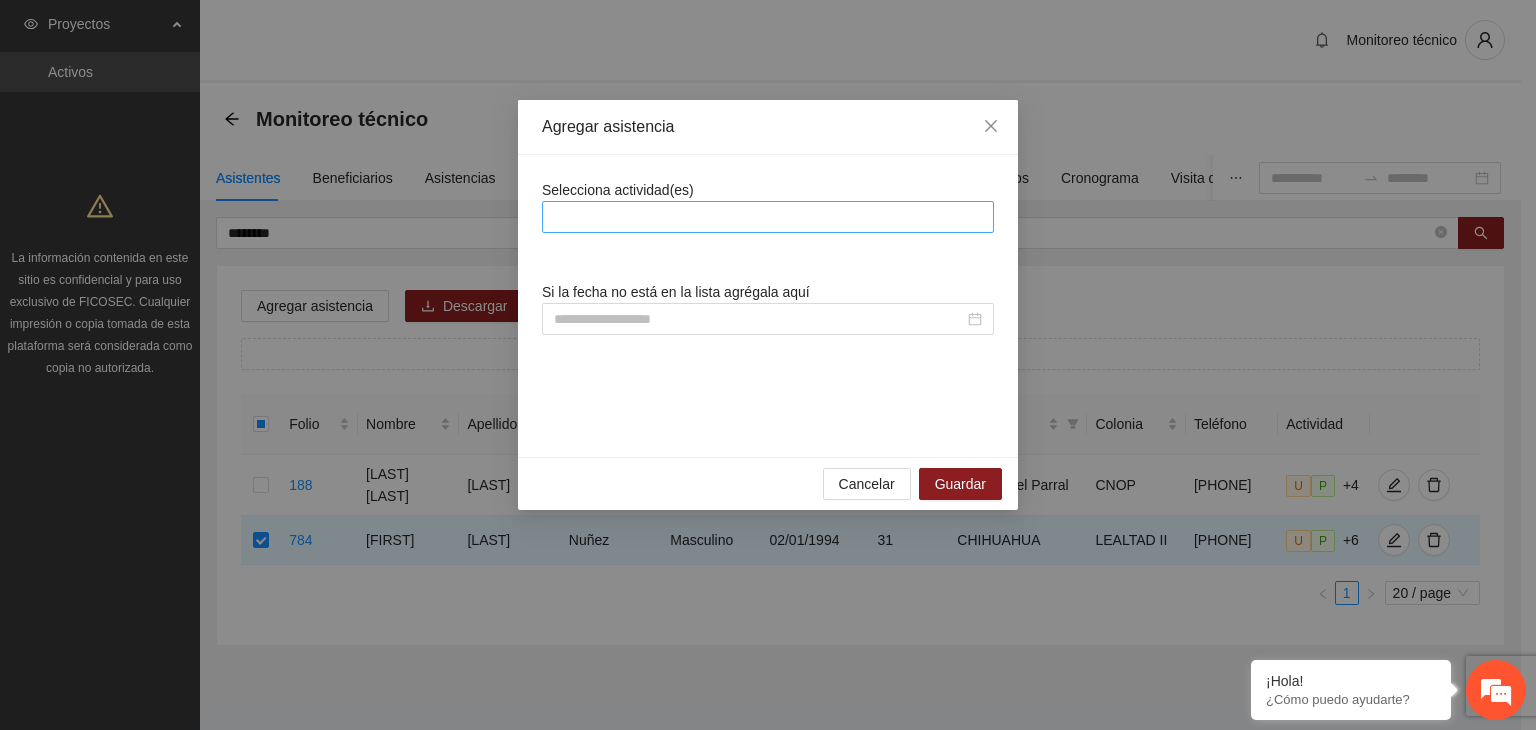 click at bounding box center [768, 217] 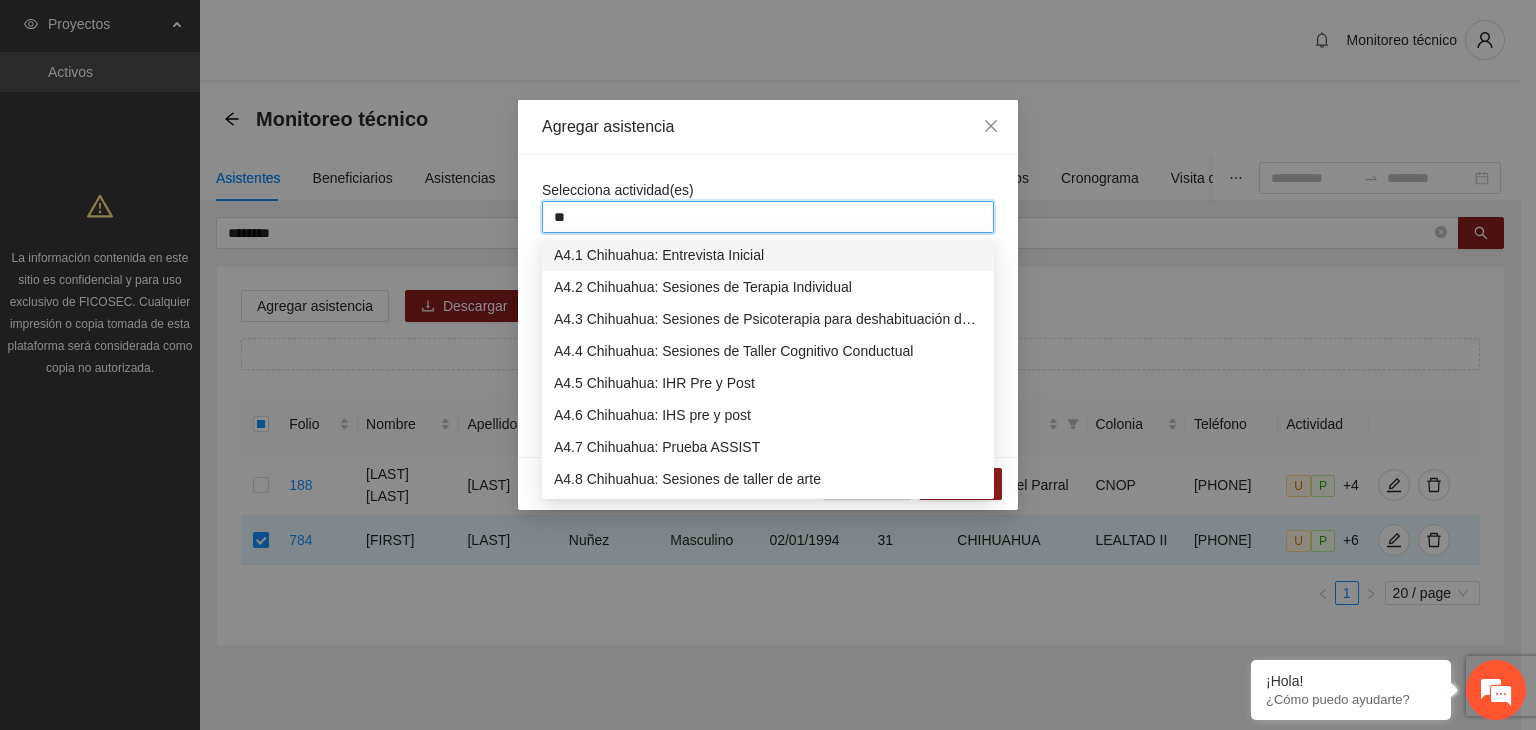 type on "***" 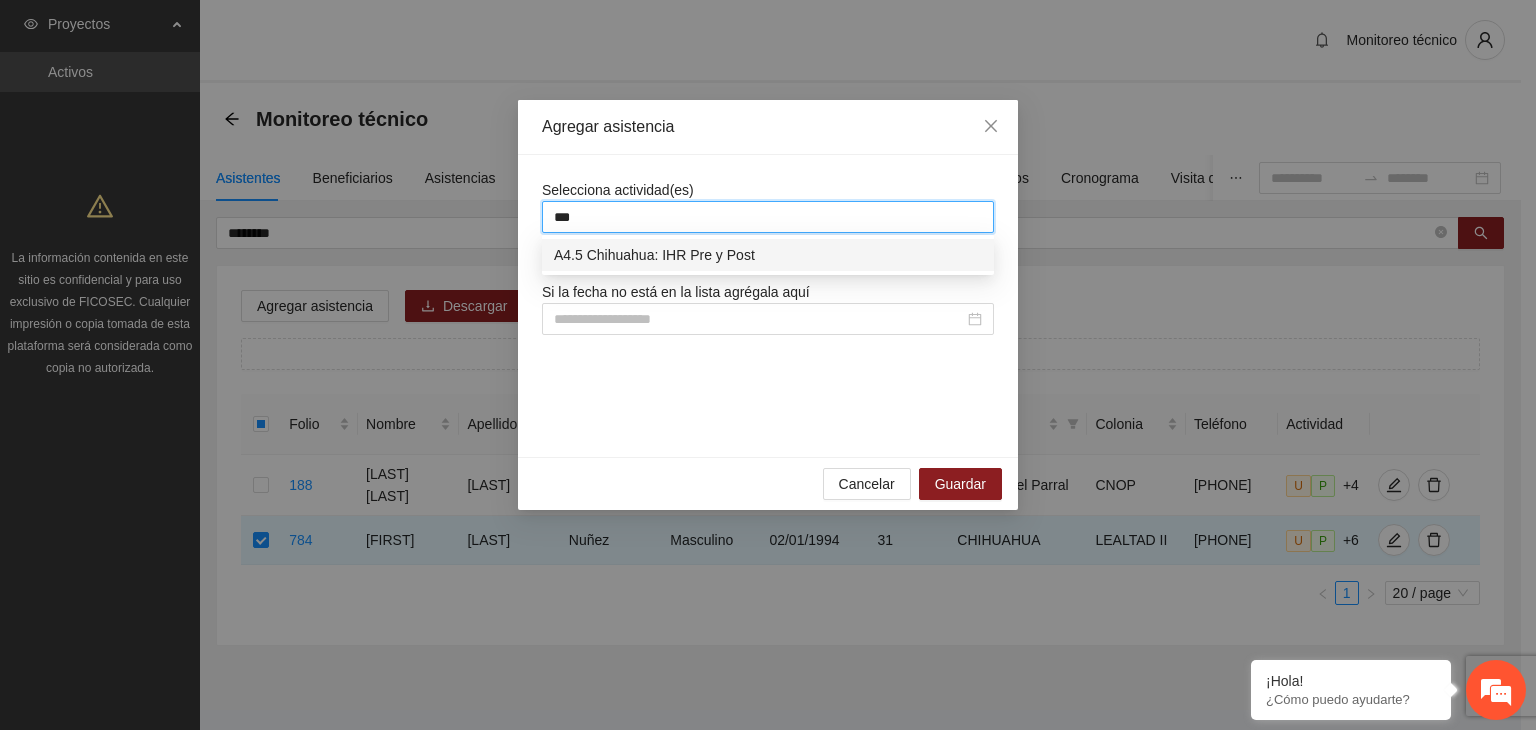 type 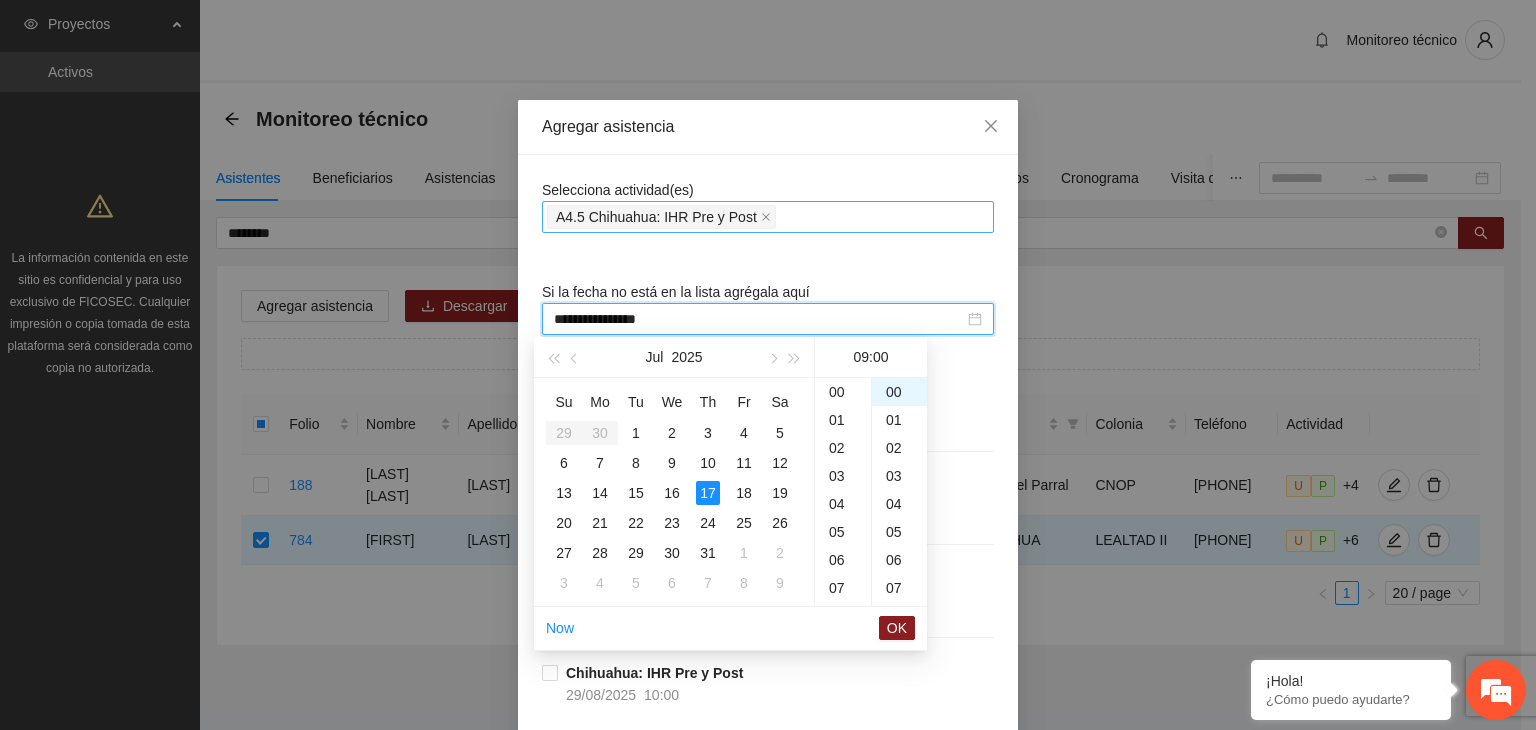 scroll, scrollTop: 252, scrollLeft: 0, axis: vertical 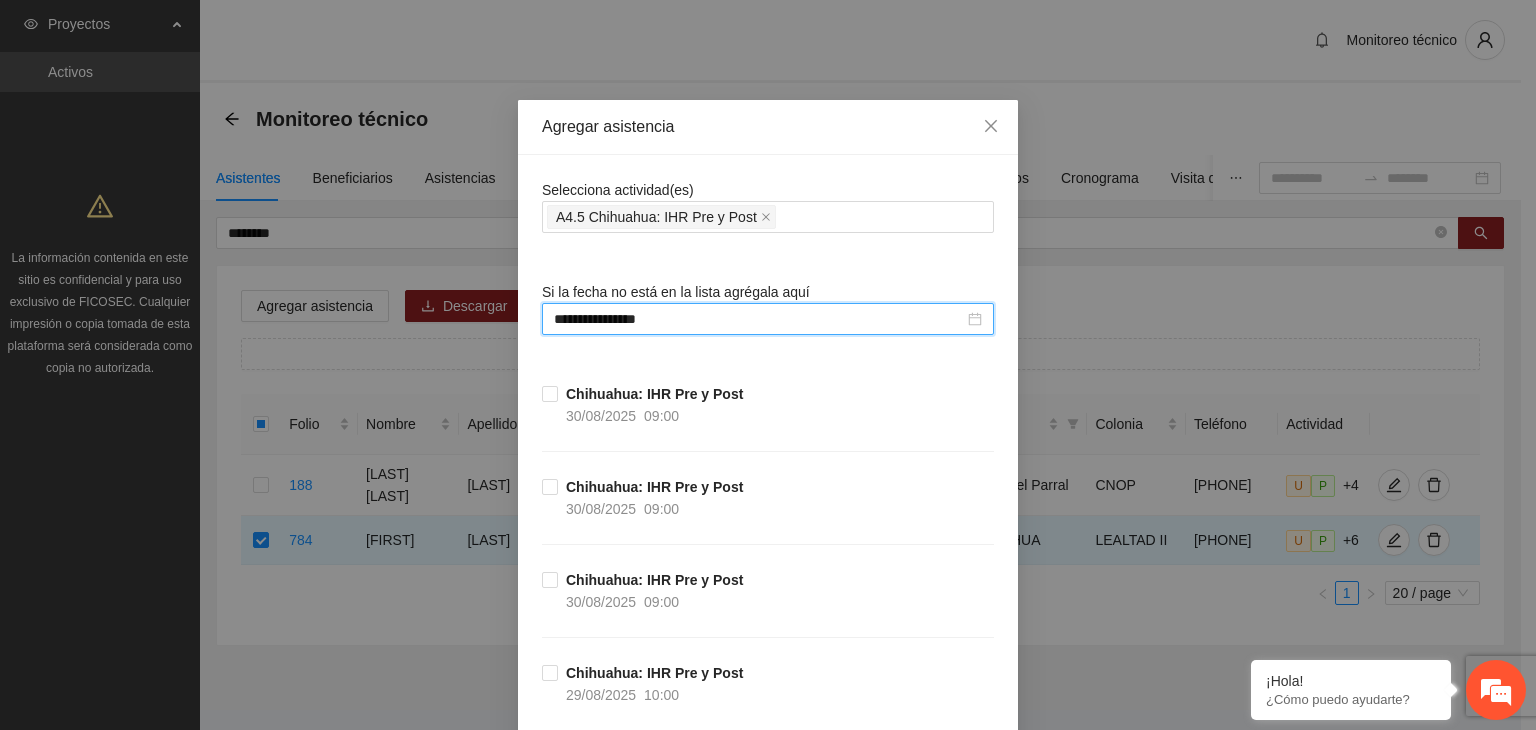 type on "**********" 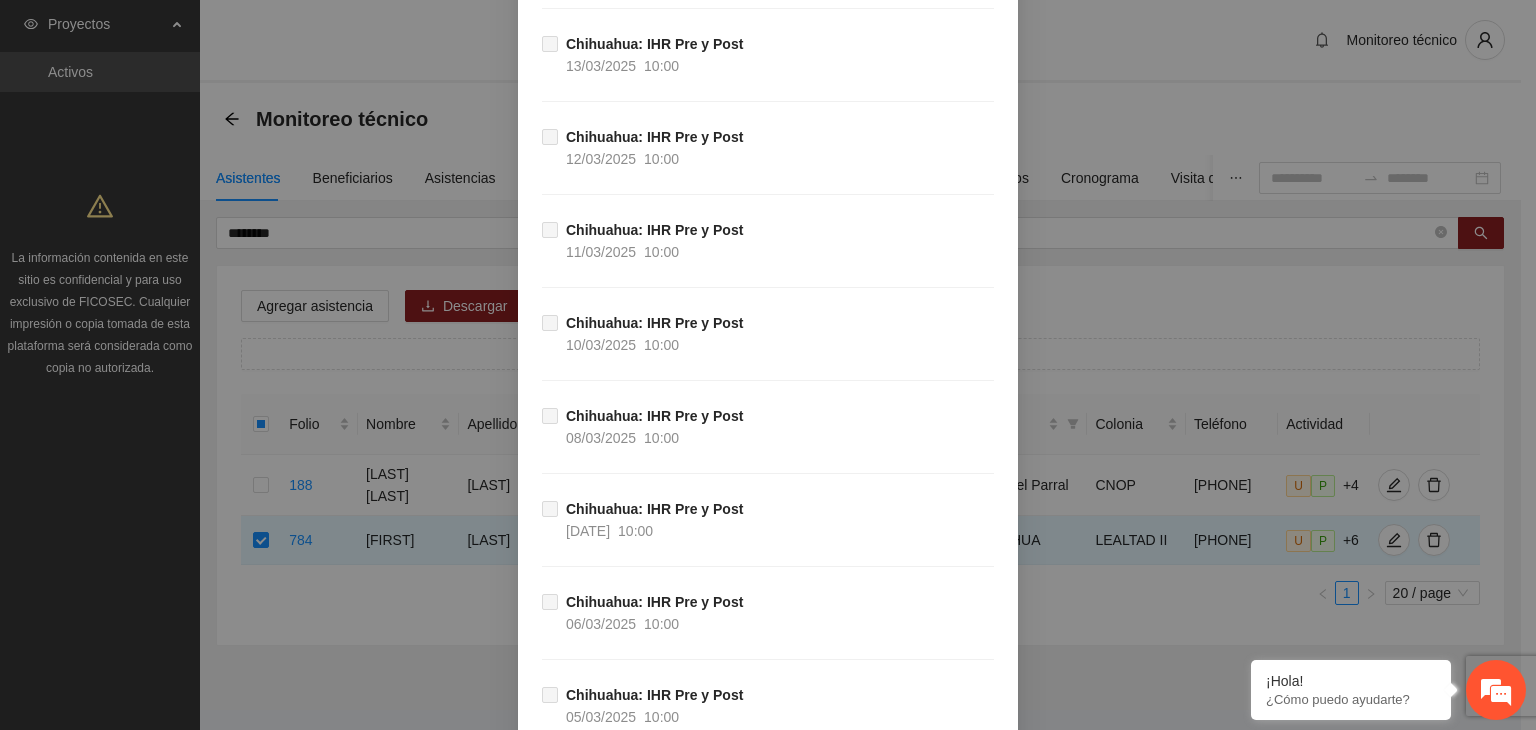 scroll, scrollTop: 21703, scrollLeft: 0, axis: vertical 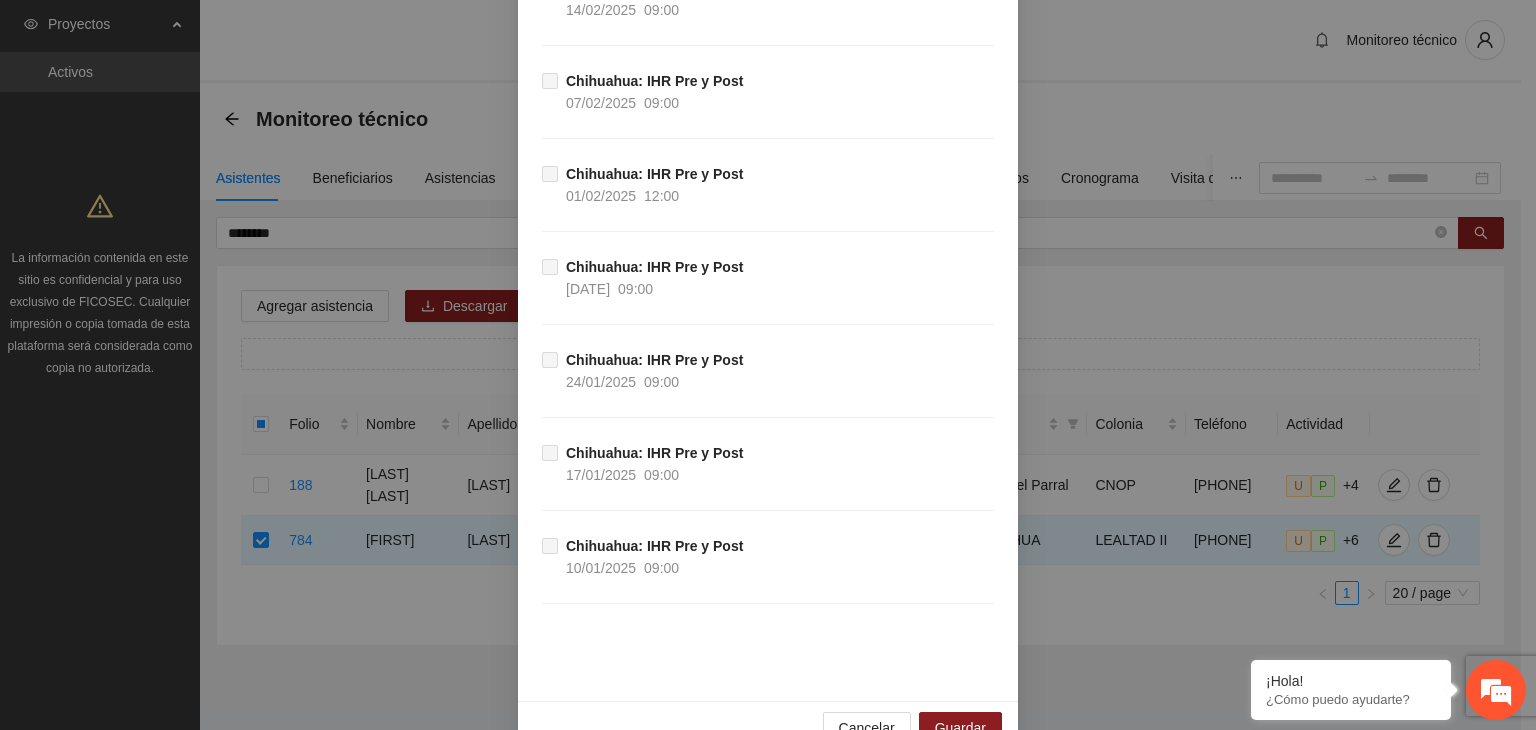 click on "Cancelar Guardar" at bounding box center [768, 727] 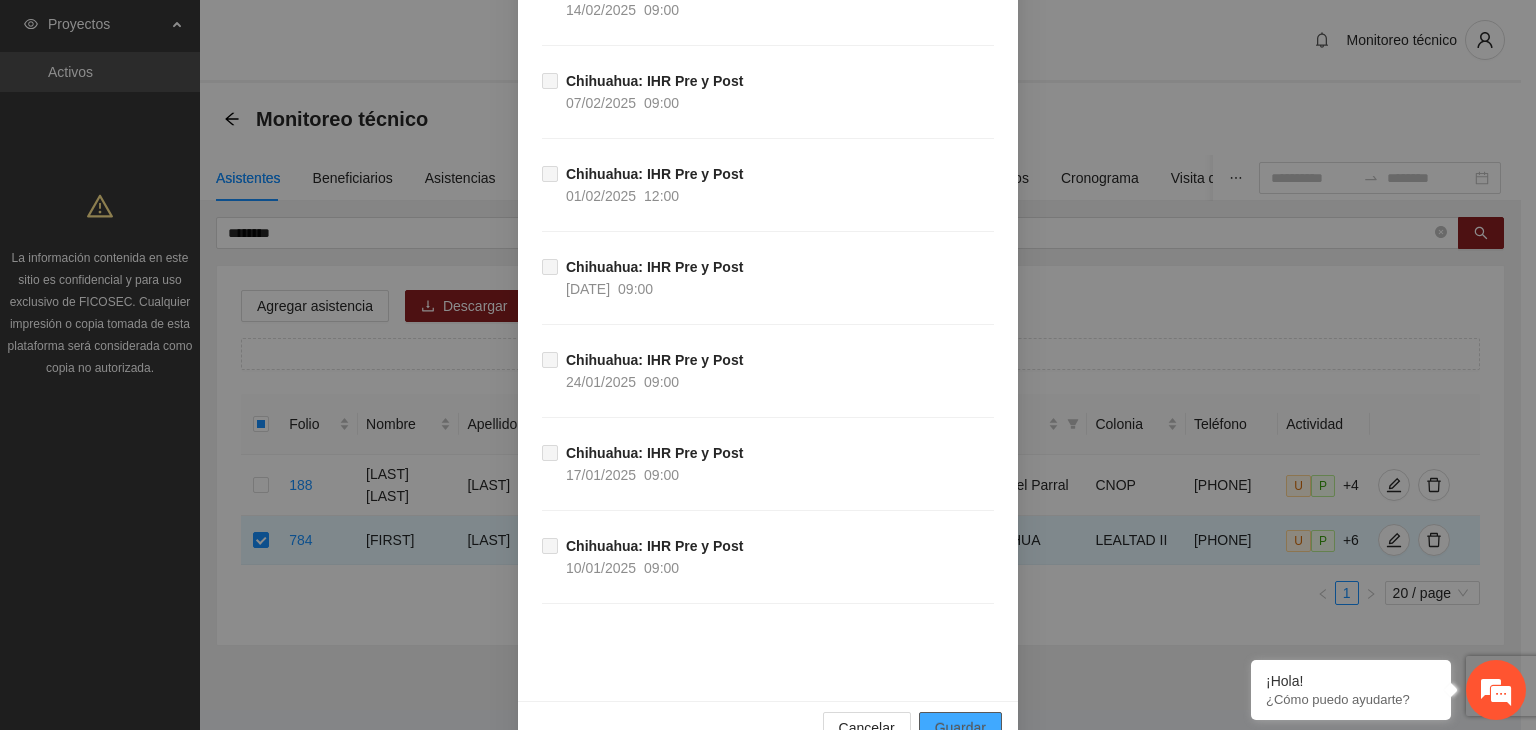 click on "Guardar" at bounding box center [960, 728] 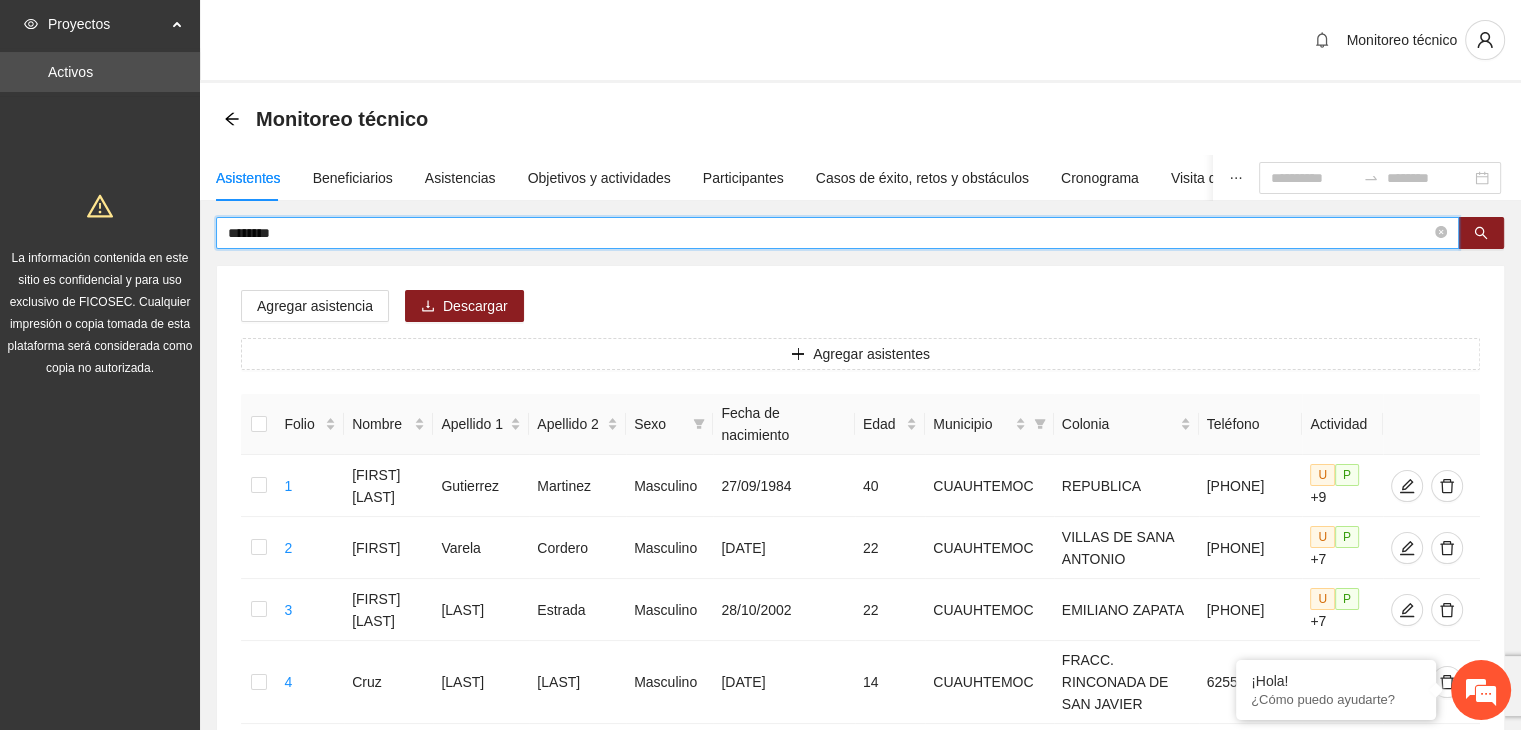 drag, startPoint x: 191, startPoint y: 225, endPoint x: 148, endPoint y: 215, distance: 44.14748 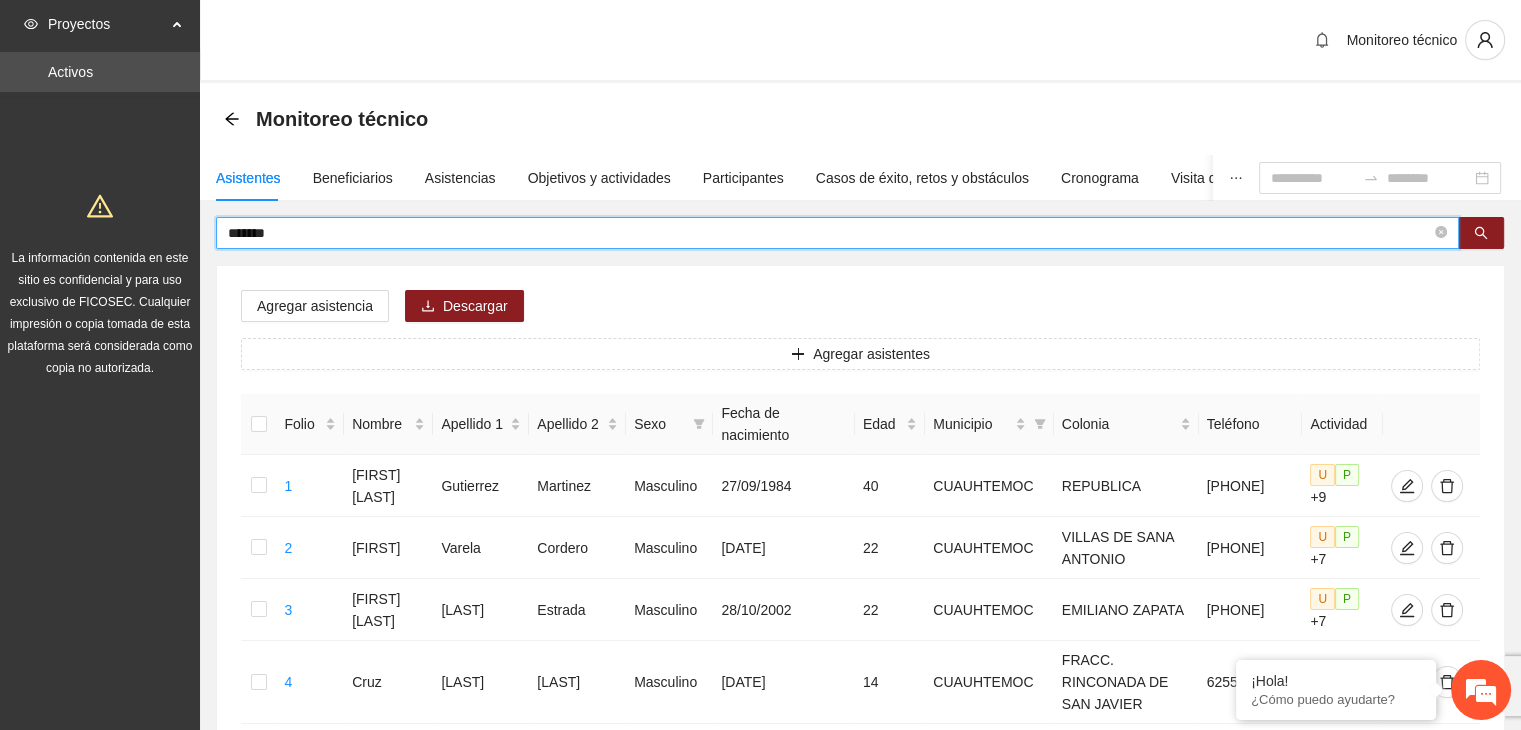 type on "*******" 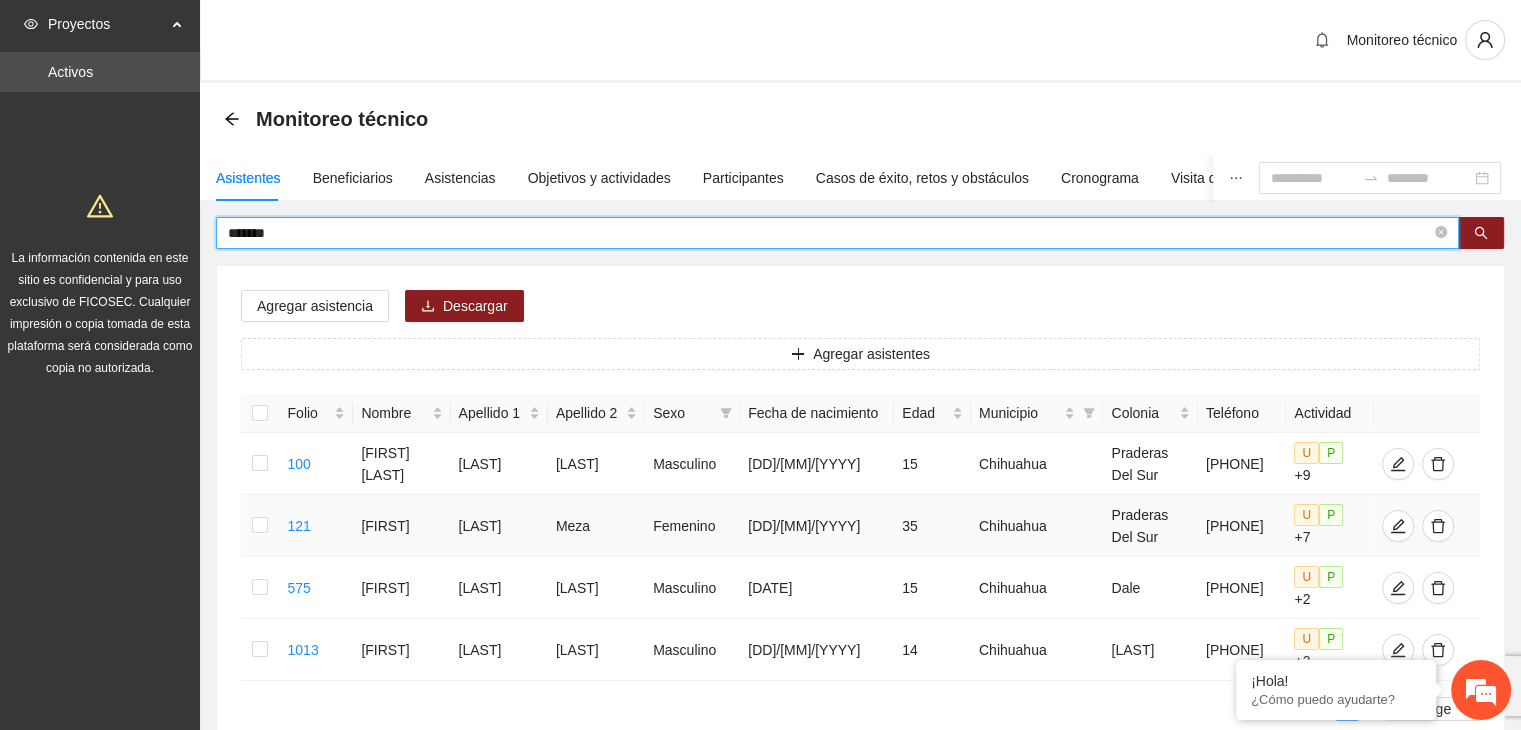 click at bounding box center [260, 526] 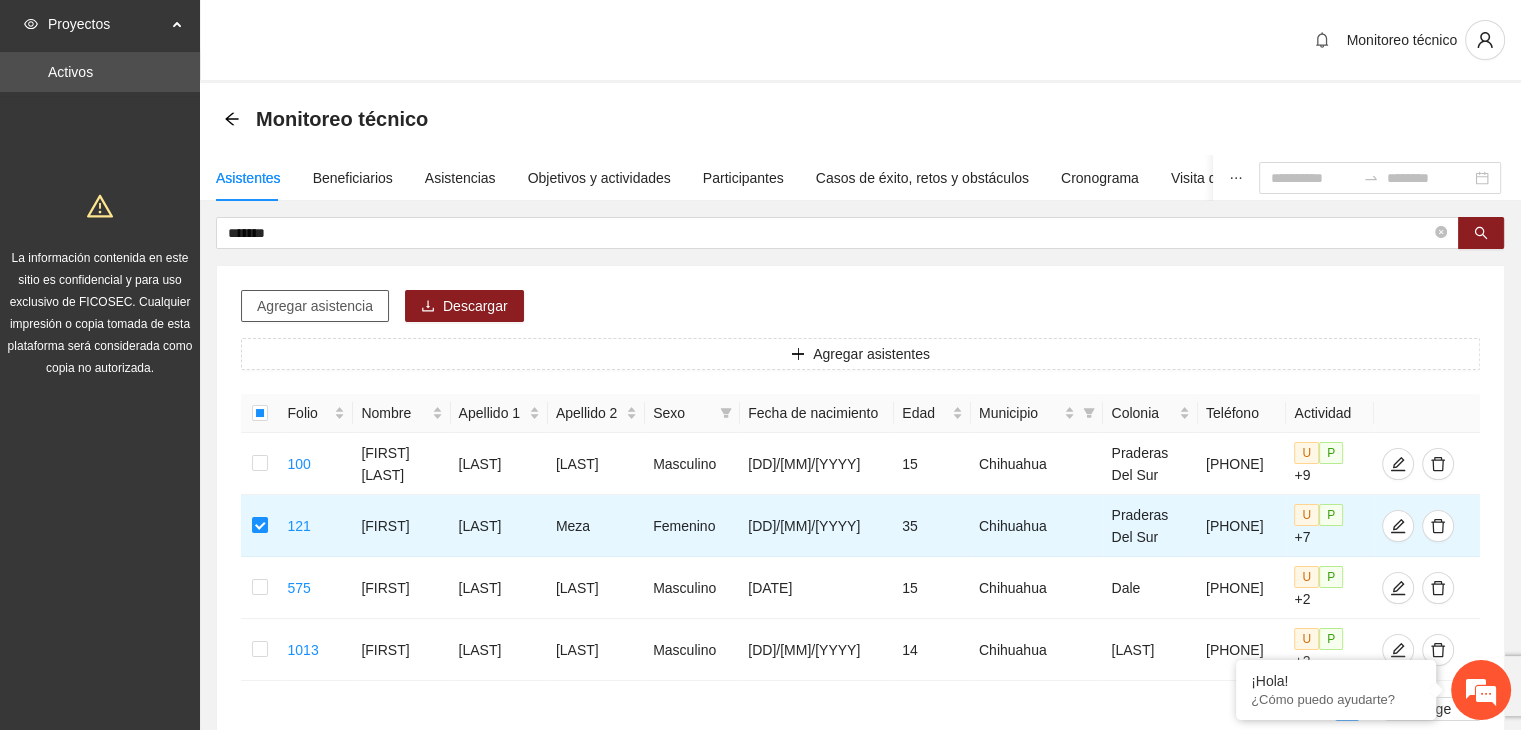 click on "Agregar asistencia" at bounding box center (315, 306) 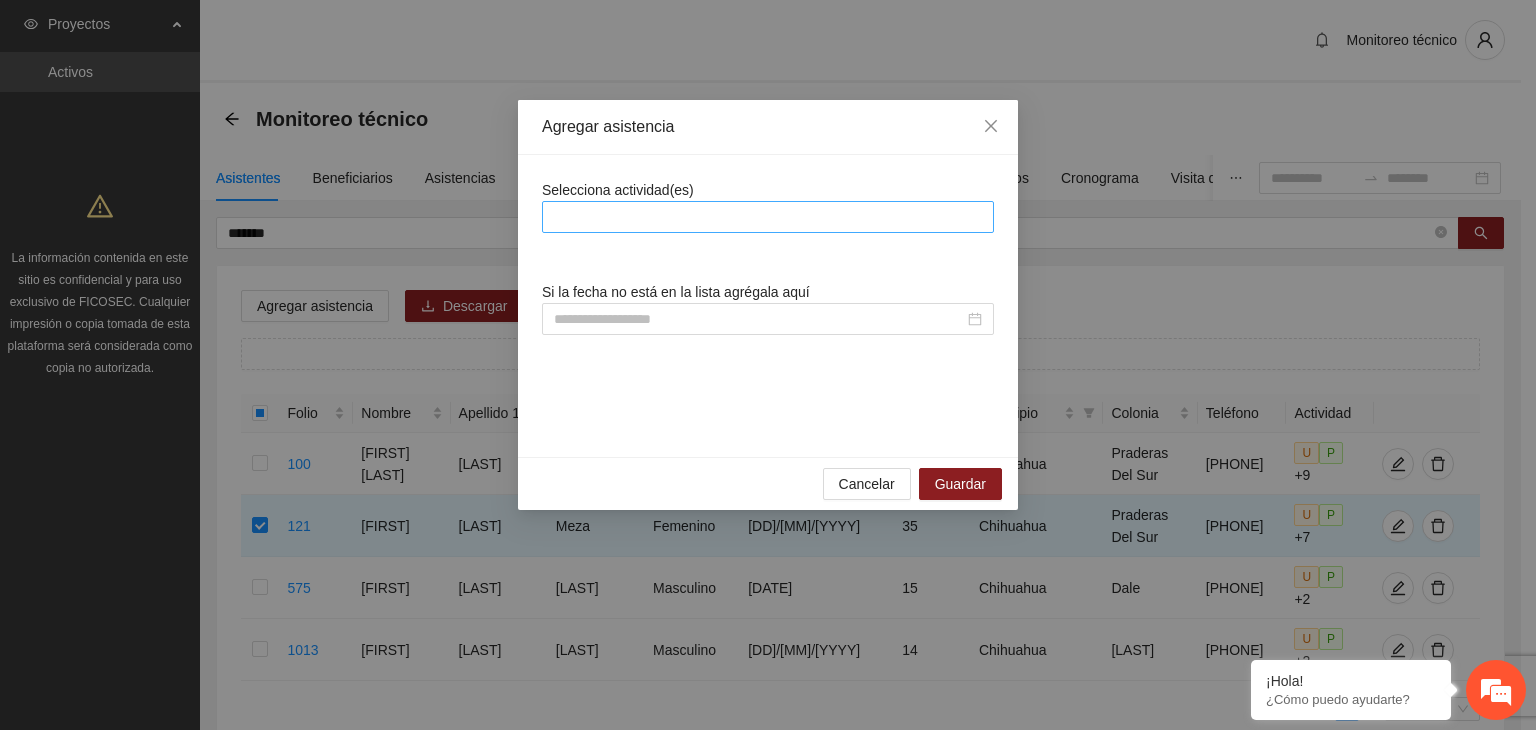 click at bounding box center [768, 217] 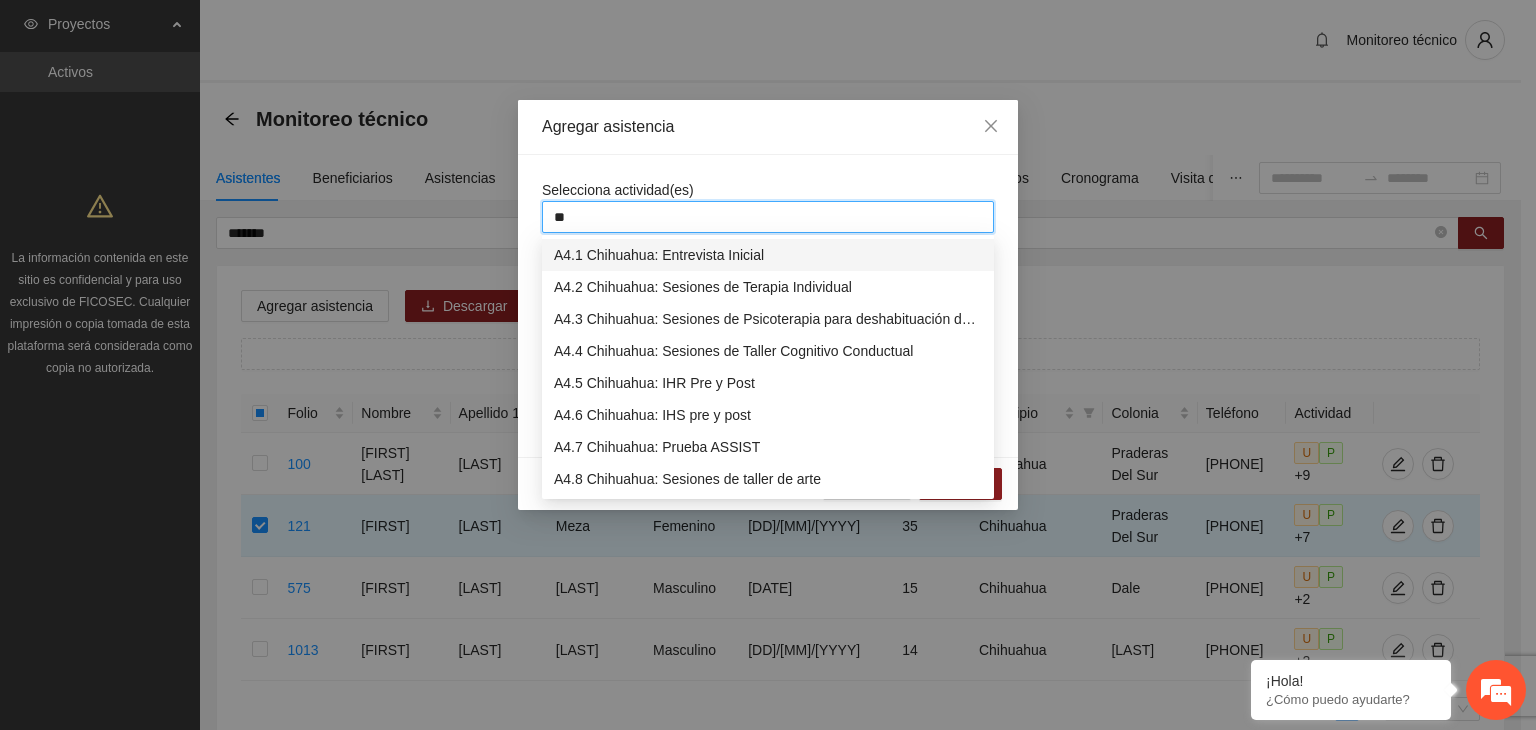 type on "***" 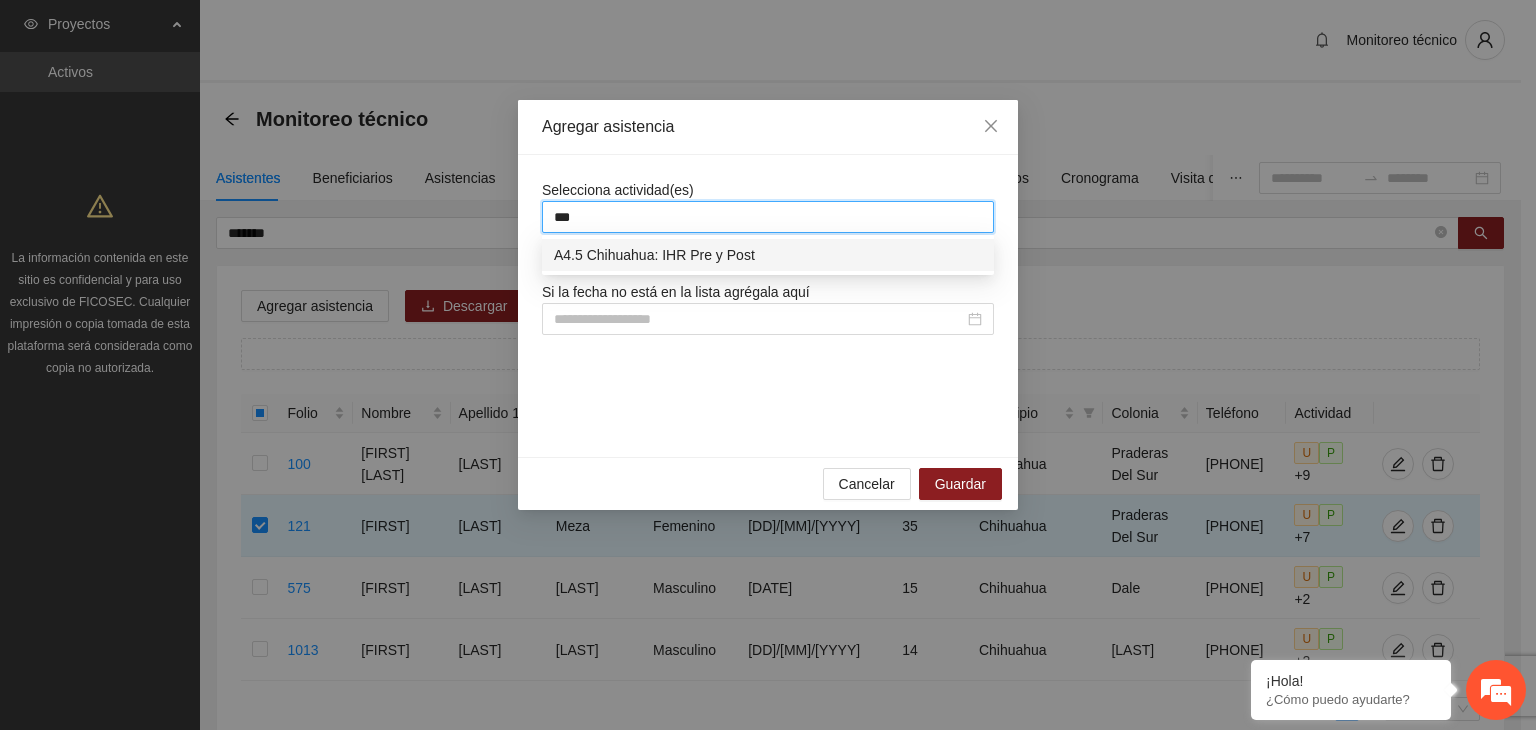 type 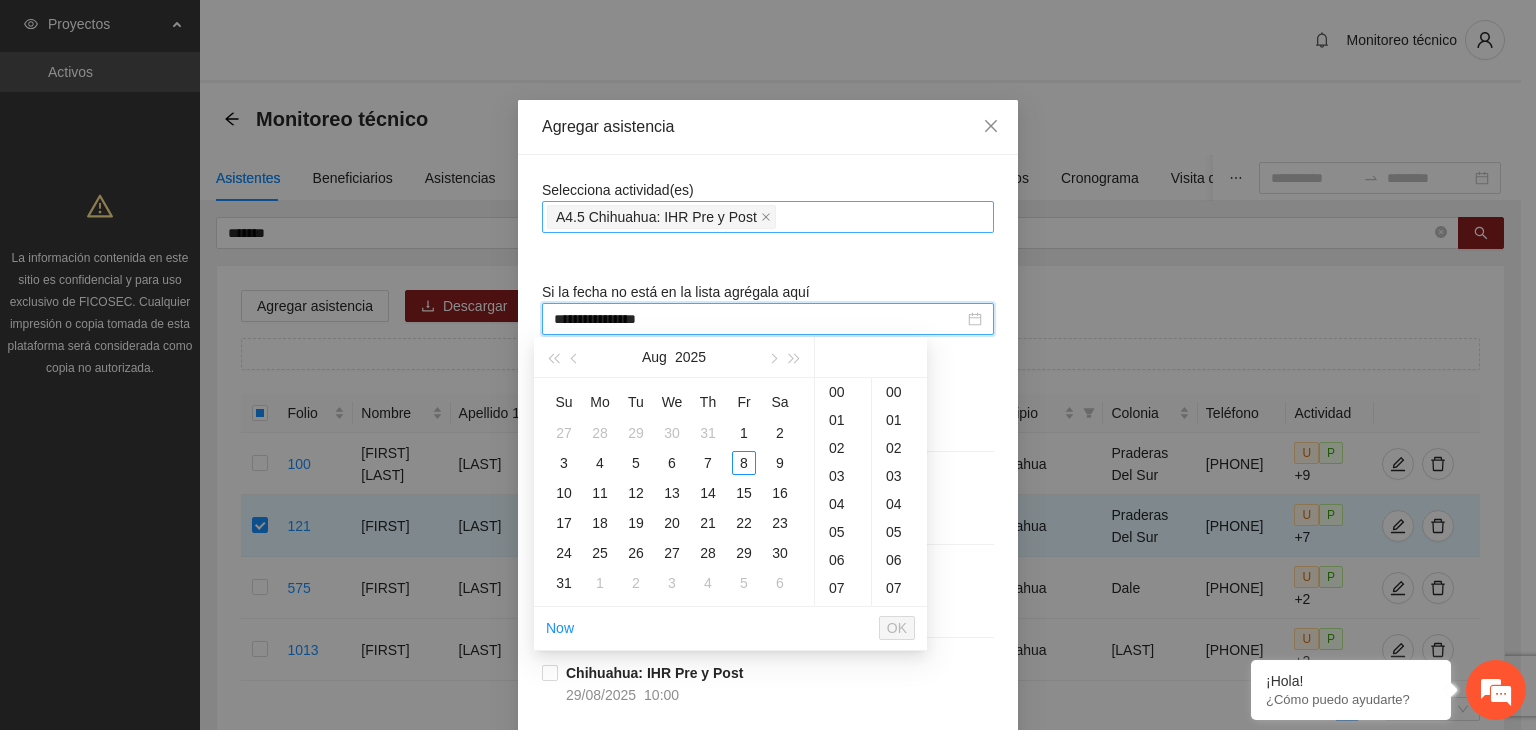 scroll, scrollTop: 308, scrollLeft: 0, axis: vertical 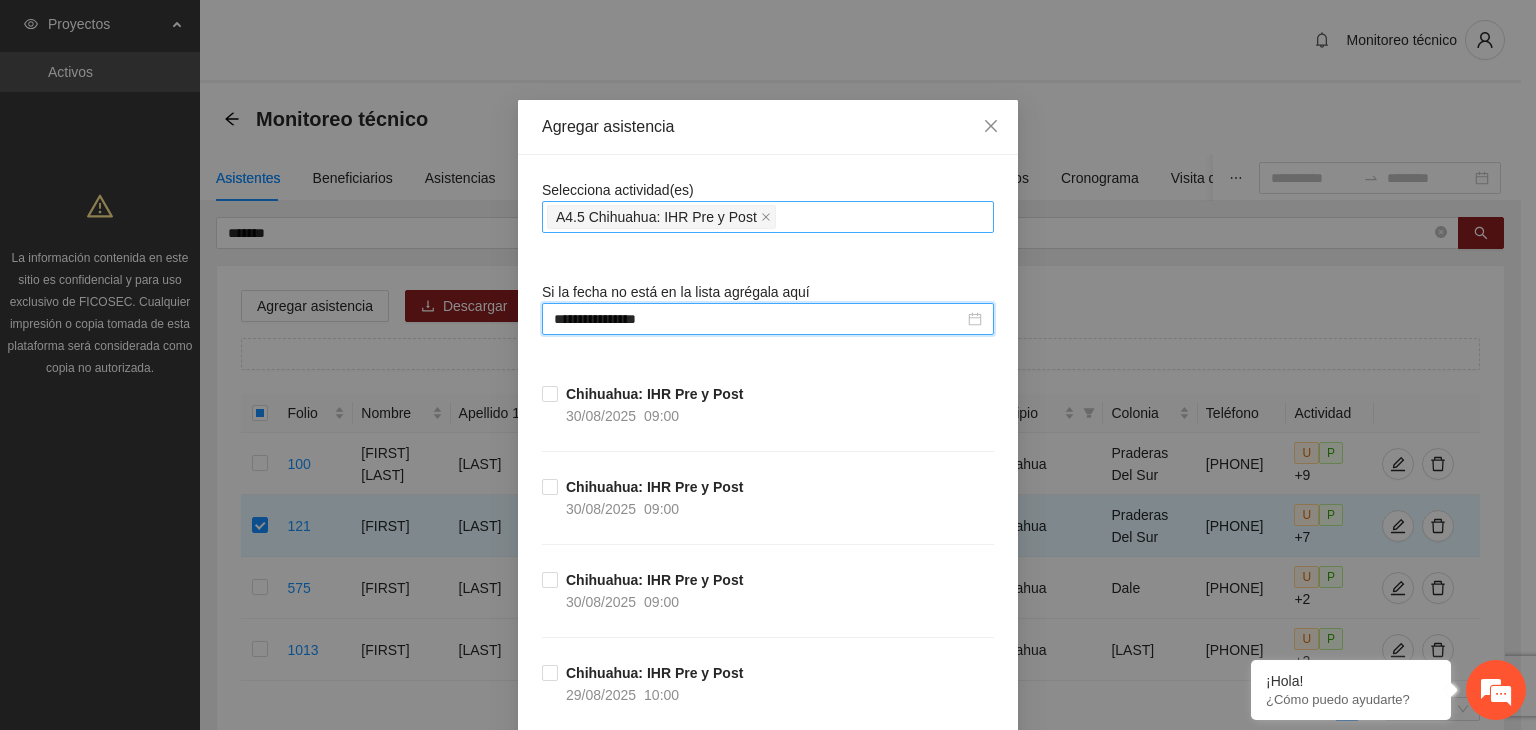 type on "**********" 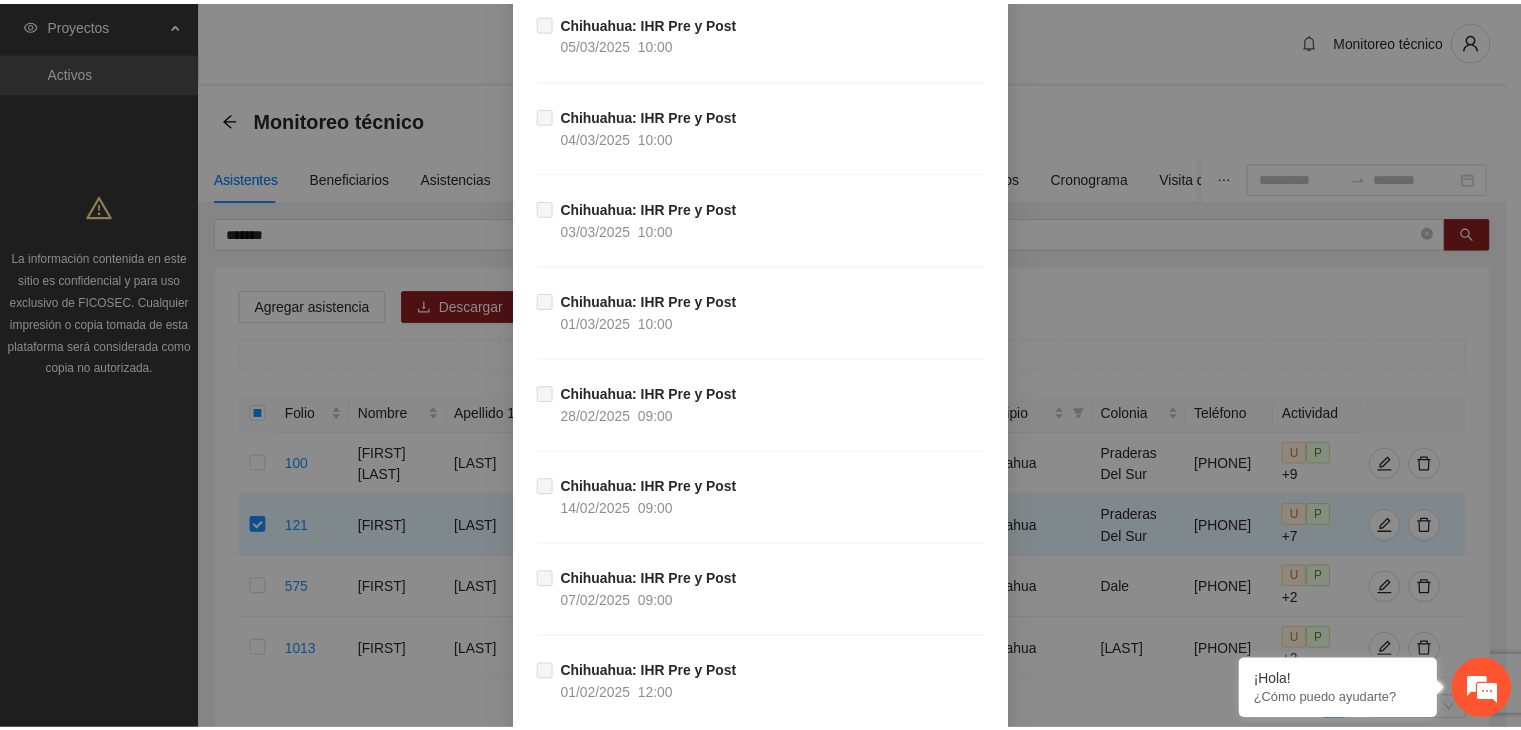 scroll, scrollTop: 21703, scrollLeft: 0, axis: vertical 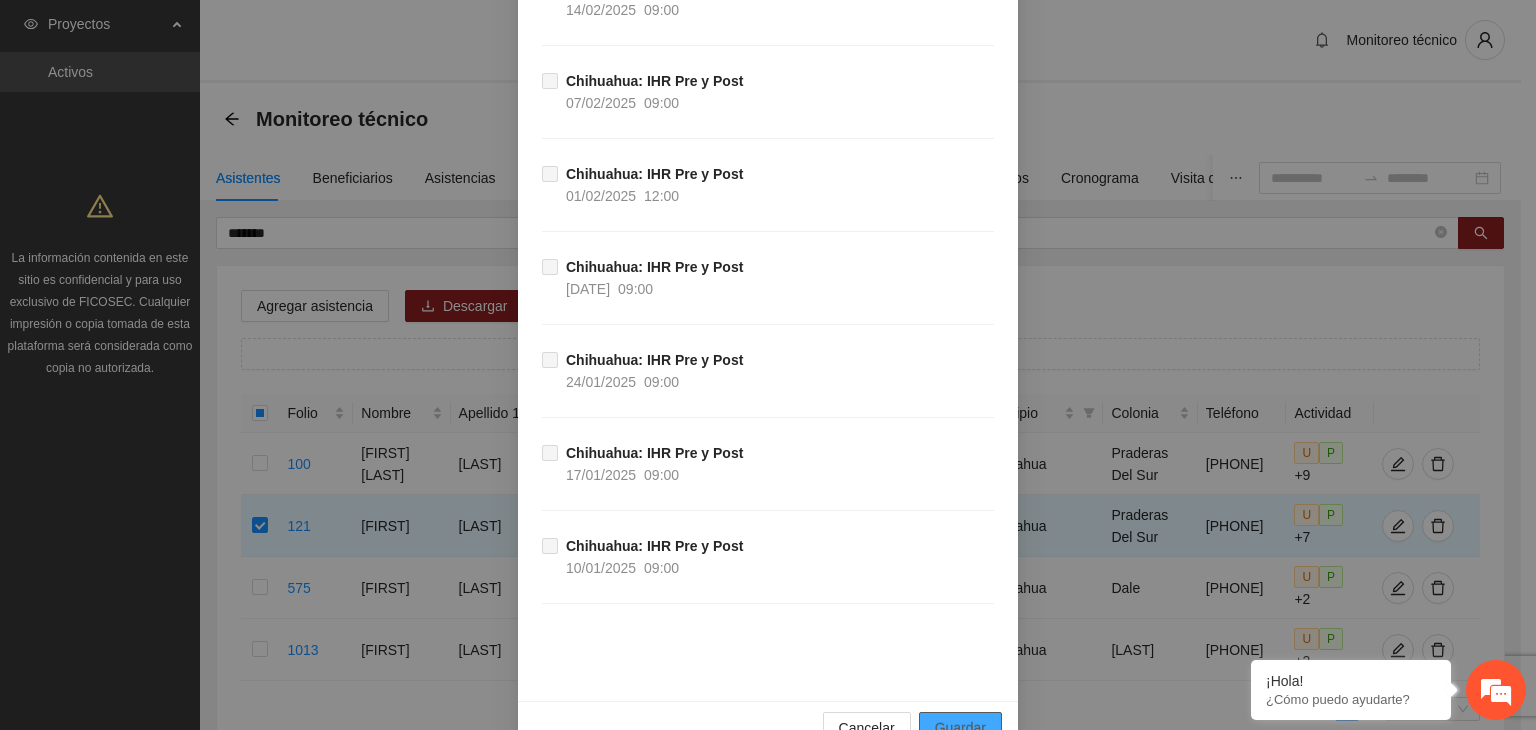 click on "Guardar" at bounding box center (960, 728) 